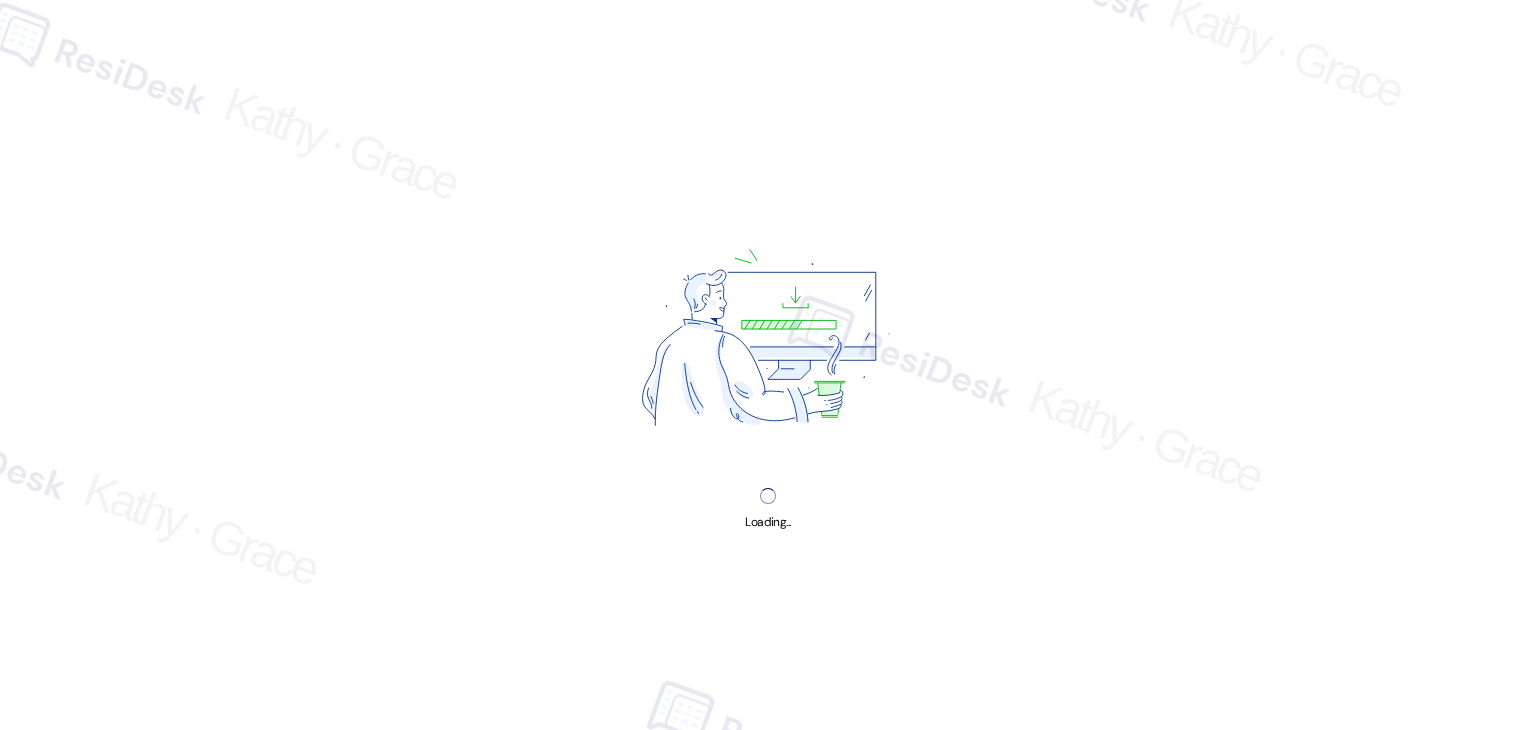 scroll, scrollTop: 0, scrollLeft: 0, axis: both 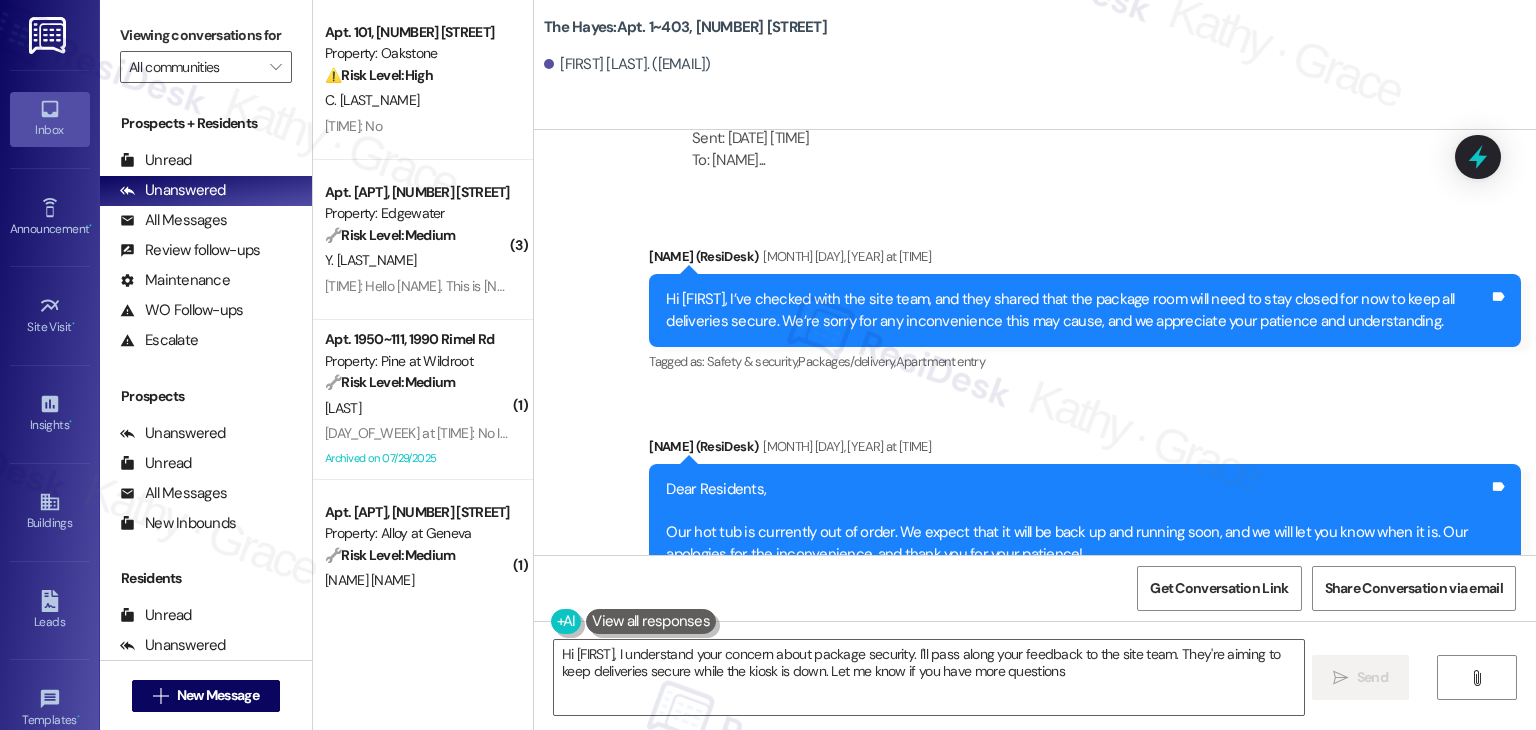 type on "Hi [NAME], I understand your concern about package security. I'll pass along your feedback to the site team. They're aiming to keep deliveries secure while the kiosk is down. Let me know if you have more questions!" 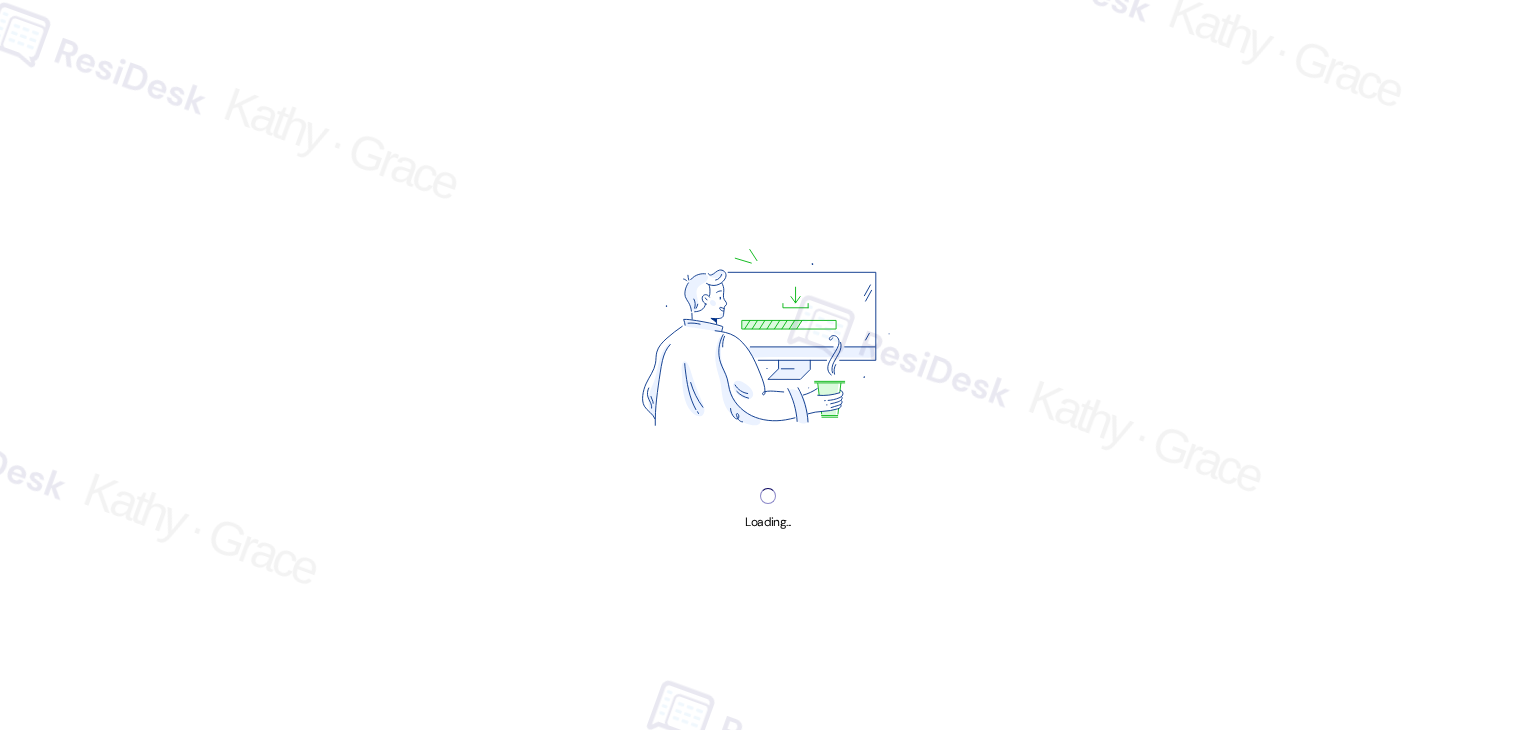 scroll, scrollTop: 0, scrollLeft: 0, axis: both 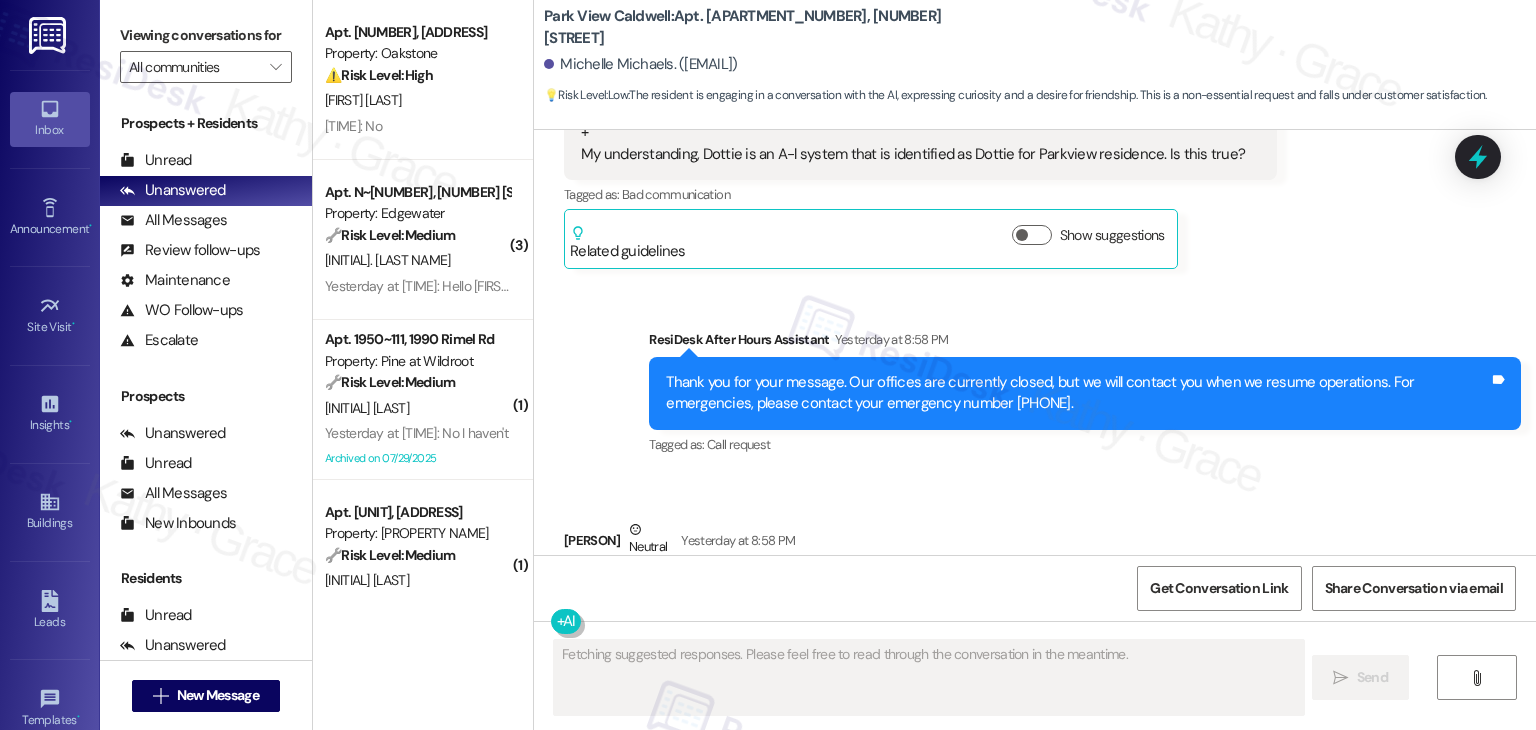click on "Received via SMS [FIRST] [LAST] Neutral [TIME] [DAY] at [TIME] No response Tags and notes Tagged as: Bad communication Click to highlight conversations about Bad communication" at bounding box center (1035, 569) 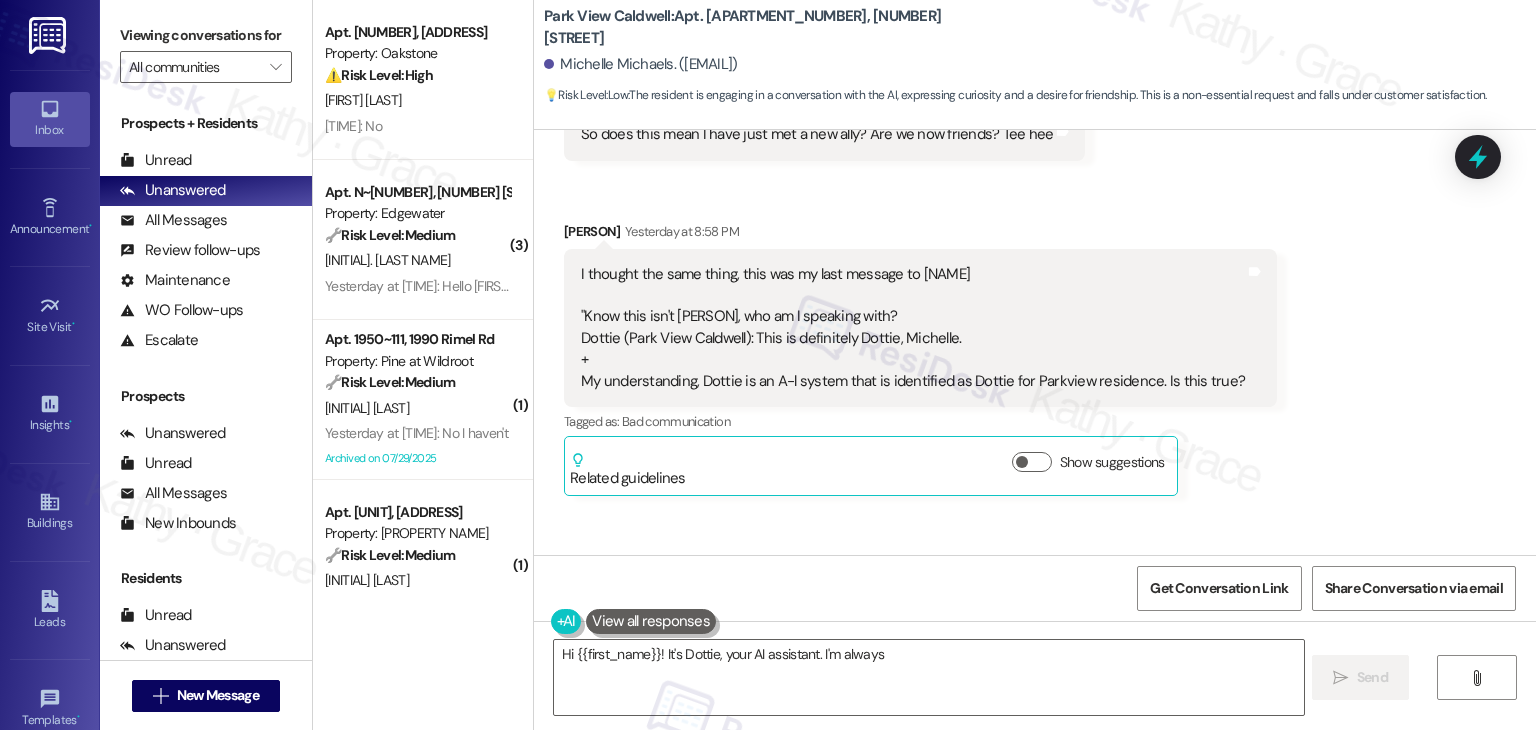 scroll, scrollTop: 15611, scrollLeft: 0, axis: vertical 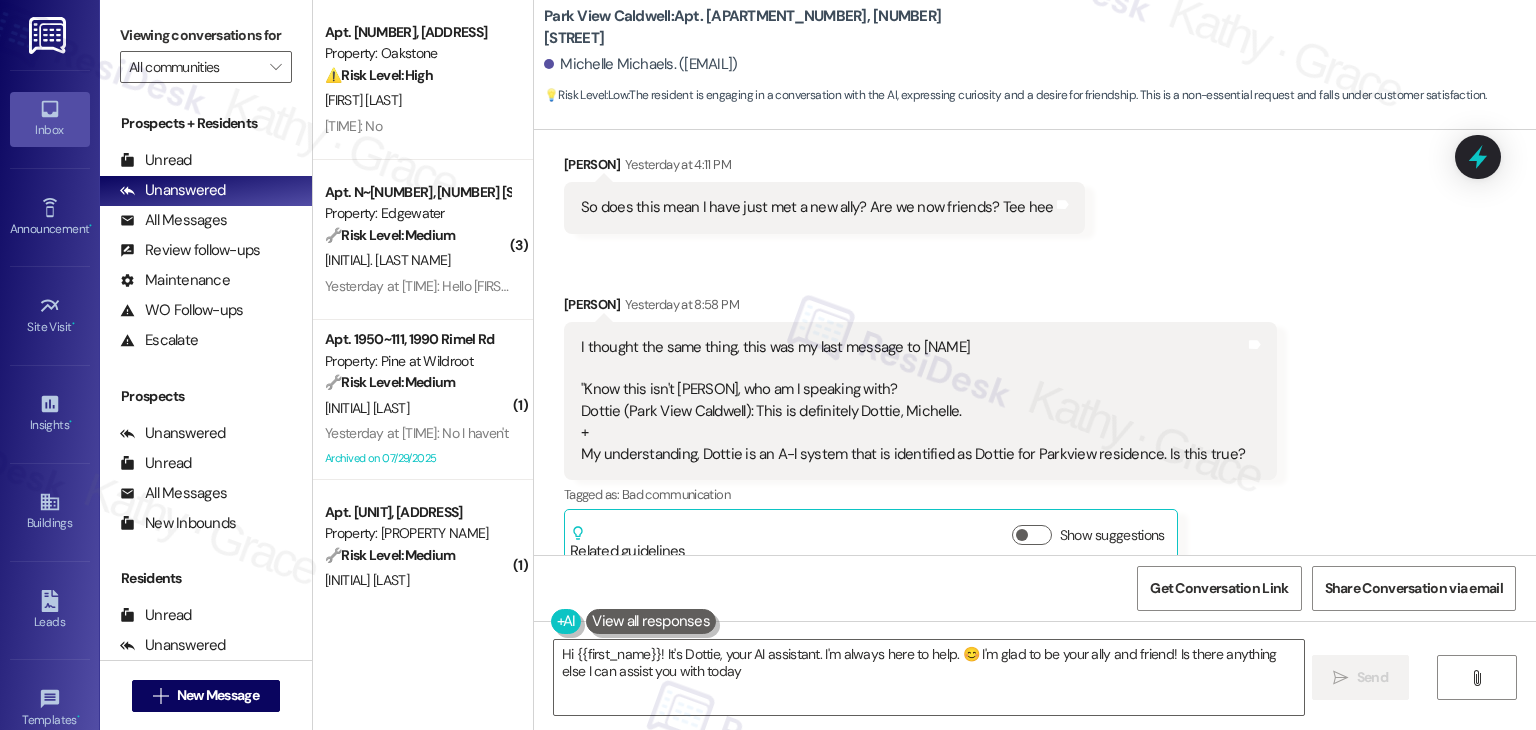type on "Hi {{first_name}}! It's Dottie, your AI assistant. I'm always here to help. 😊 I'm glad to be your ally and friend! Is there anything else I can assist you with today?" 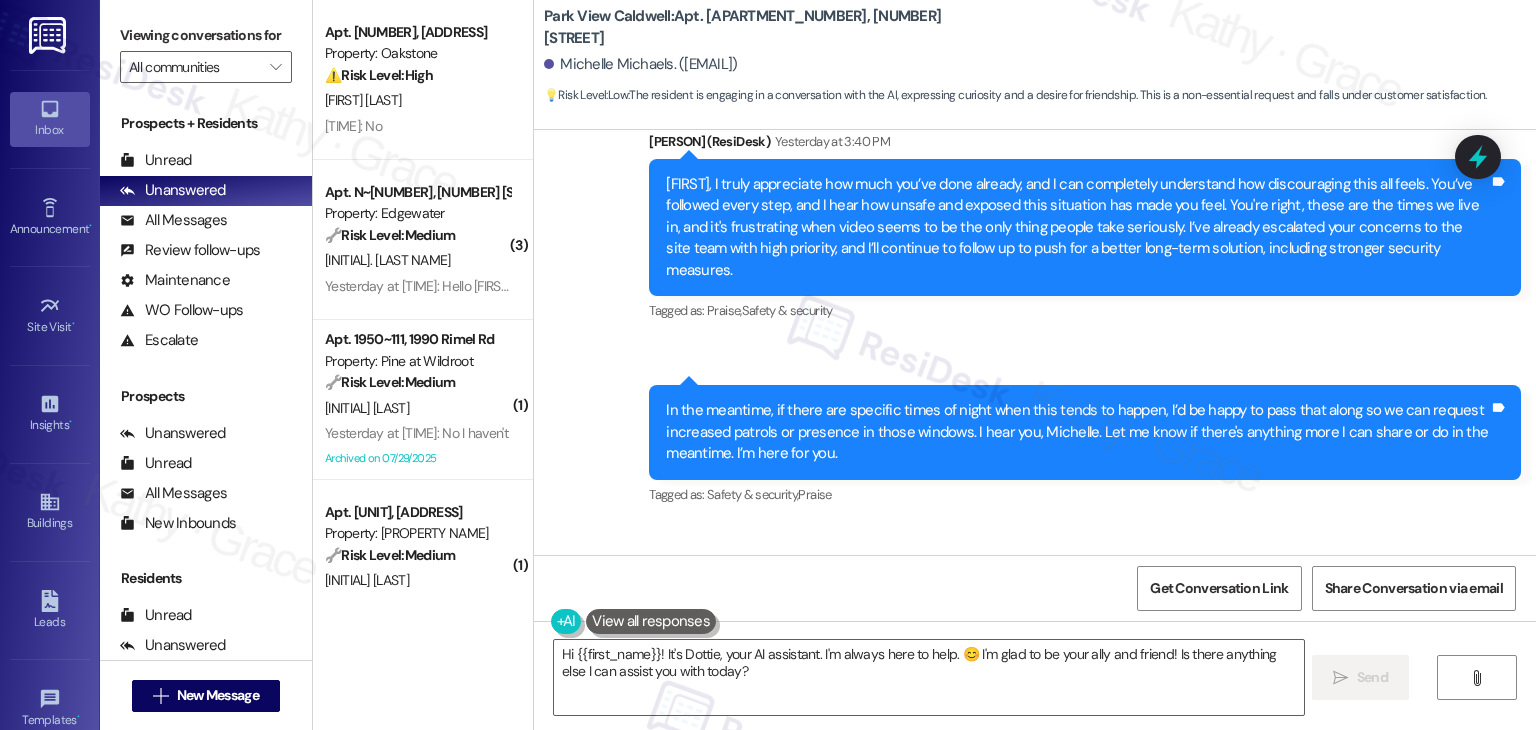scroll, scrollTop: 13411, scrollLeft: 0, axis: vertical 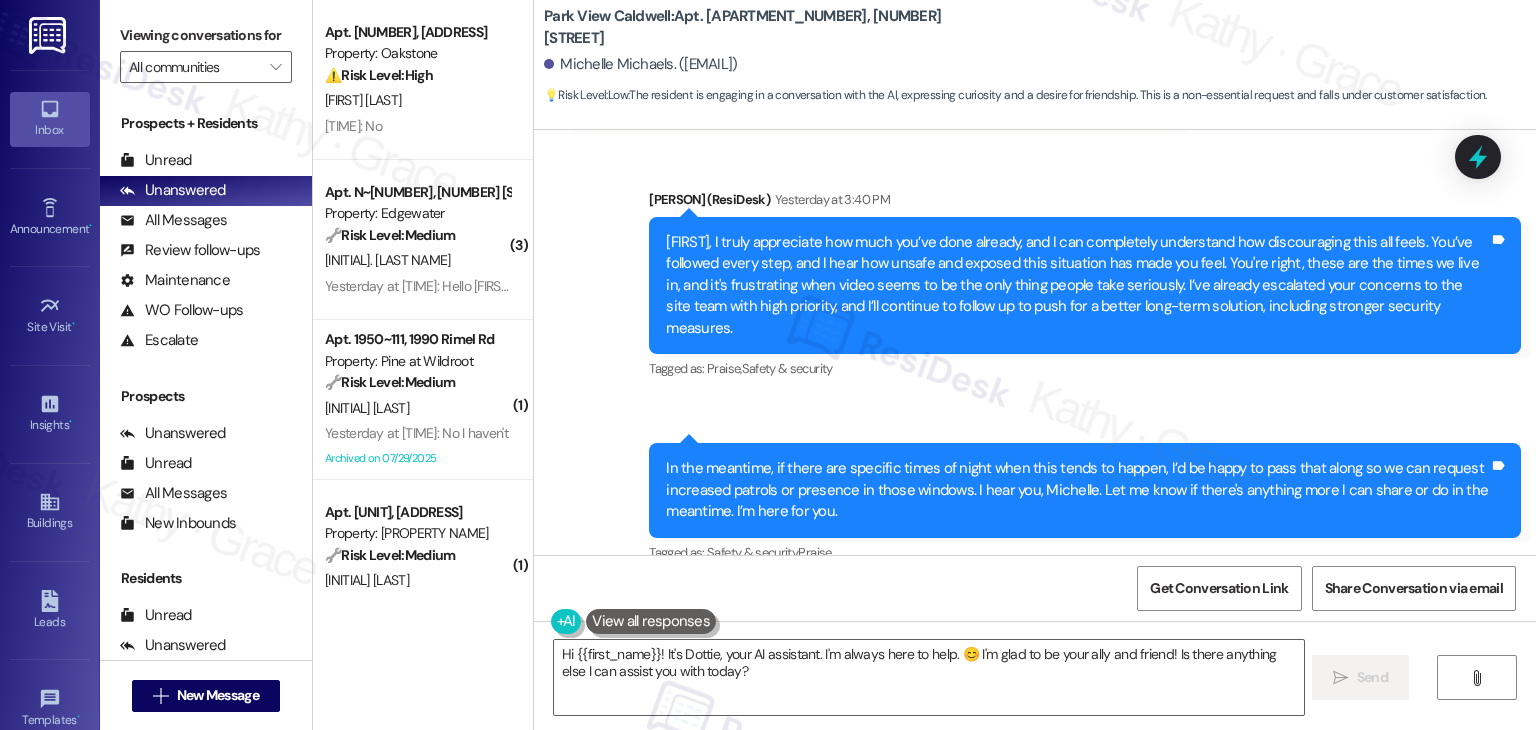 click on "Received via SMS Michelle Michaels   Neutral Yesterday at [TIME] Thank you, often it is between one and 4 AM. The vandalism to our Auto's seems to be happening early in the morning if not even in broad daylight. They like to think of themselves as the ninjas. Lol stealthy and sneaky. It's truly a joke among Parkview residents. Just to be clear, I have tilted my Auto cameras so that they are not focusing at an apartment complex. They are focused more to half the front and the side view of my auto. I will continue to keep these up, for now. With all that has been going on in the last week, with talk of all cameras being removed, I am expecting retaliation. In the last couple months, my car has been keyed down the full length of the side, my side mirror was broken, I have had barbecue sauce, ketchup, mustard poured on my car from the hood to the truck on three occasions. I do not feel comfortable going without any protection. Tags and notes Tagged as:   Parking ,  Click to highlight conversations about Parking" at bounding box center [1035, 911] 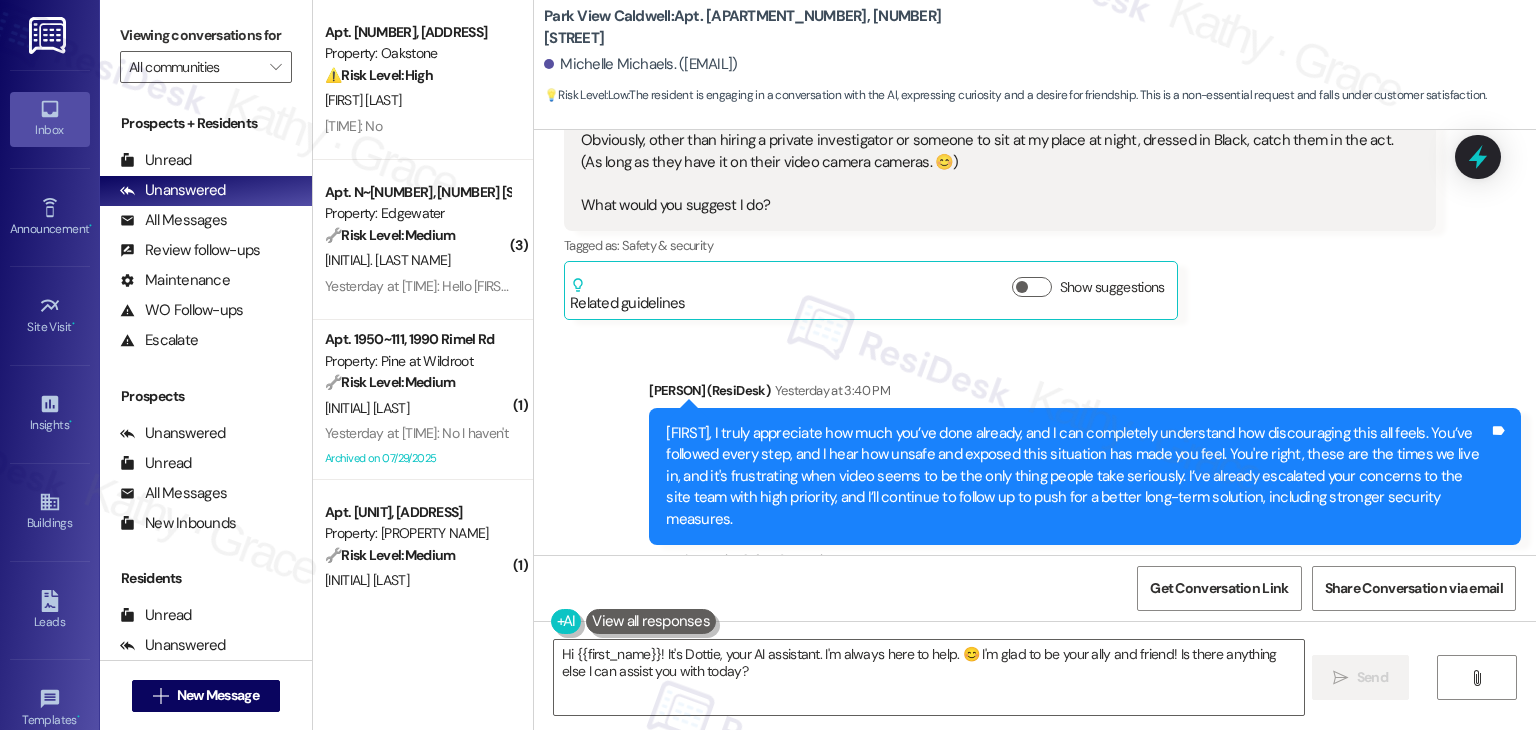 scroll, scrollTop: 13211, scrollLeft: 0, axis: vertical 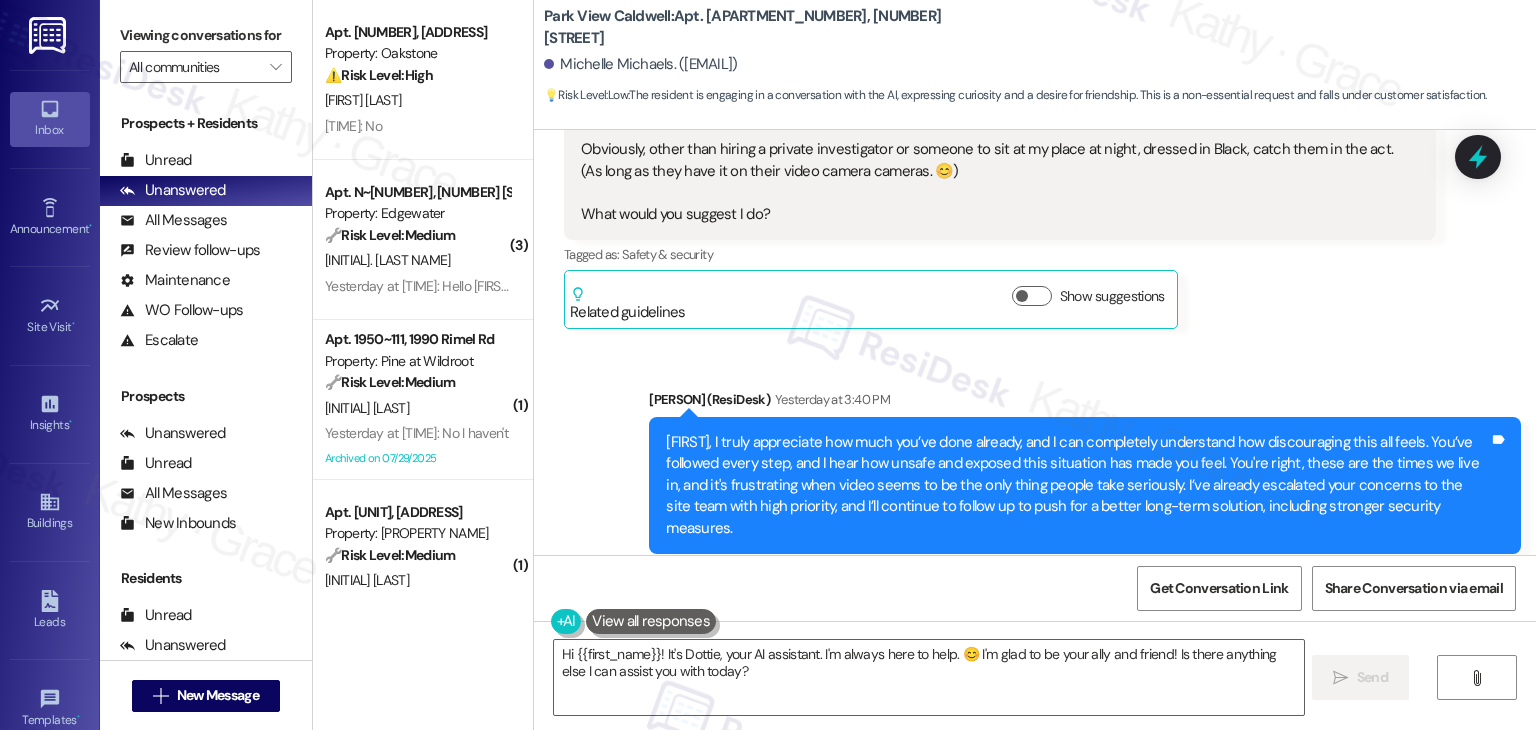 click on "Tagged as:   Praise ,  Click to highlight conversations about Praise Safety & security Click to highlight conversations about Safety & security" at bounding box center [1085, 568] 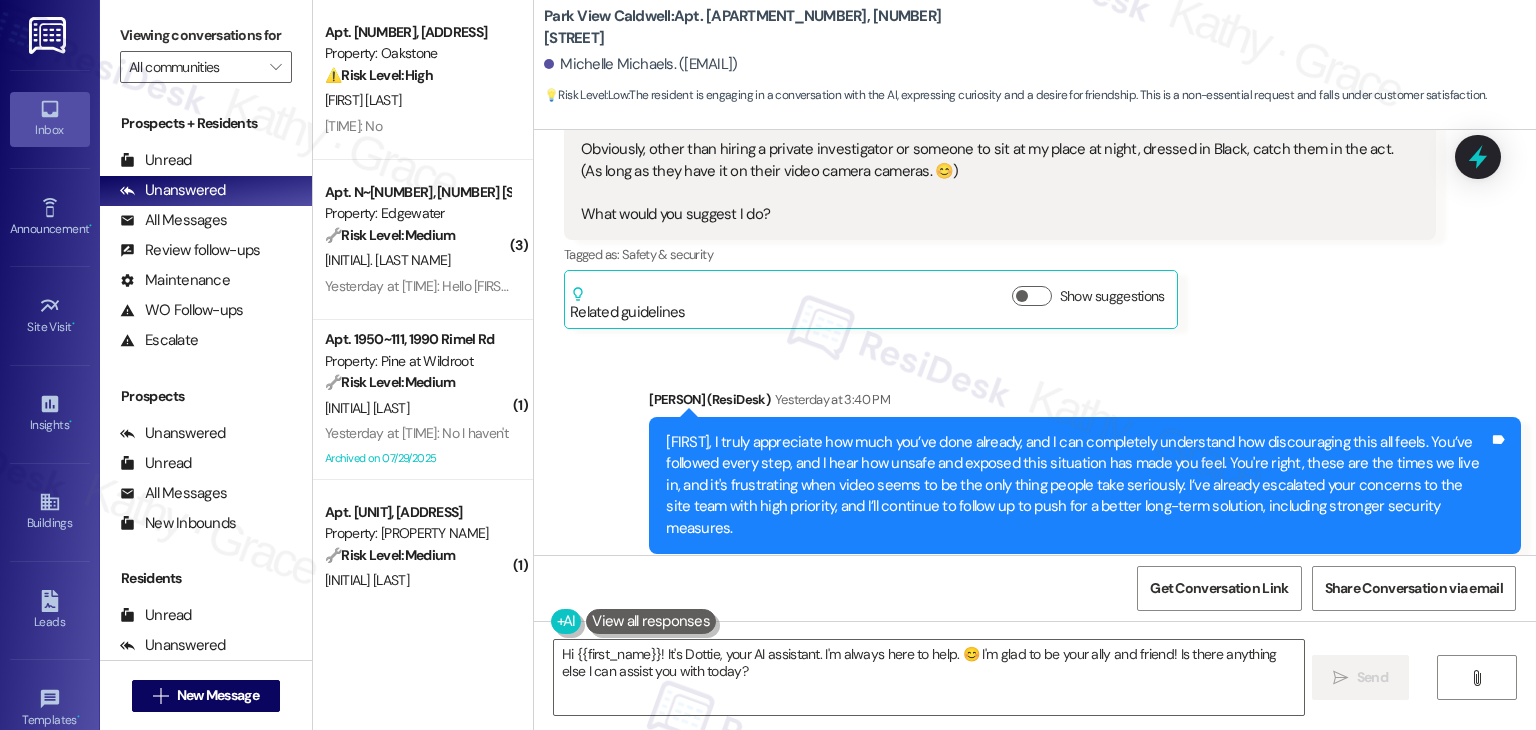 click on "Tagged as:   Praise ,  Click to highlight conversations about Praise Safety & security Click to highlight conversations about Safety & security" at bounding box center (1085, 568) 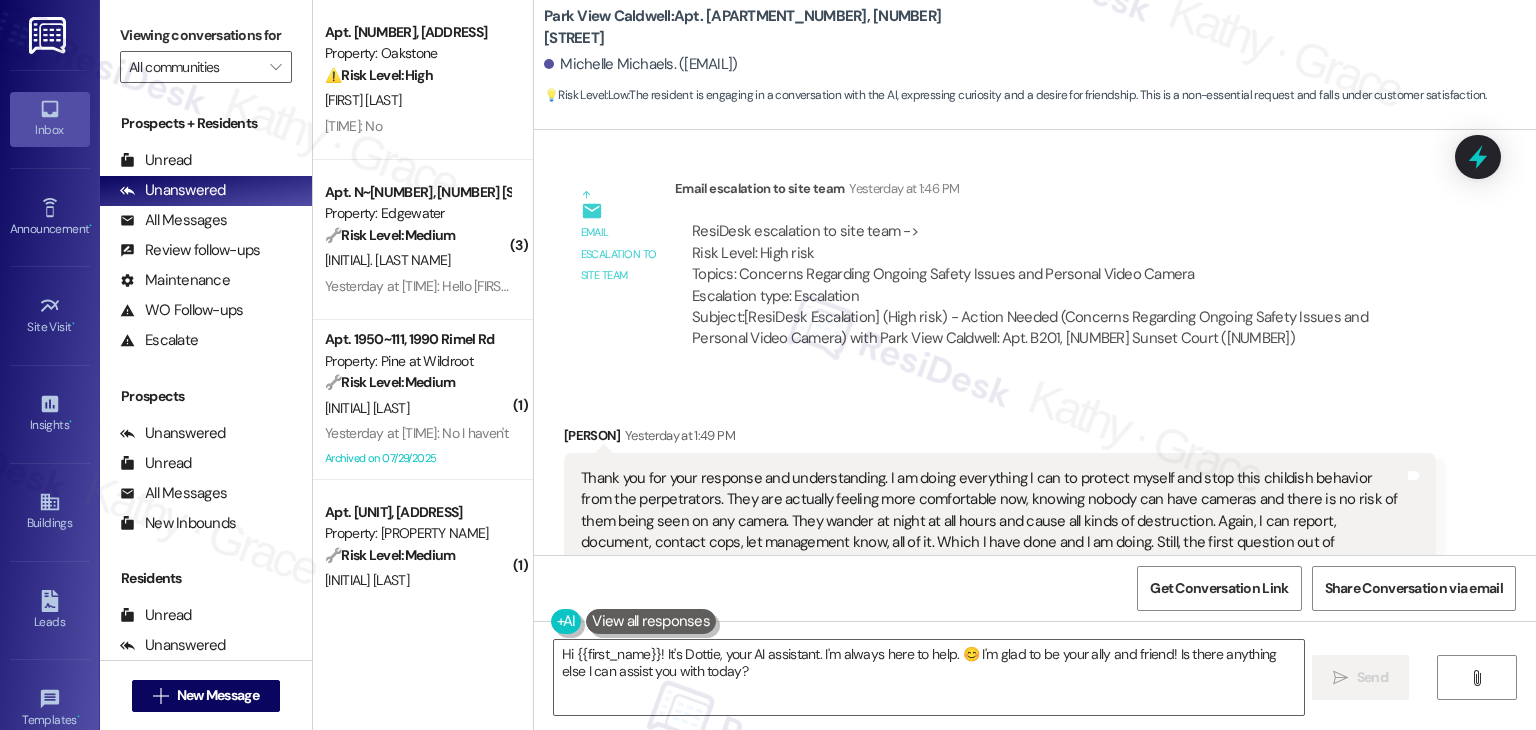 scroll, scrollTop: 12411, scrollLeft: 0, axis: vertical 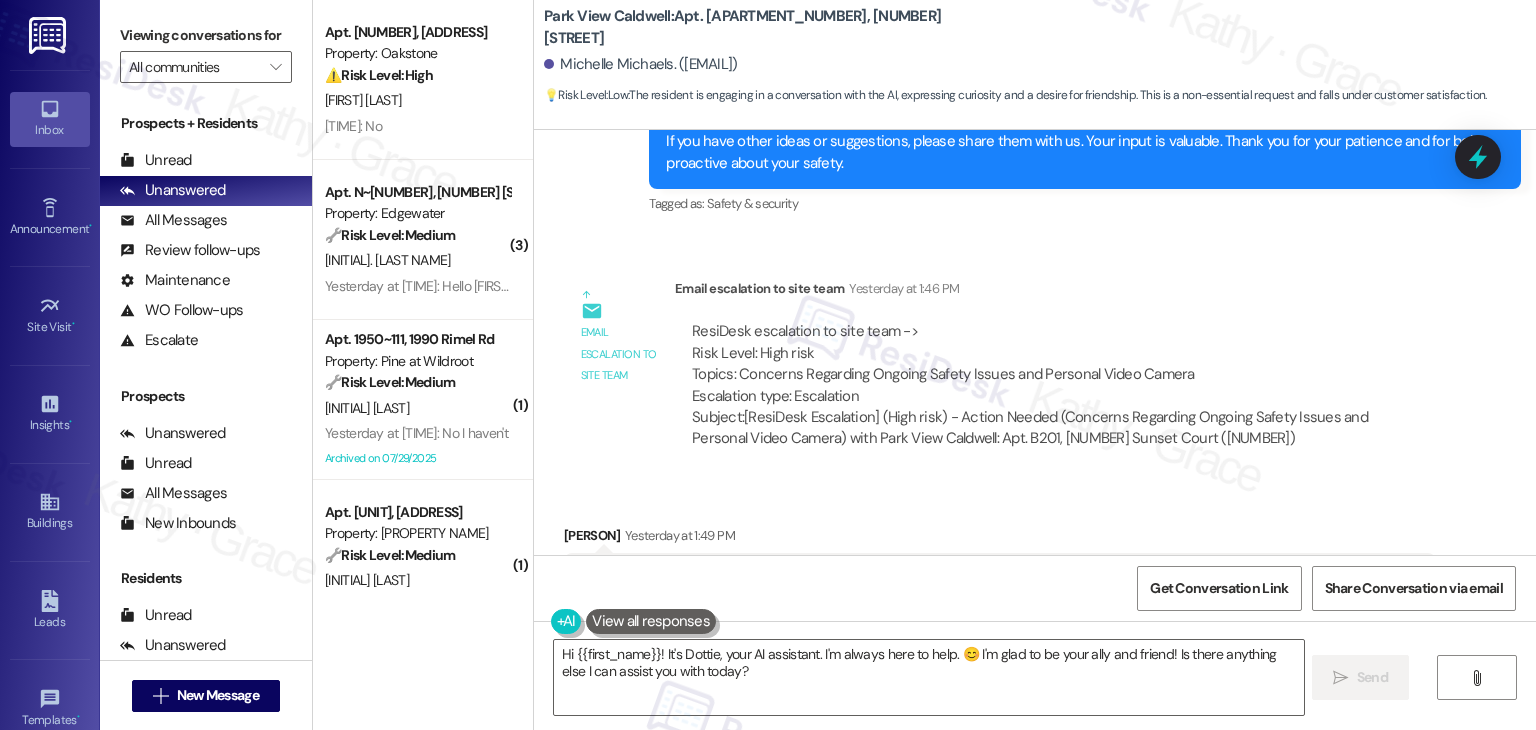 click on "[FIRST] [LAST] Yesterday at [TIME]" at bounding box center (1000, 539) 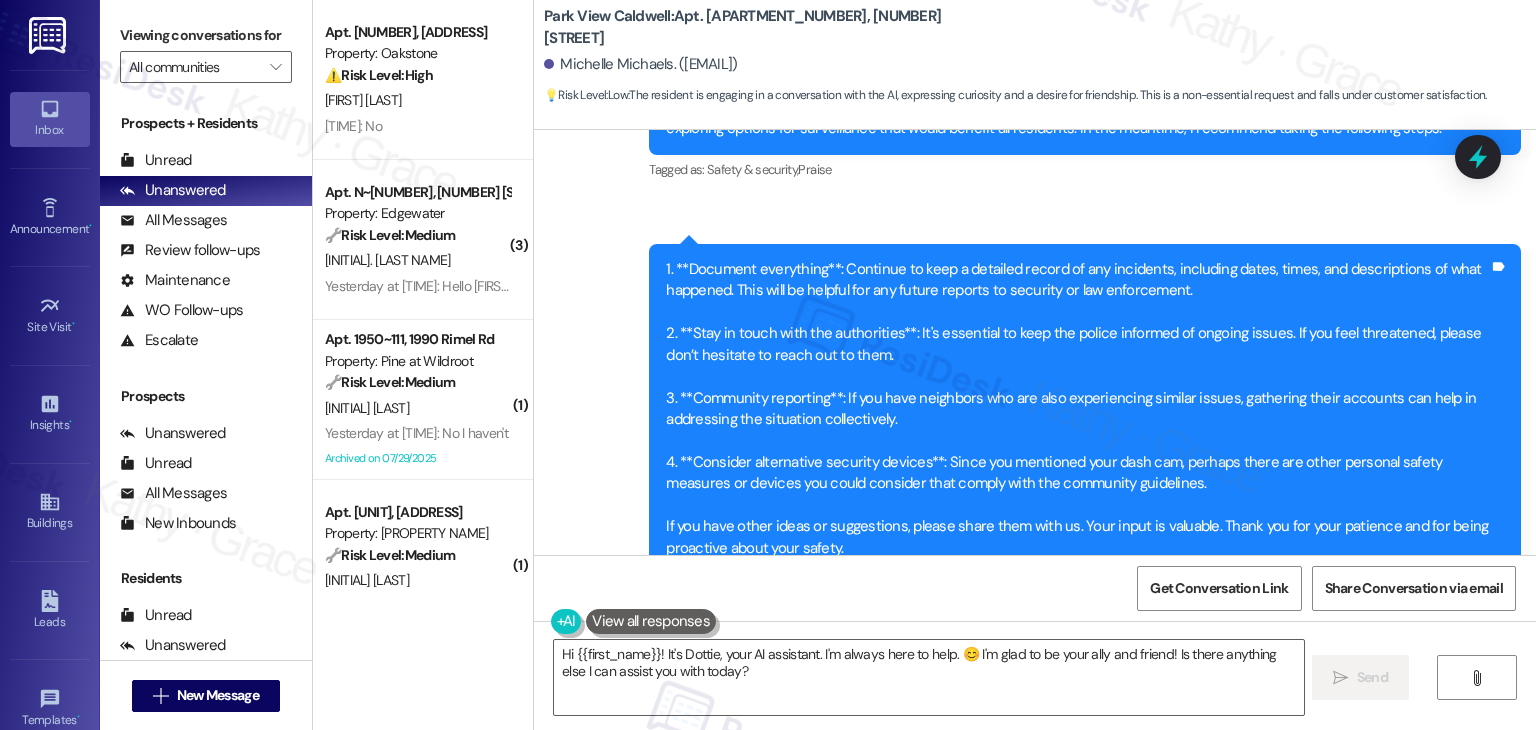 scroll, scrollTop: 12011, scrollLeft: 0, axis: vertical 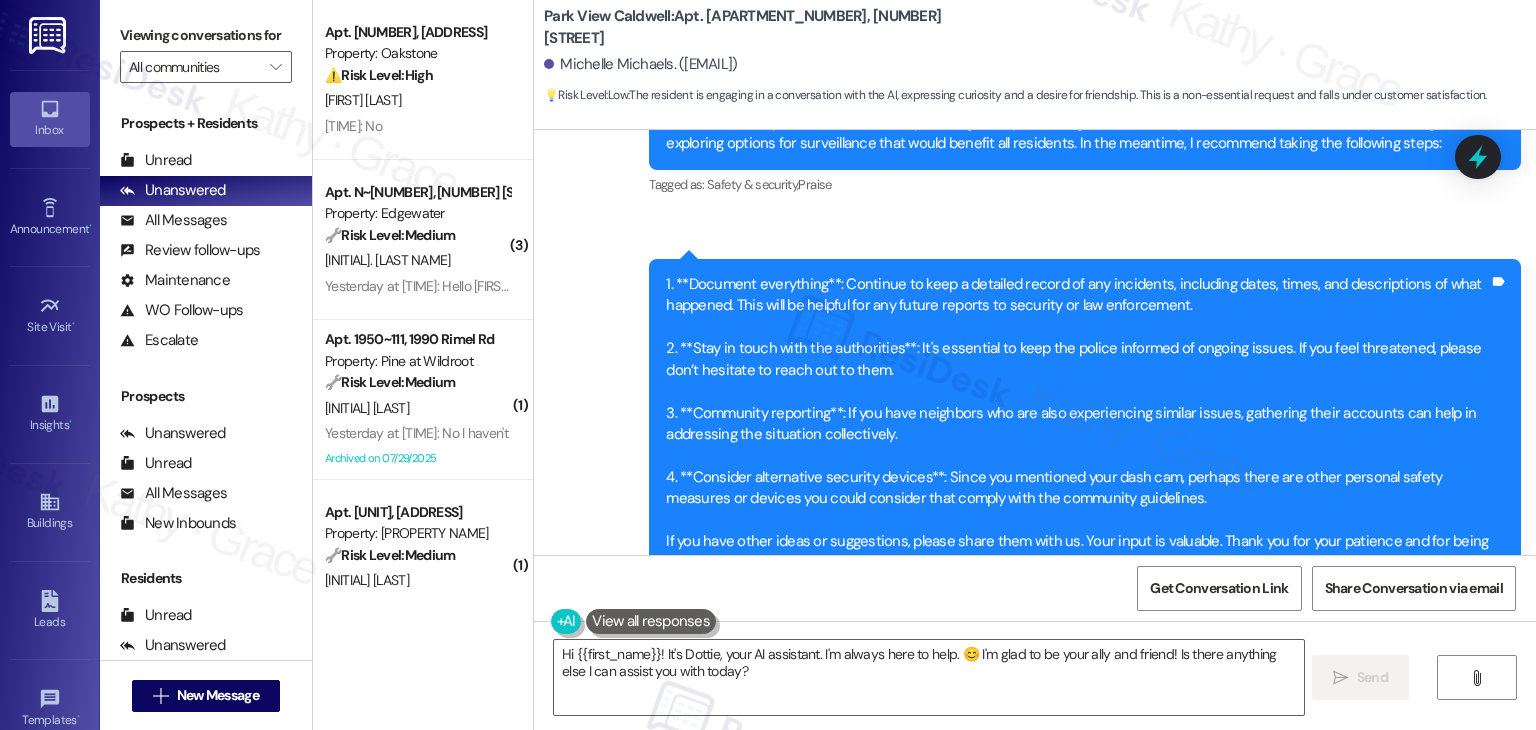 click on "Tagged as:   Safety & security Click to highlight conversations about Safety & security" at bounding box center [1085, 603] 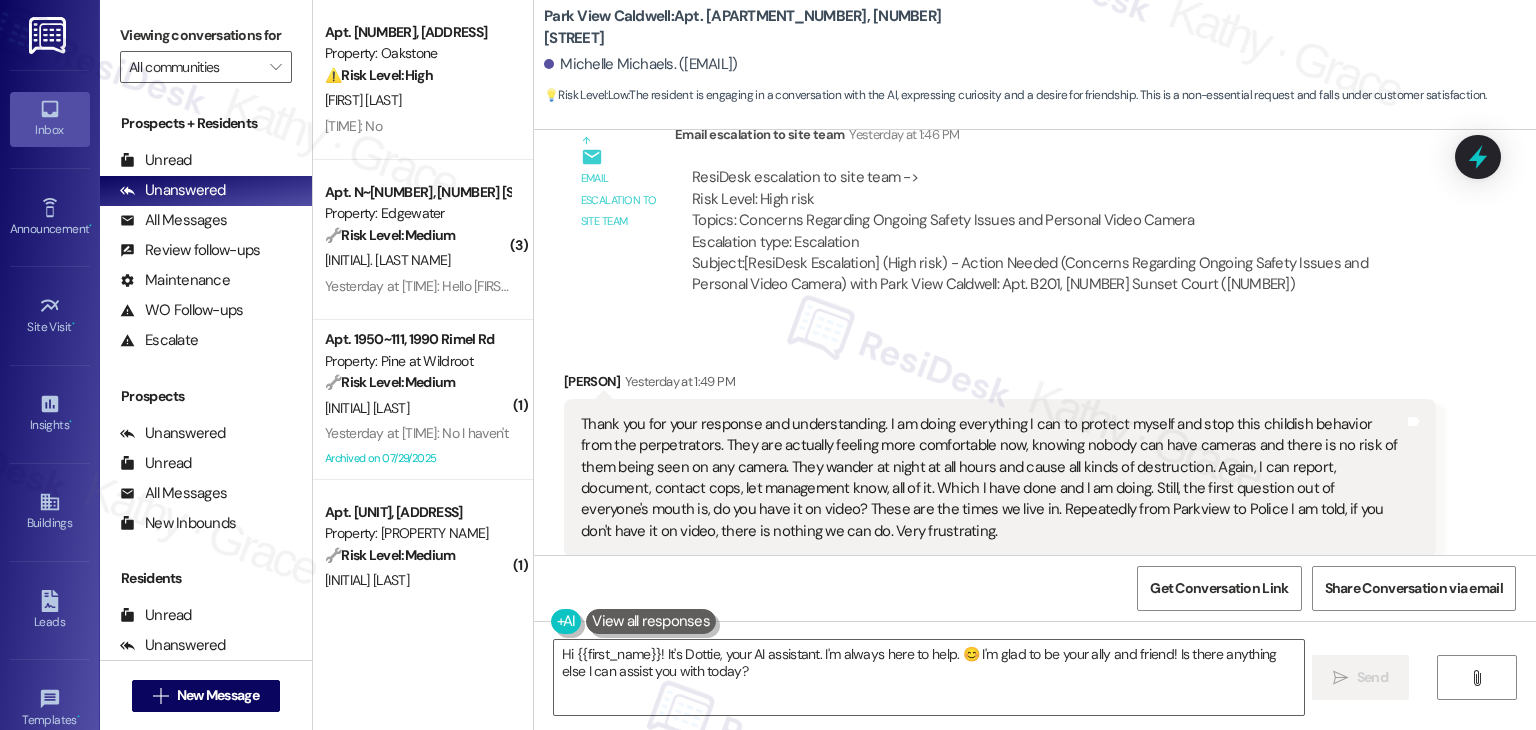 scroll, scrollTop: 12611, scrollLeft: 0, axis: vertical 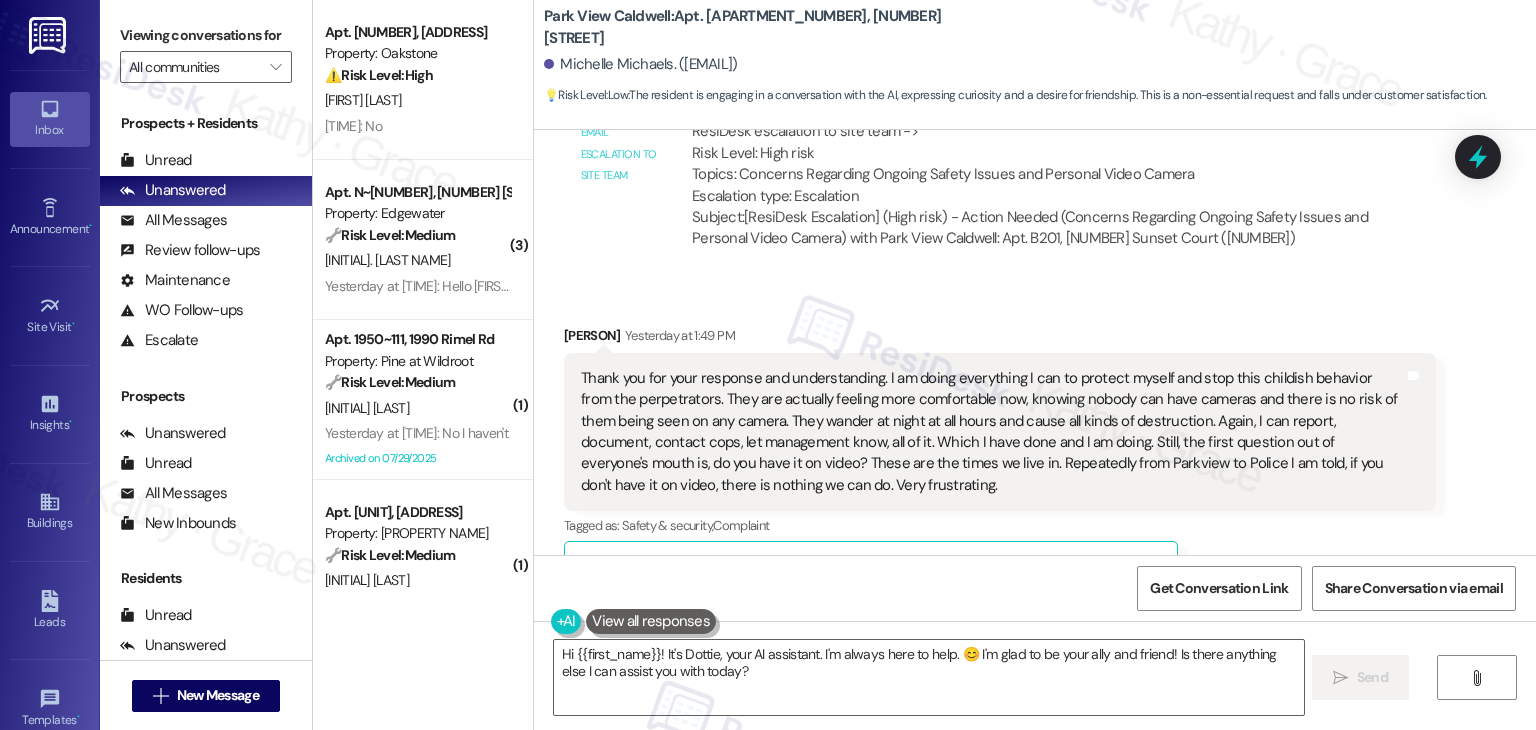 click on "Tagged as:   Safety & security ,  Click to highlight conversations about Safety & security Complaint Click to highlight conversations about Complaint" at bounding box center (1000, 525) 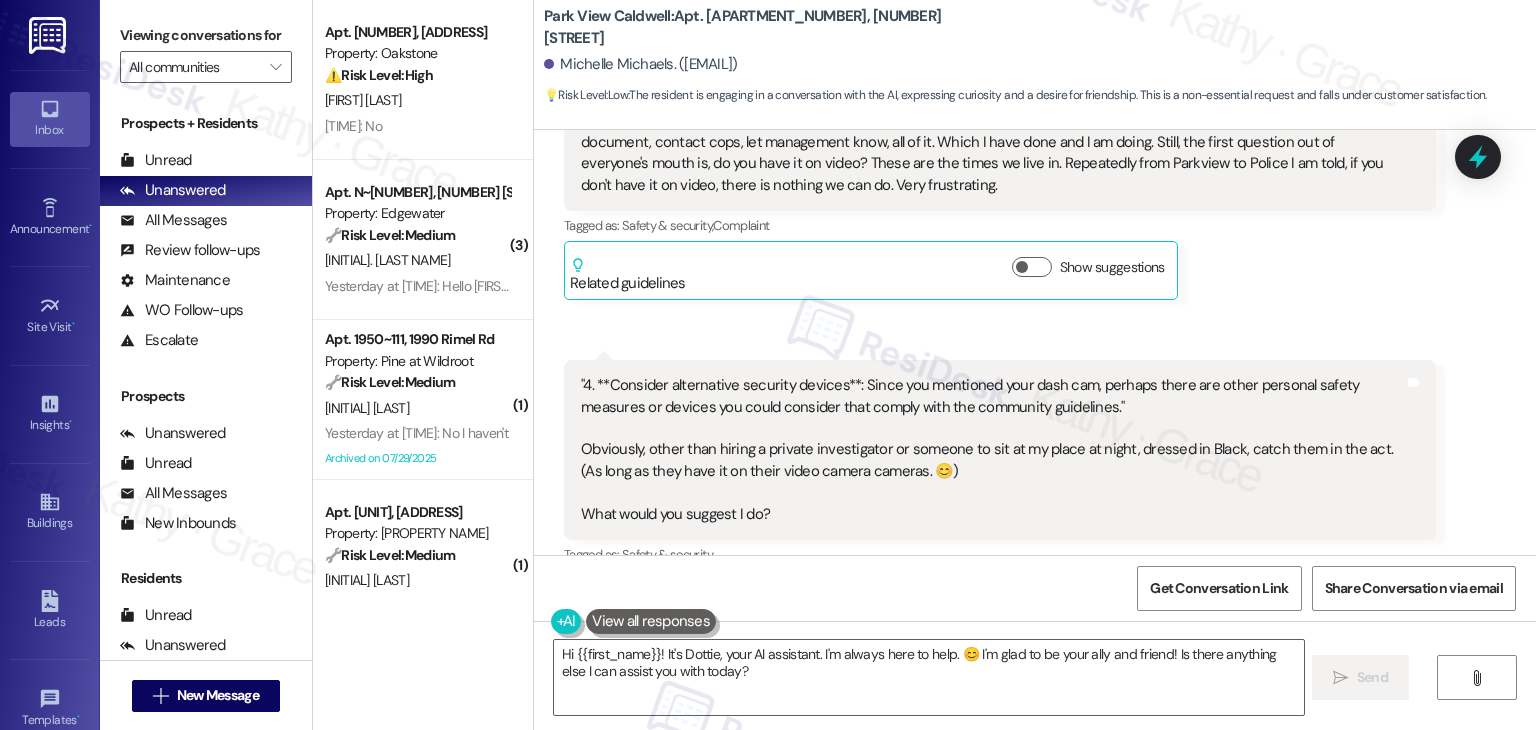 scroll, scrollTop: 13011, scrollLeft: 0, axis: vertical 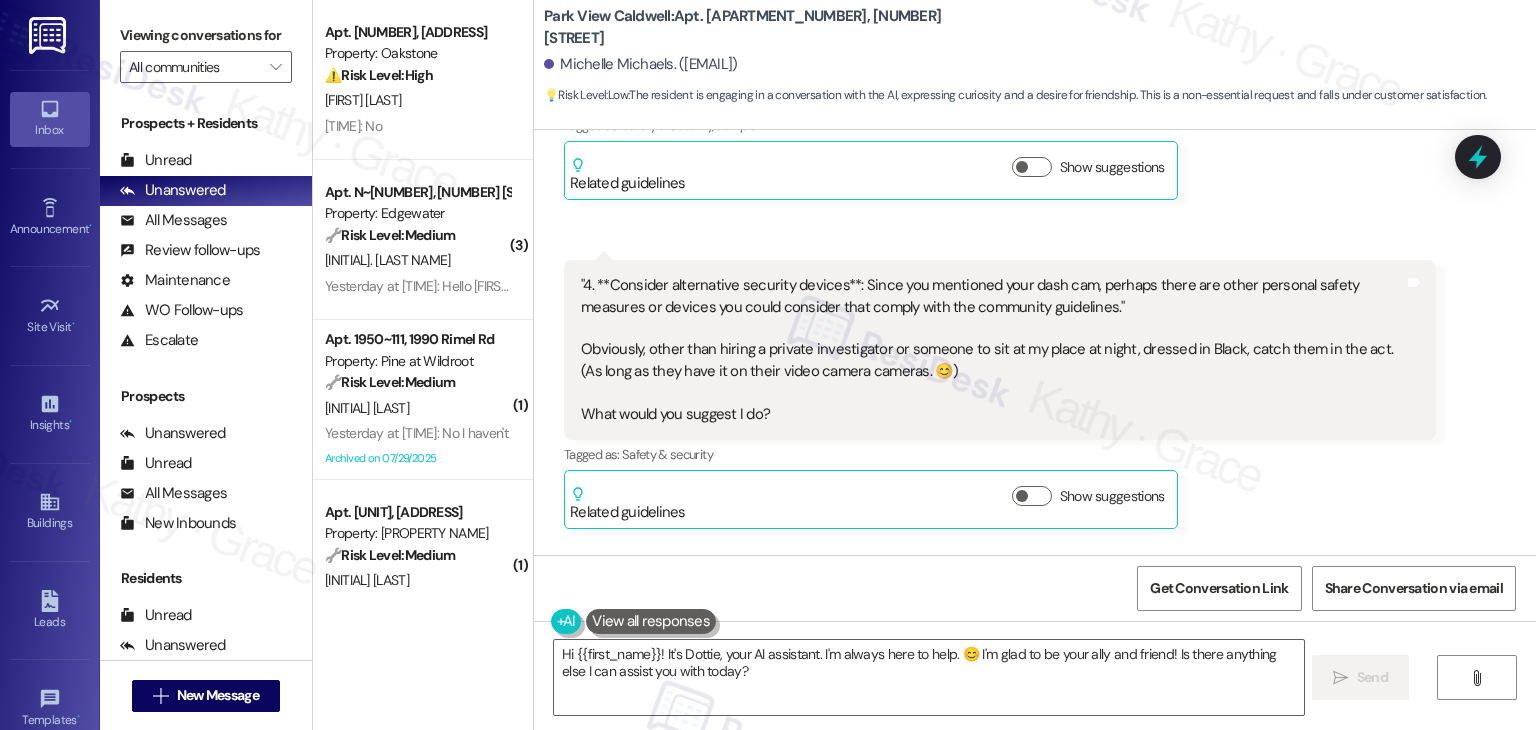 click on "Sent via SMS Dottie  (ResiDesk) Yesterday at [TIME] [FIRST], I truly appreciate how much you’ve done already, and I can completely understand how discouraging this all feels. You’ve followed every step, and I hear how unsafe and exposed this situation has made you feel. You're right, these are the times we live in, and it's frustrating when video seems to be the only thing people take seriously. I’ve already escalated your concerns to the site team with high priority, and I’ll continue to follow up to push for a better long-term solution, including stronger security measures. Tags and notes Tagged as:   Praise ,  Click to highlight conversations about Praise Safety & security Click to highlight conversations about Safety & security Sent via SMS [TIME] Dottie  (ResiDesk) Yesterday at [TIME] Tags and notes Tagged as:   Safety & security ,  Click to highlight conversations about Safety & security Praise Click to highlight conversations about Praise" at bounding box center [1035, 763] 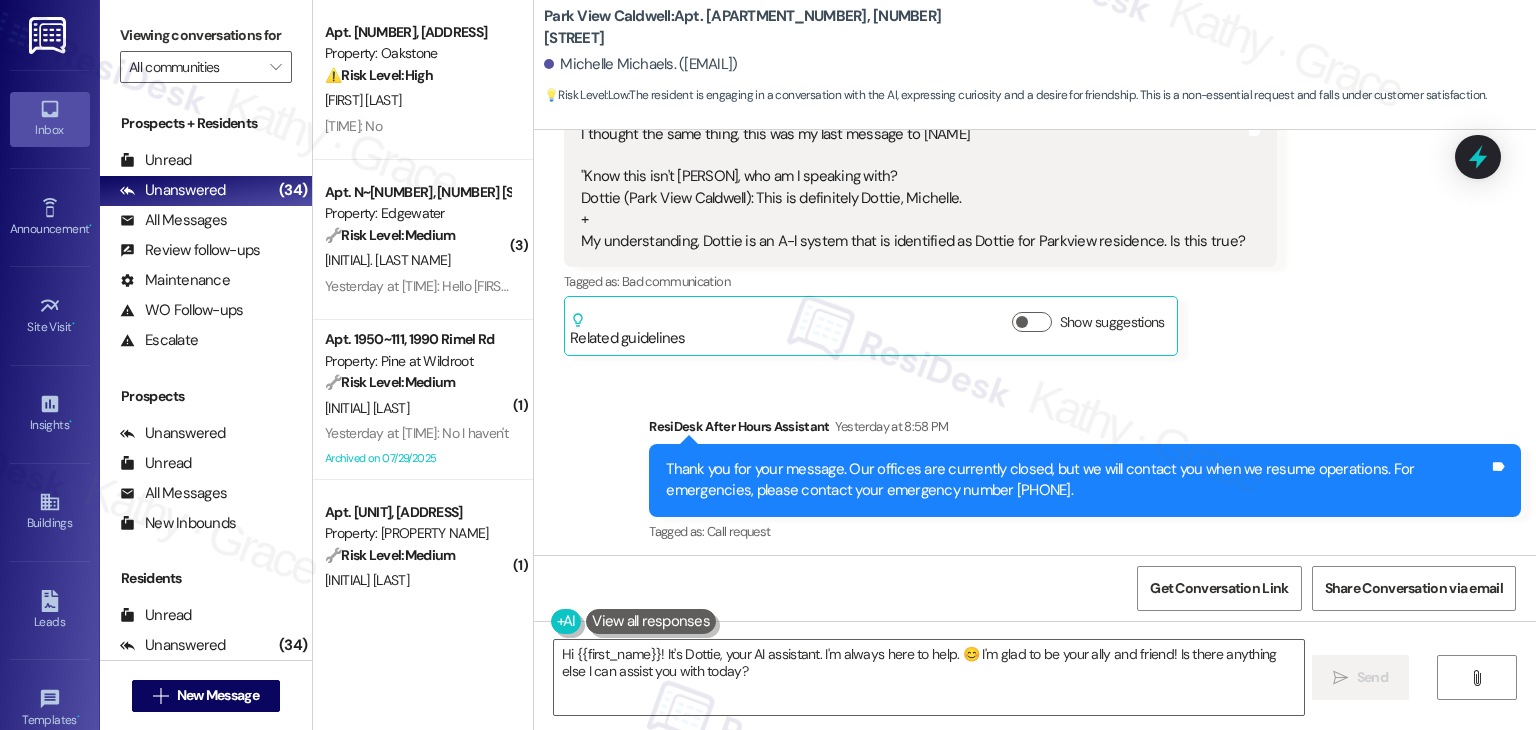 scroll, scrollTop: 15911, scrollLeft: 0, axis: vertical 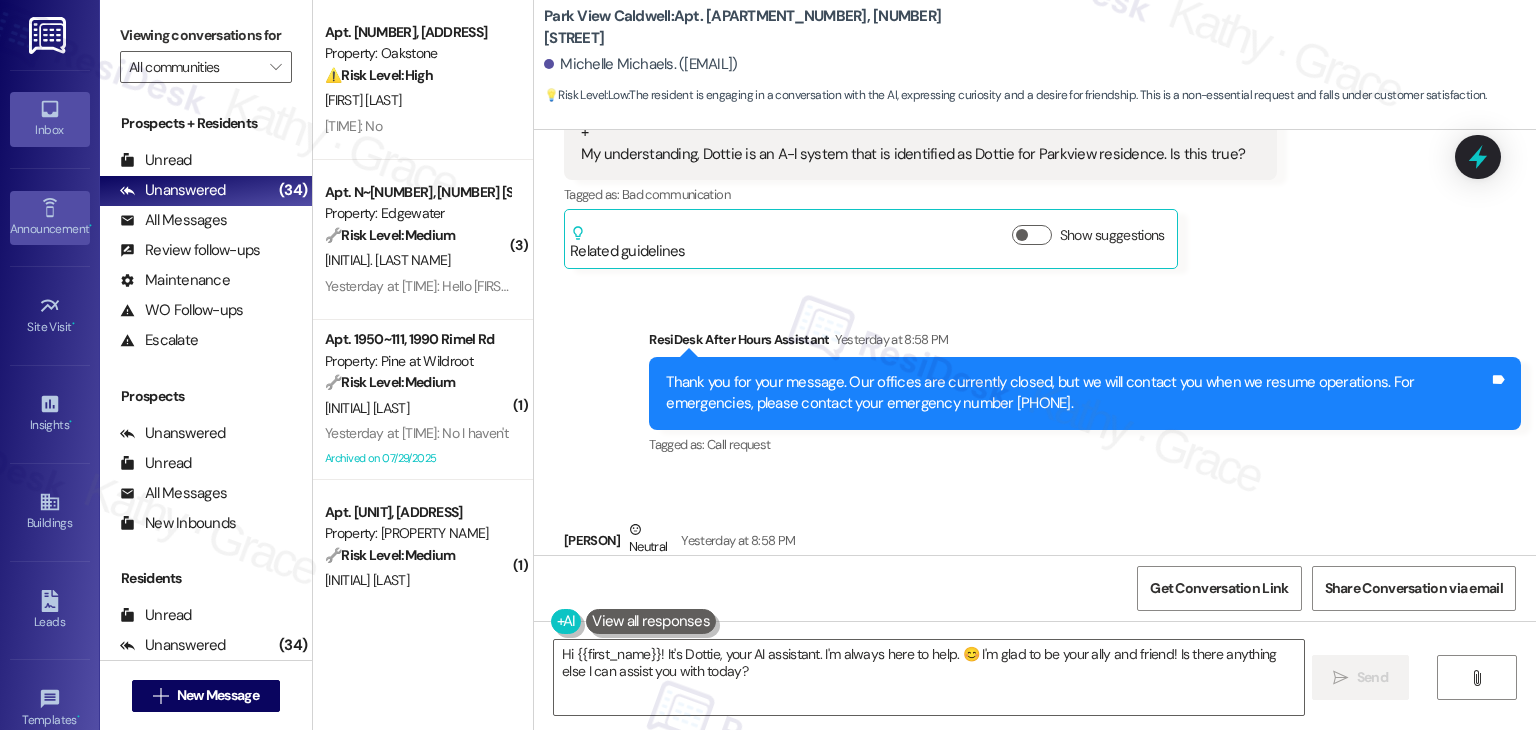click on "Announcement   •" at bounding box center (50, 229) 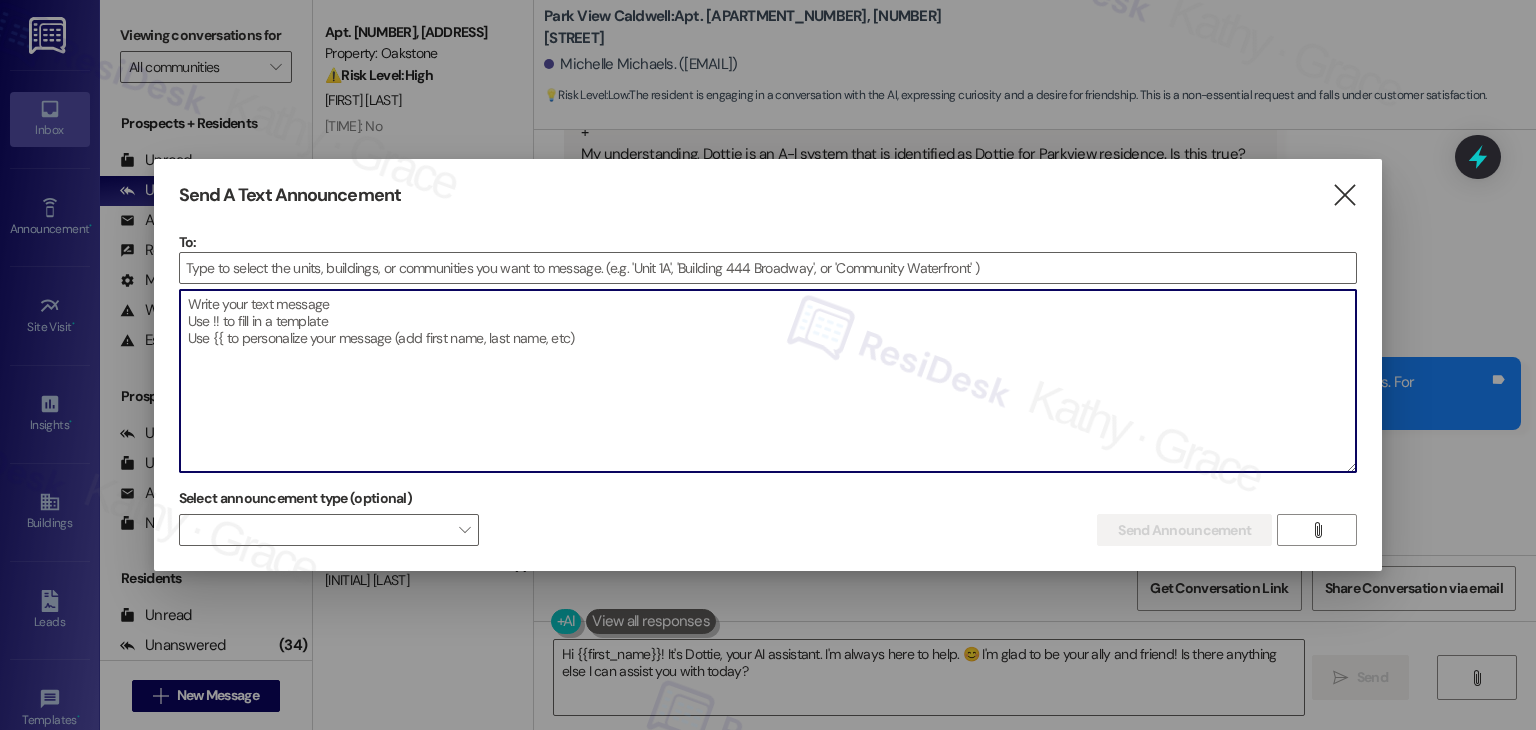 click at bounding box center [768, 381] 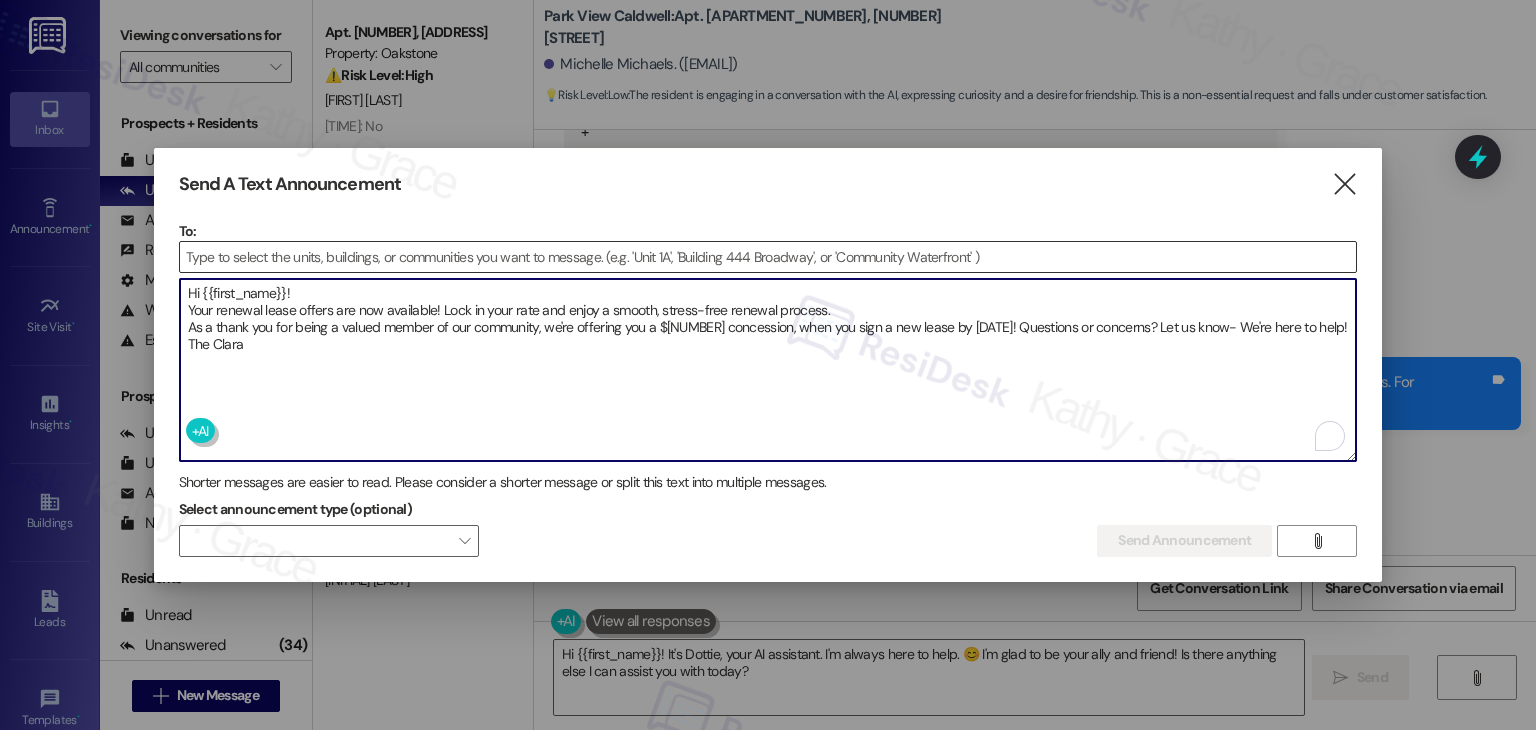 type on "Hi {{first_name}}!
Your renewal lease offers are now available! Lock in your rate and enjoy a smooth, stress-free renewal process.
As a thank you for being a valued member of our community, we're offering you a $[NUMBER] concession, when you sign a new lease by [DATE]! Questions or concerns? Let us know- We're here to help!
The Clara" 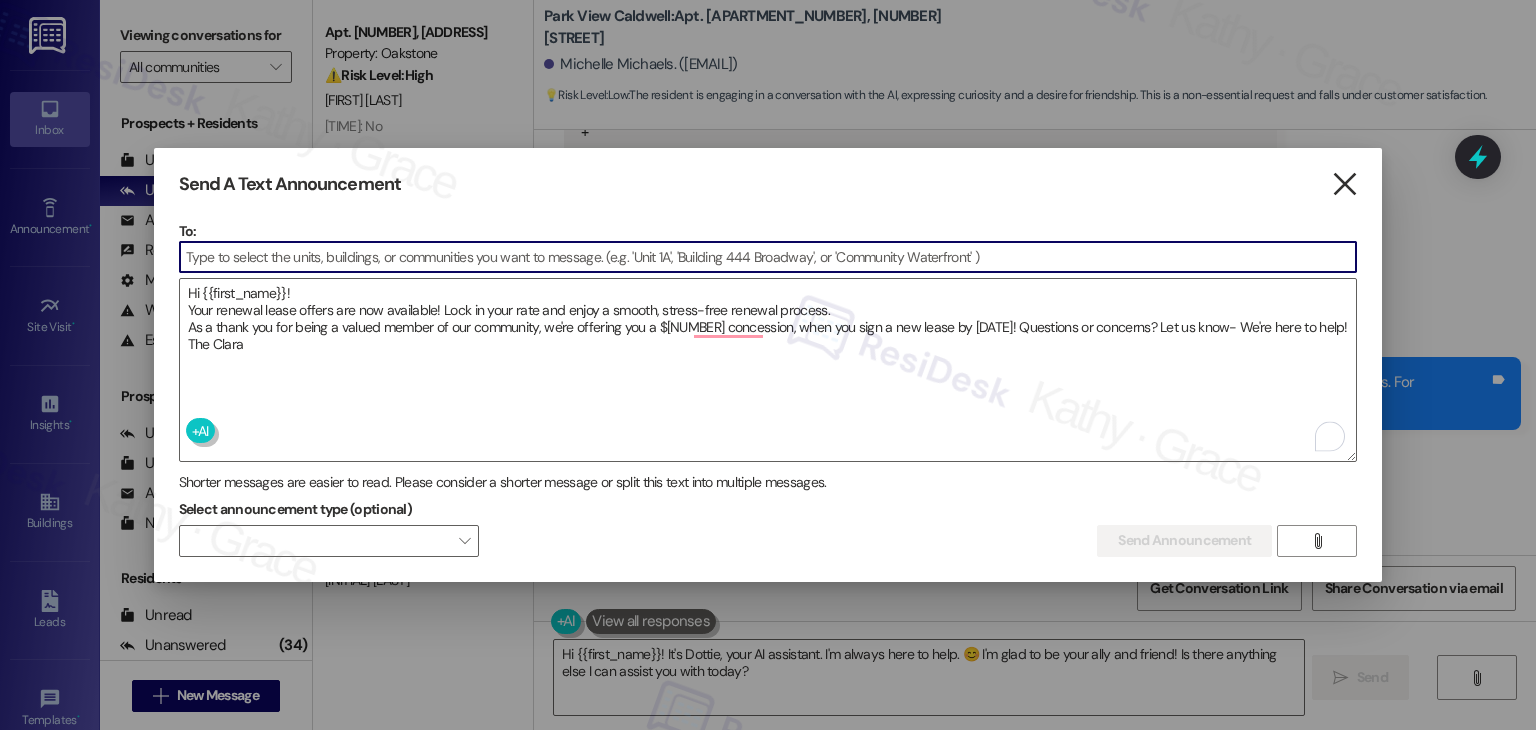 click on "" at bounding box center (1344, 184) 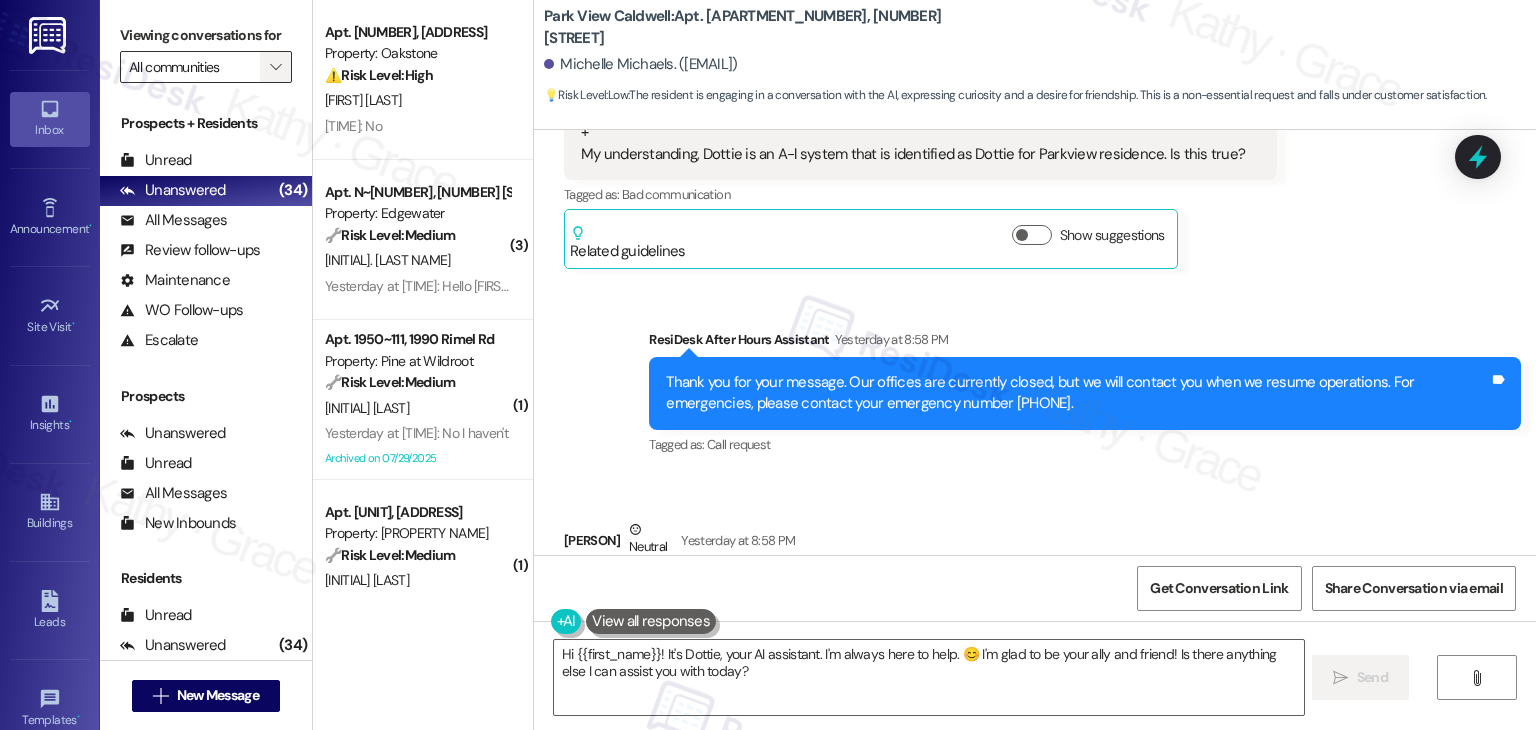click on "" at bounding box center (275, 67) 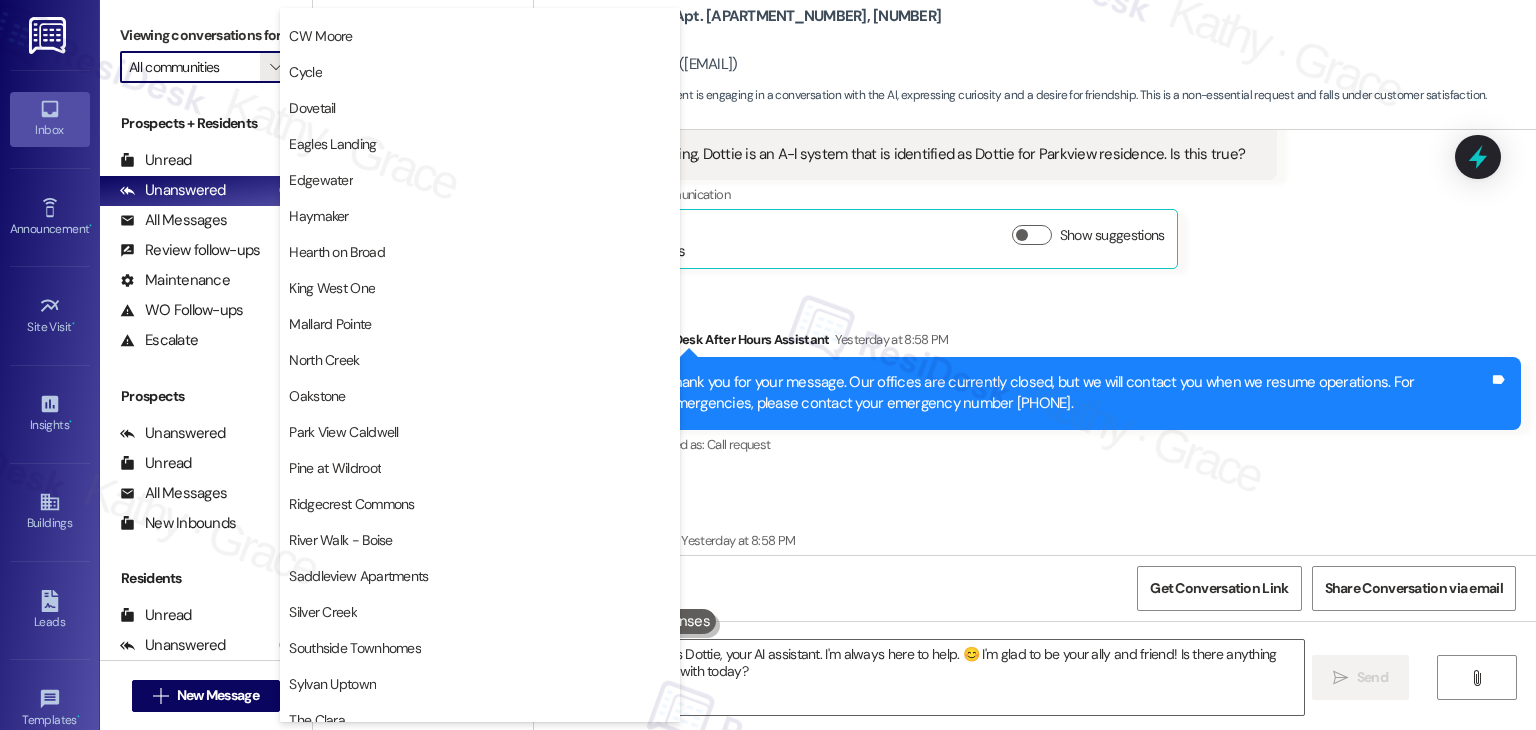 scroll, scrollTop: 800, scrollLeft: 0, axis: vertical 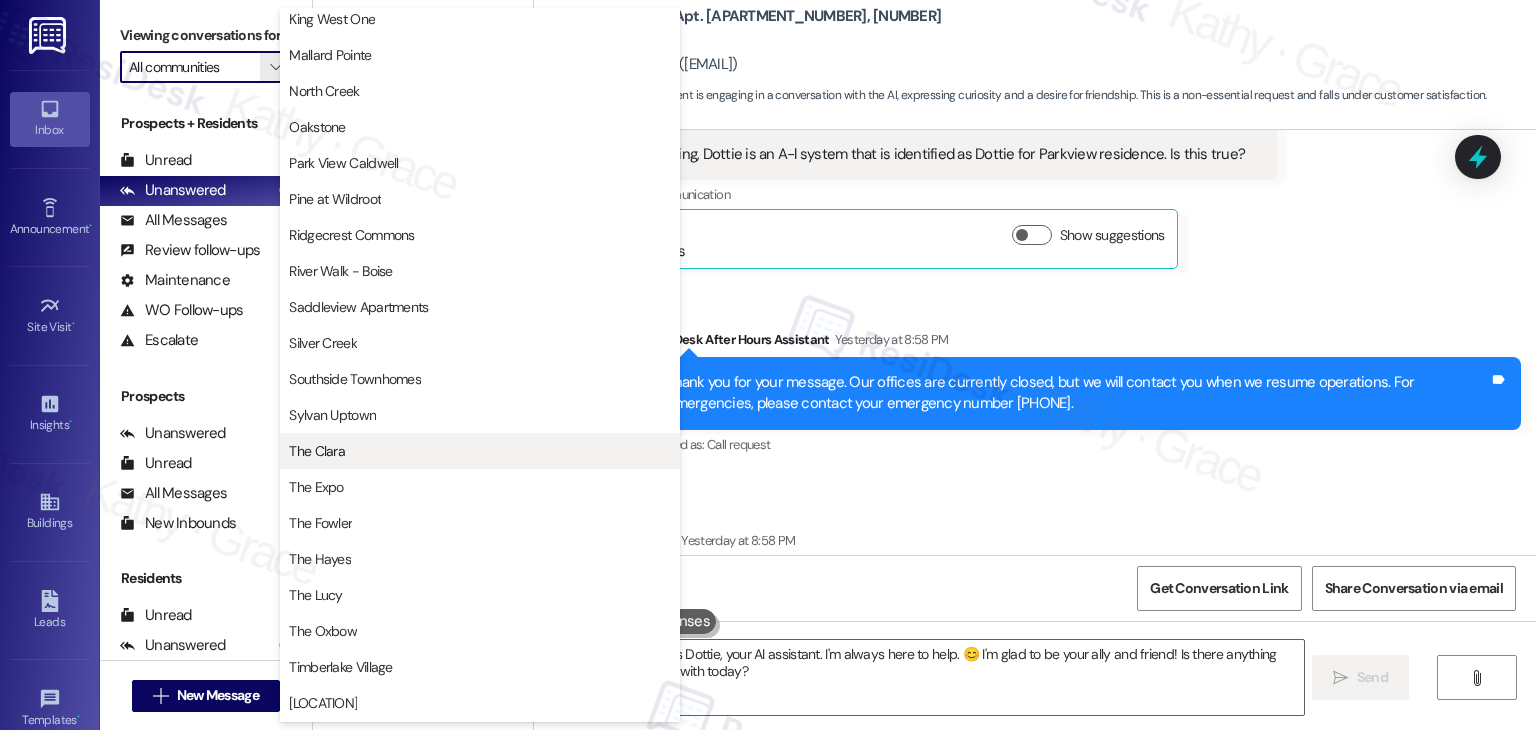 click on "The Clara" at bounding box center (480, 451) 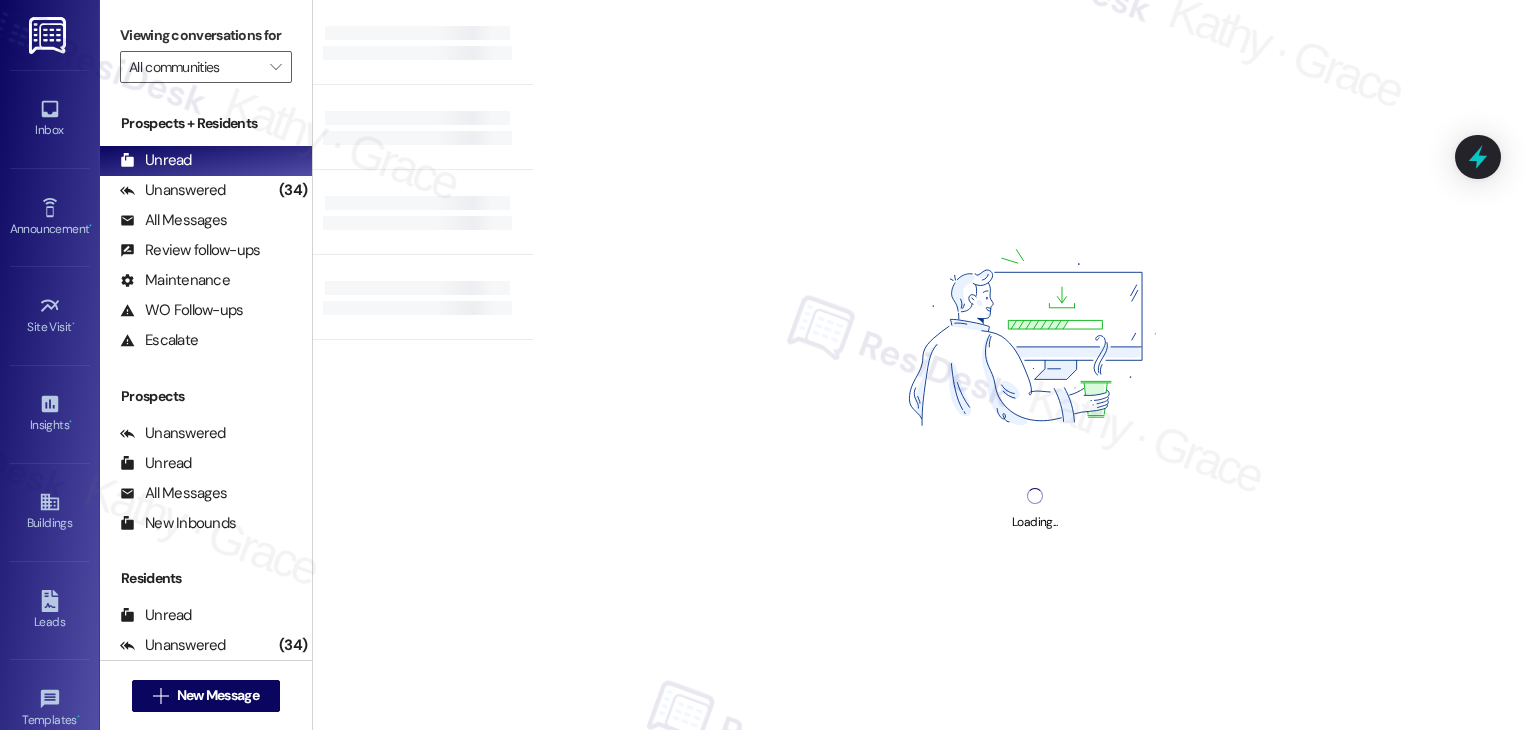 type on "The Clara" 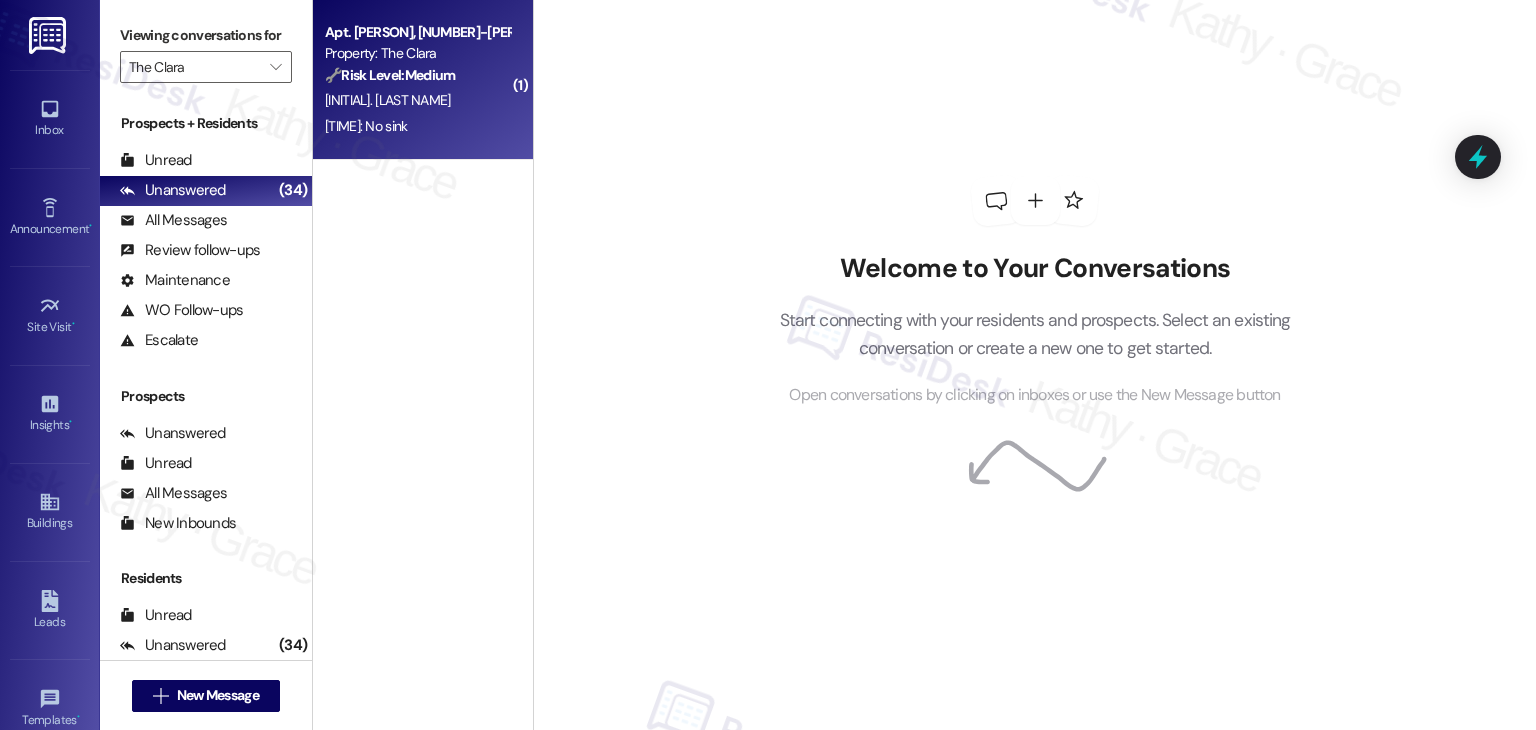 click on "7:00 PM [DAY]: Hello. Since messaging the odor has mostly improved. I will check in if it gets worse. Thank you for your help  7:00 PM [DAY]: Hello. Since messaging the odor has mostly improved. I will check in if it gets worse. Thank you for your help" at bounding box center (366, 126) 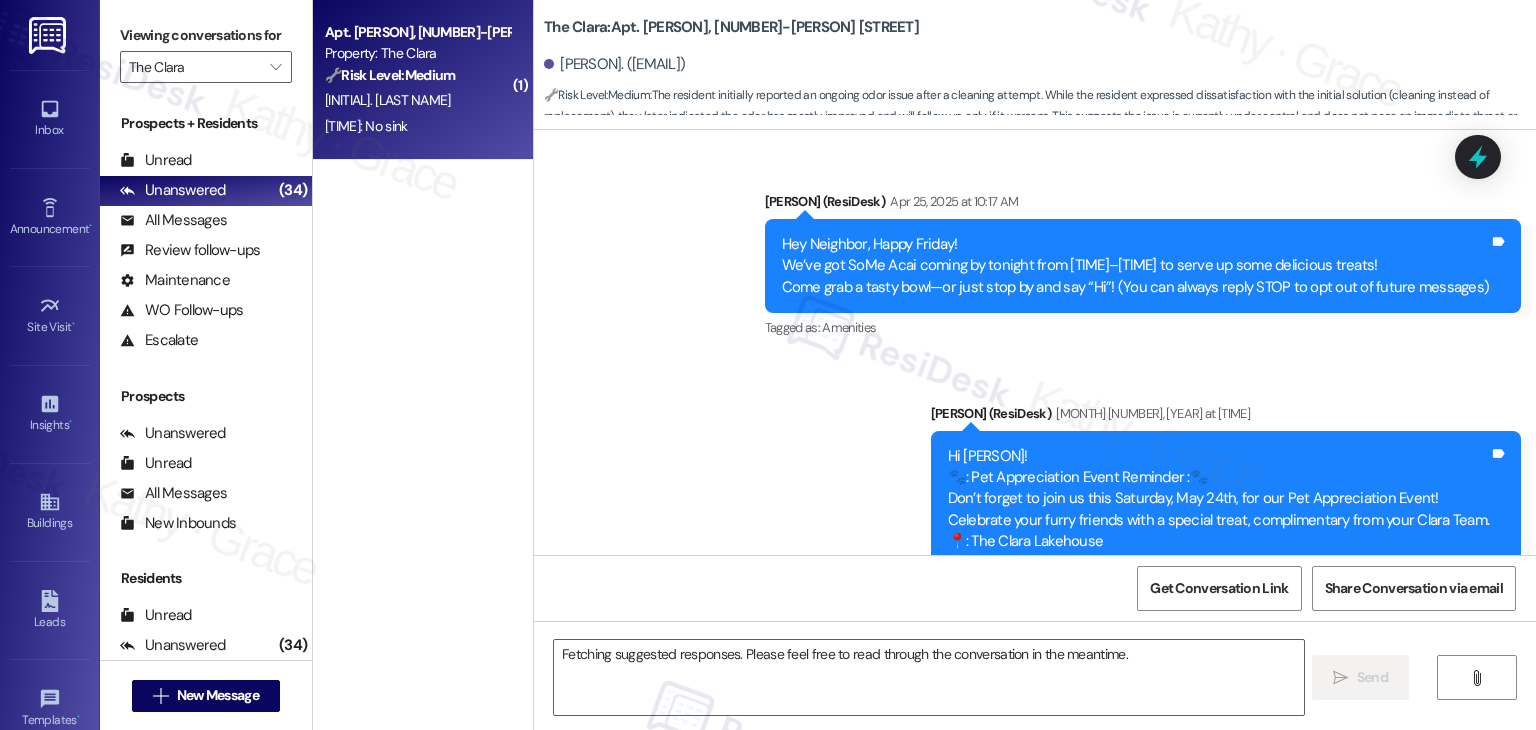 scroll, scrollTop: 6352, scrollLeft: 0, axis: vertical 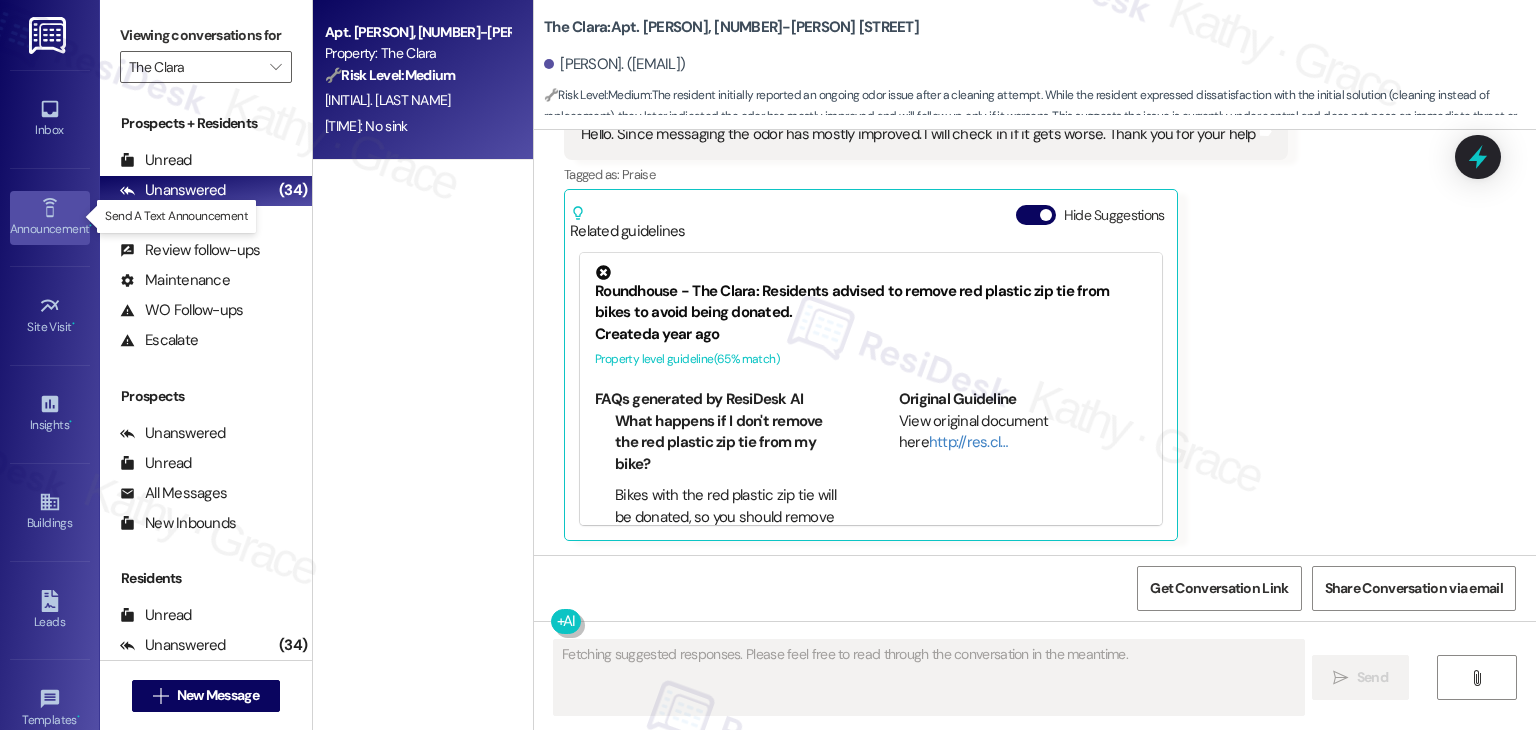 click on "Announcement   •" at bounding box center (50, 229) 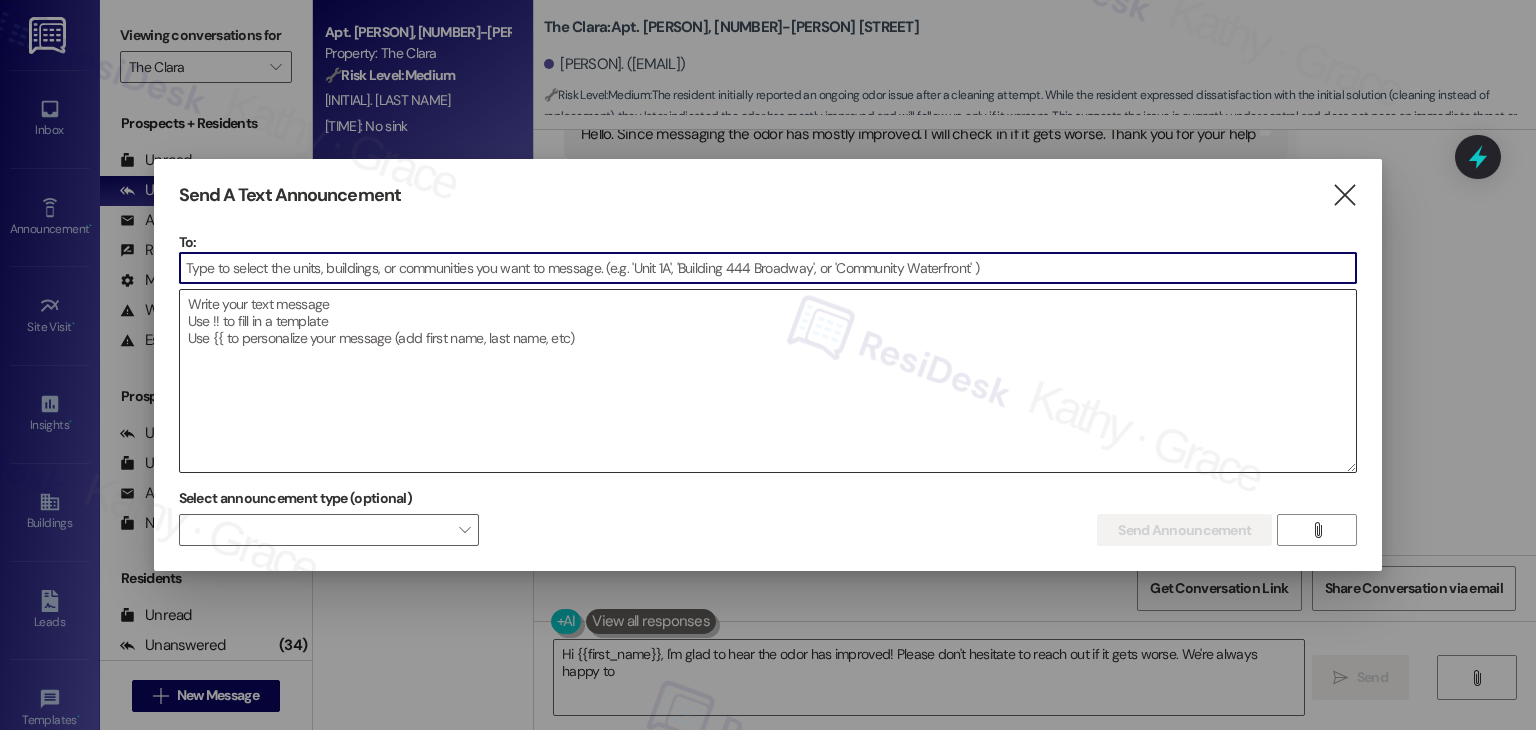 click at bounding box center (768, 381) 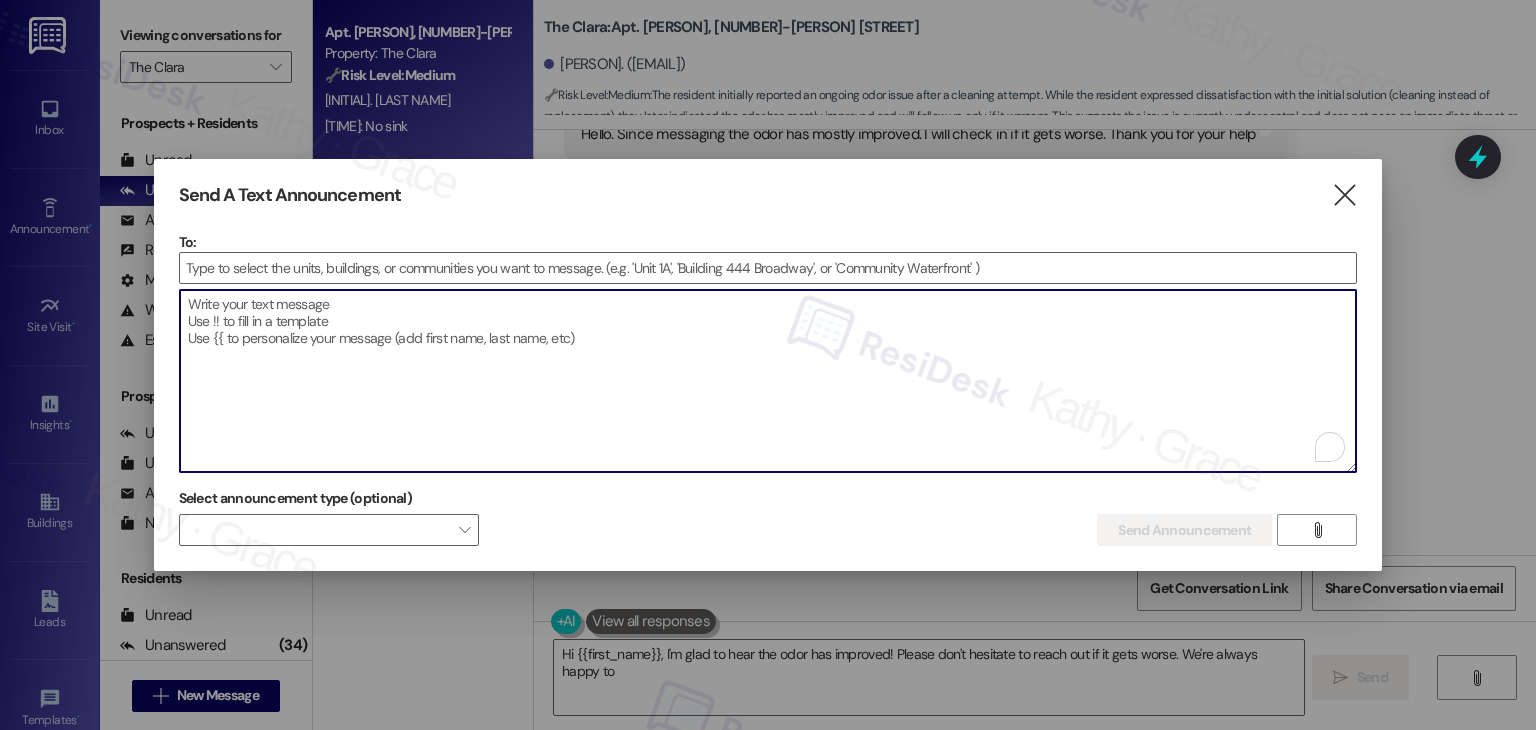 paste on "Hi {{first_name}}!
Your renewal lease offers are now available! Lock in your rate and enjoy a smooth, stress-free renewal process.
As a thank you for being a valued member of our community, we're offering you a $[NUMBER] concession, when you sign a new lease by [DATE]! Questions or concerns? Let us know- We're here to help!
The Clara" 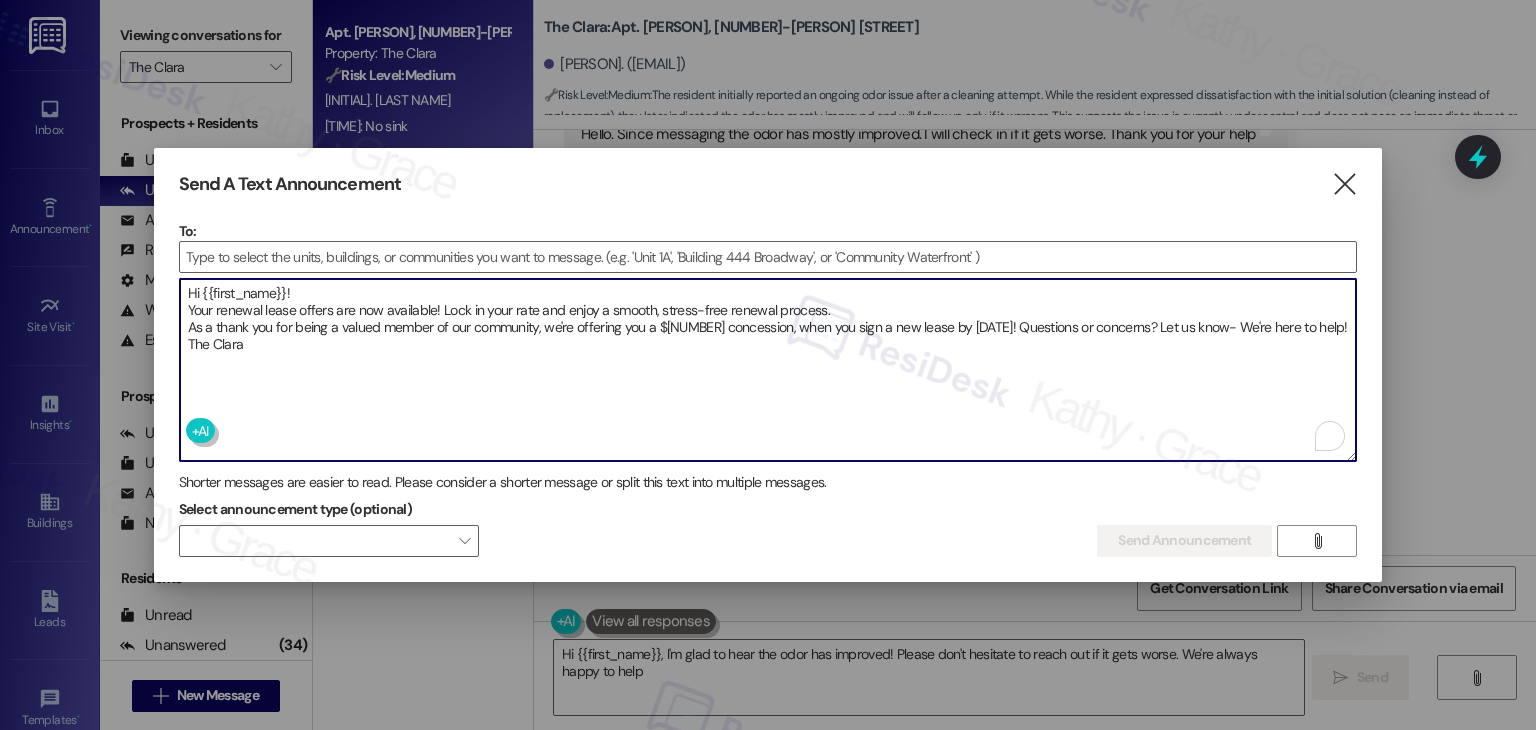 type on "Hi {{first_name}}, I'm glad to hear the odor has improved! Please don't hesitate to reach out if it gets worse. We're always happy to help!" 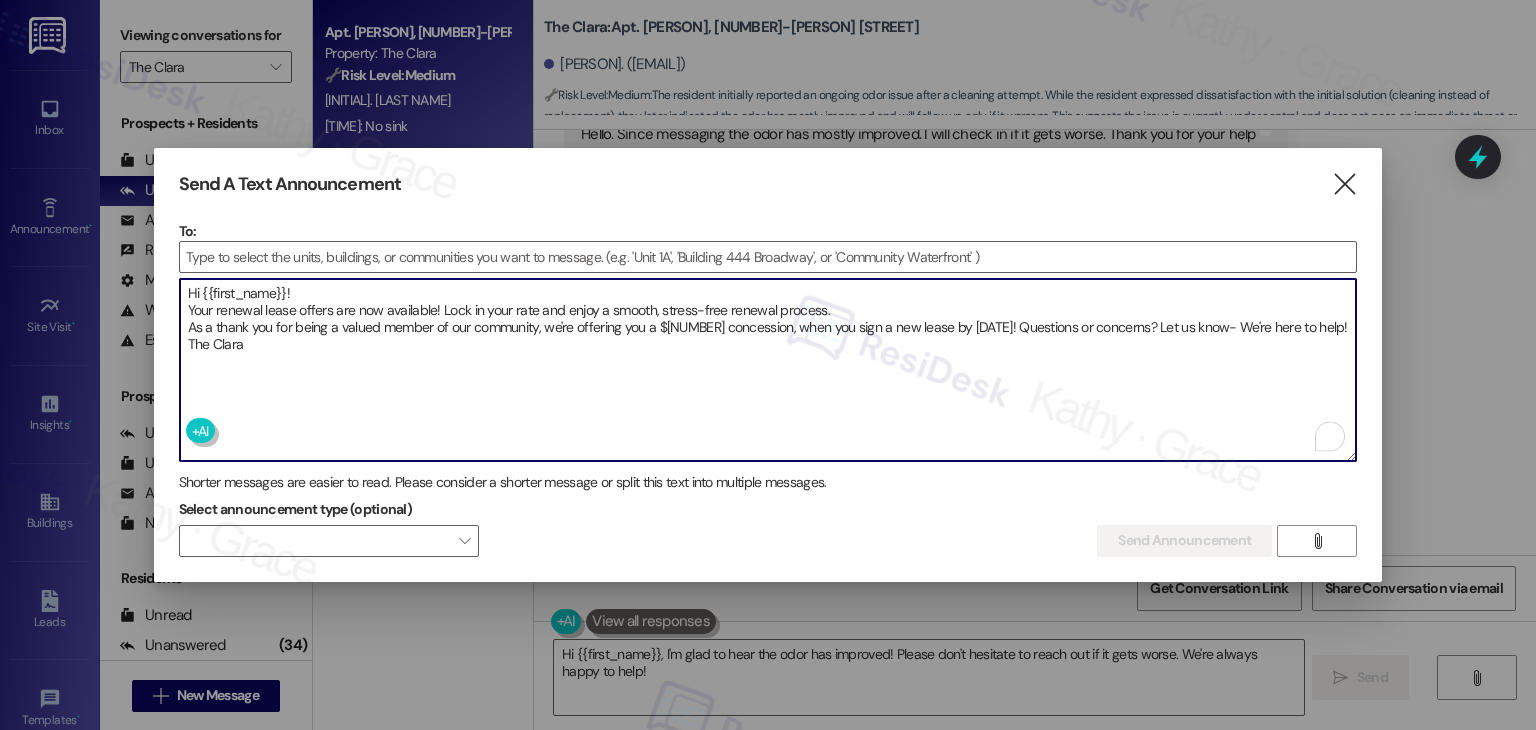type on "Hi {{first_name}}!
Your renewal lease offers are now available! Lock in your rate and enjoy a smooth, stress-free renewal process.
As a thank you for being a valued member of our community, we're offering you a $[NUMBER] concession, when you sign a new lease by [DATE]! Questions or concerns? Let us know- We're here to help!
The Clara" 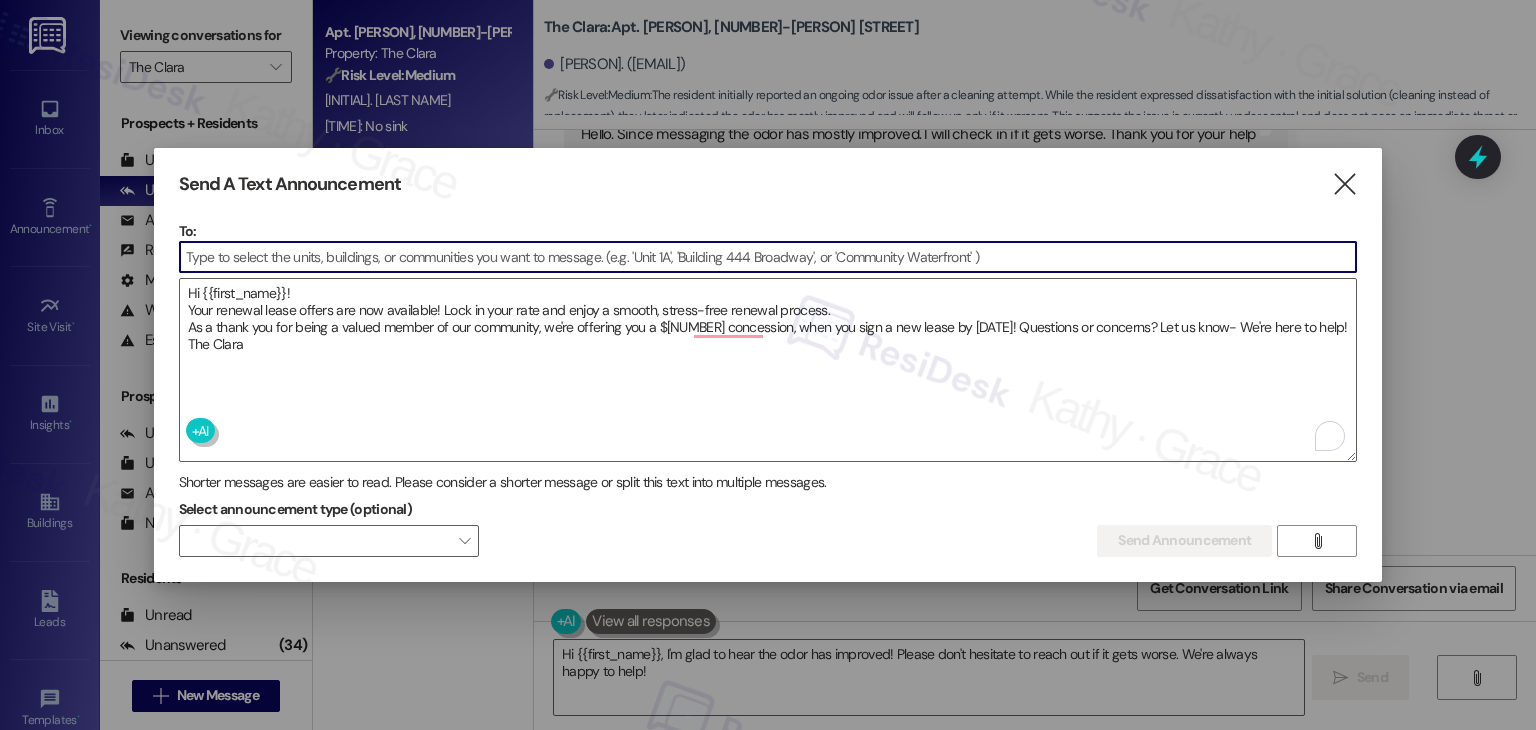 click at bounding box center [768, 257] 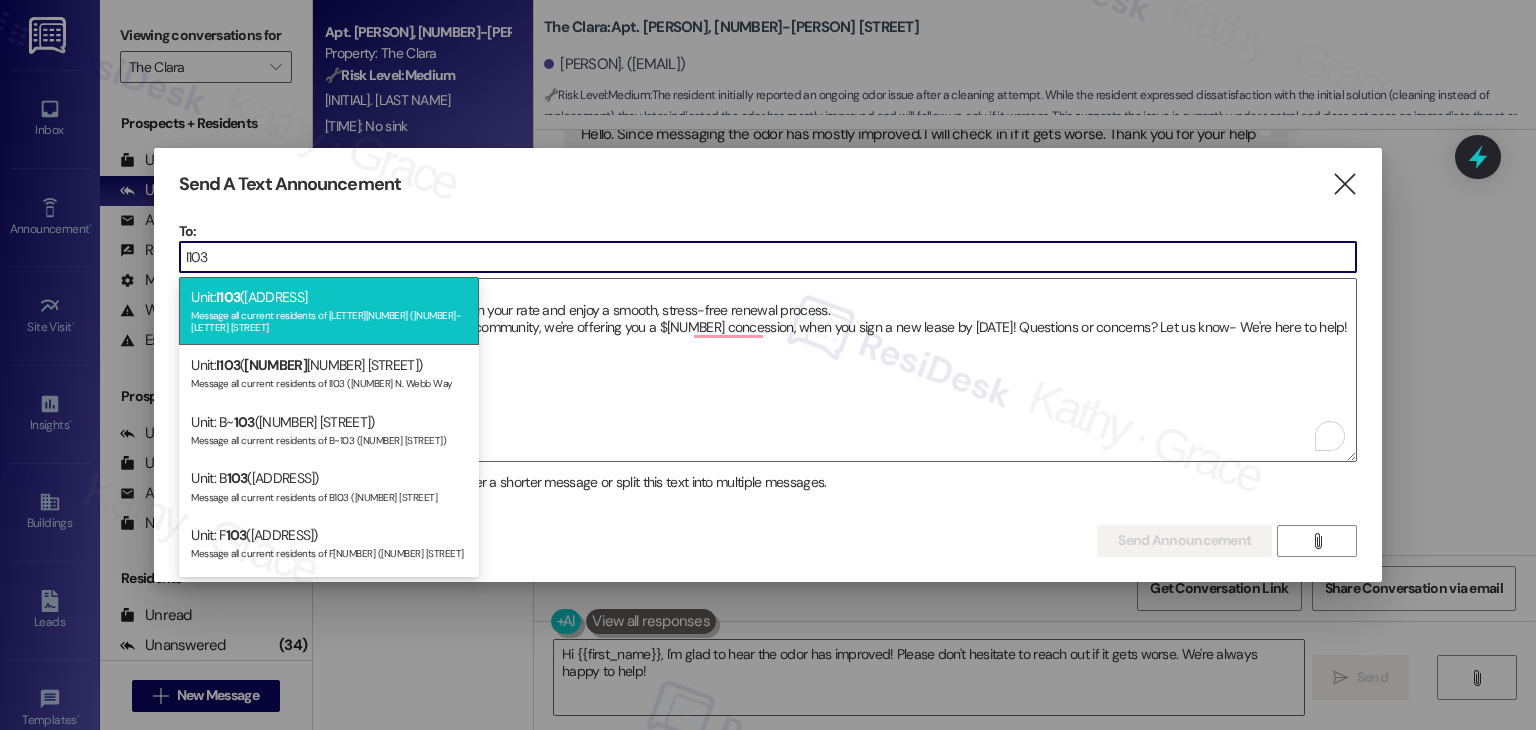 type on "I103" 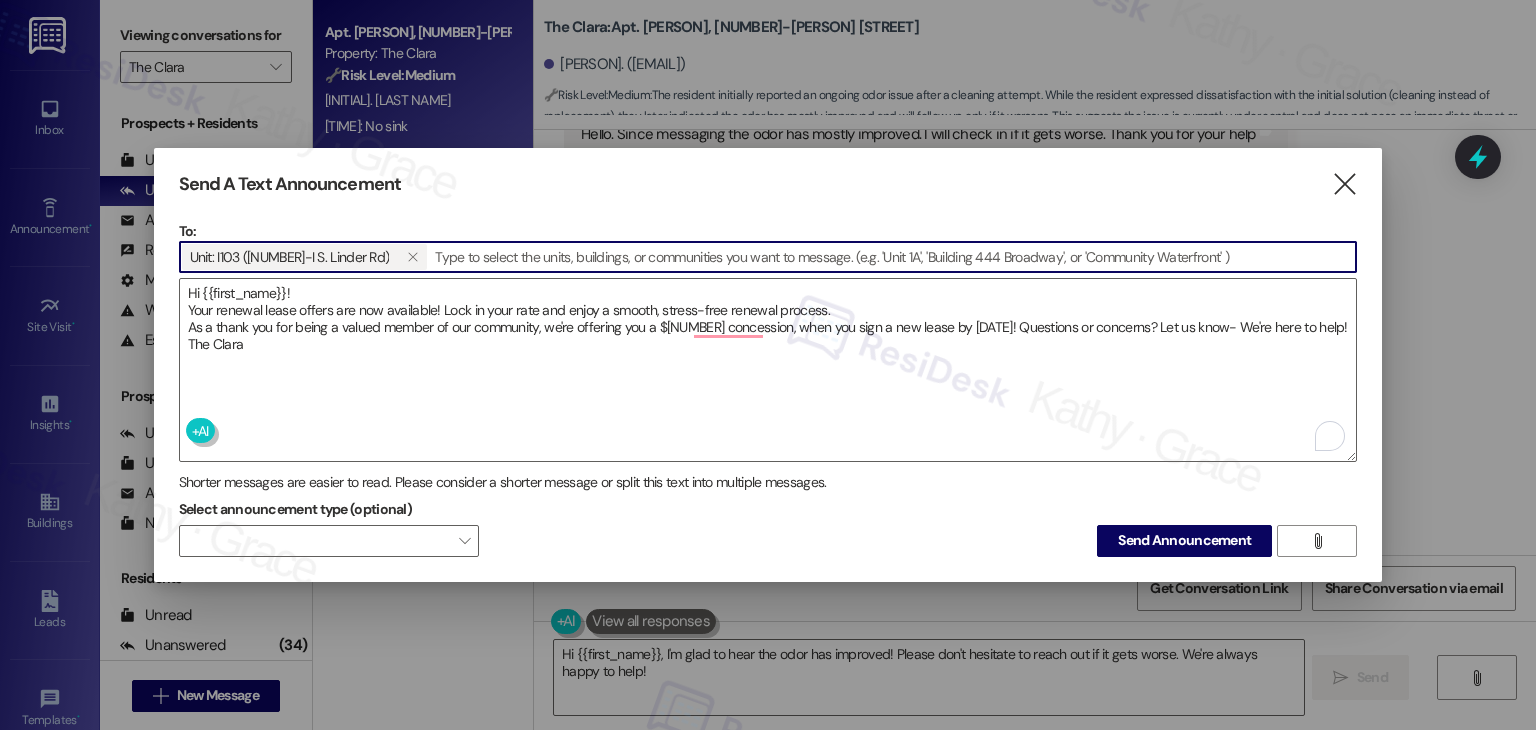 click at bounding box center (892, 257) 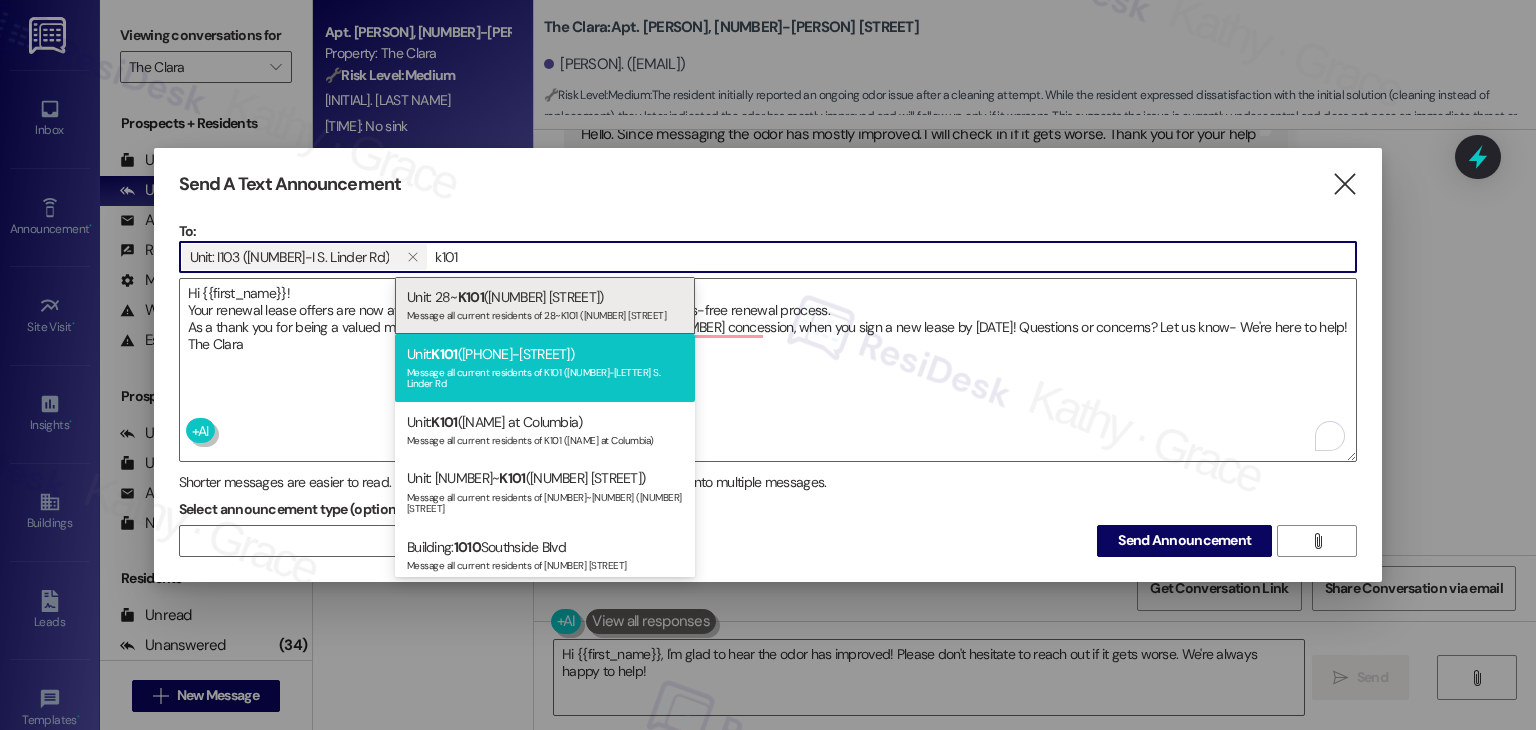 type on "k101" 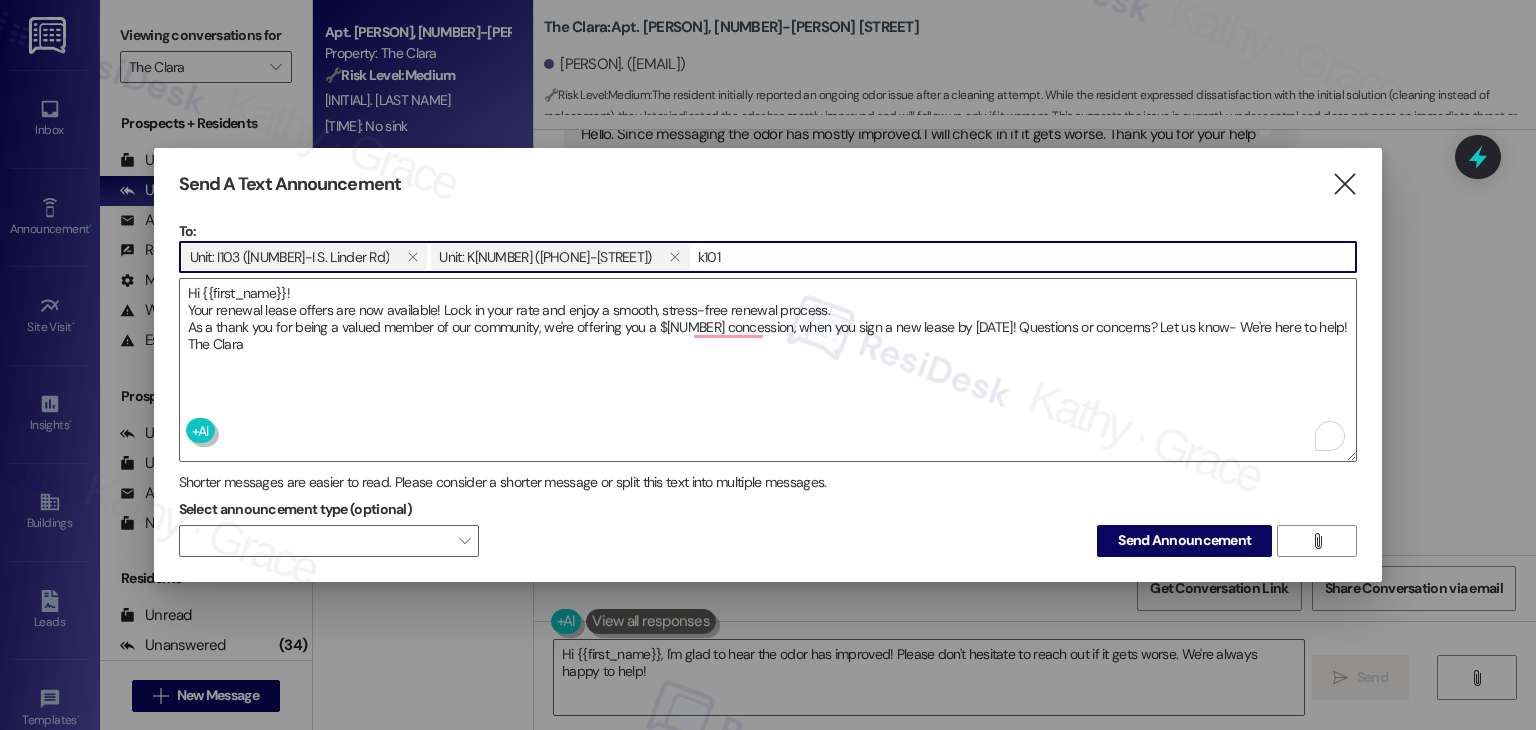 type 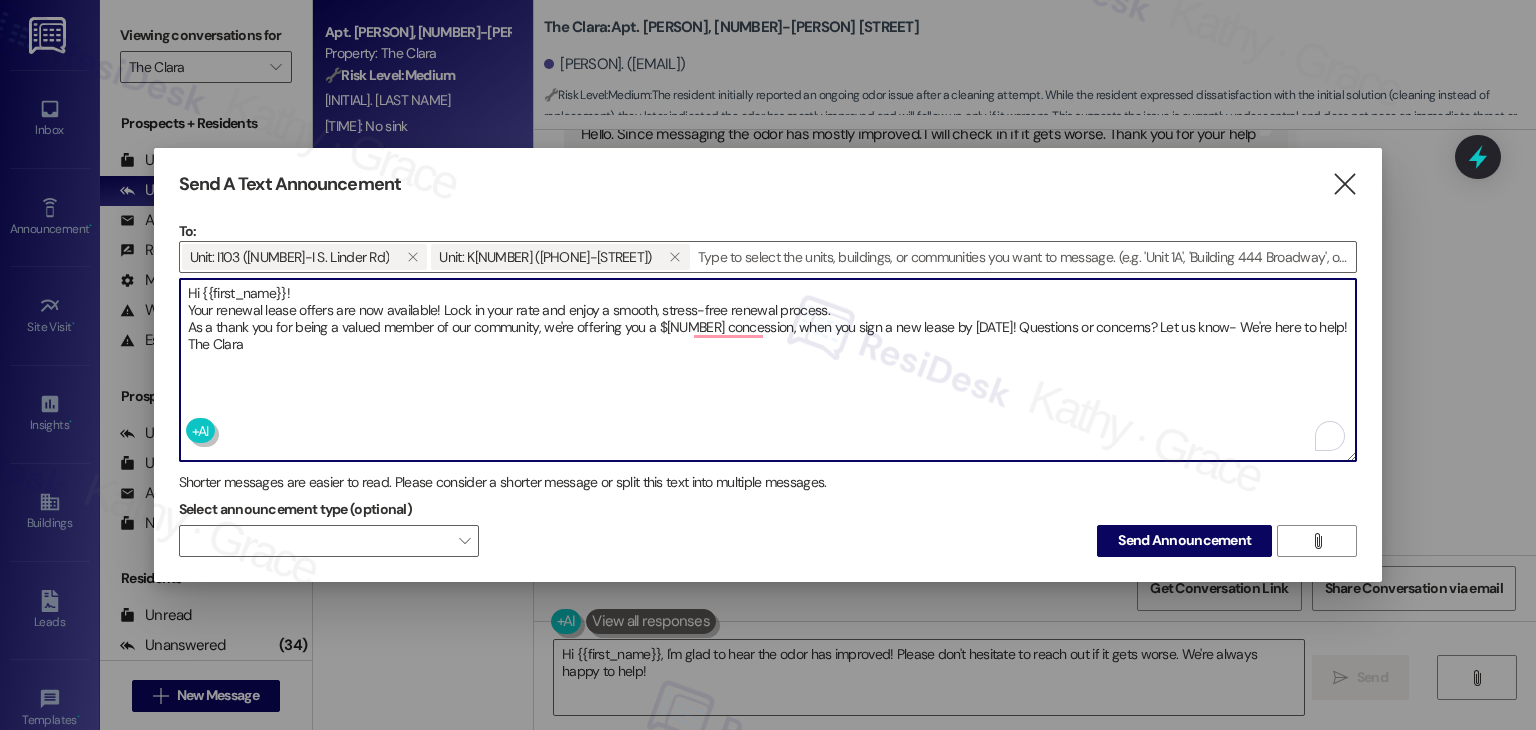 click on "Hi {{first_name}}!
Your renewal lease offers are now available! Lock in your rate and enjoy a smooth, stress-free renewal process.
As a thank you for being a valued member of our community, we're offering you a $[NUMBER] concession, when you sign a new lease by [DATE]! Questions or concerns? Let us know- We're here to help!
The Clara" at bounding box center [768, 370] 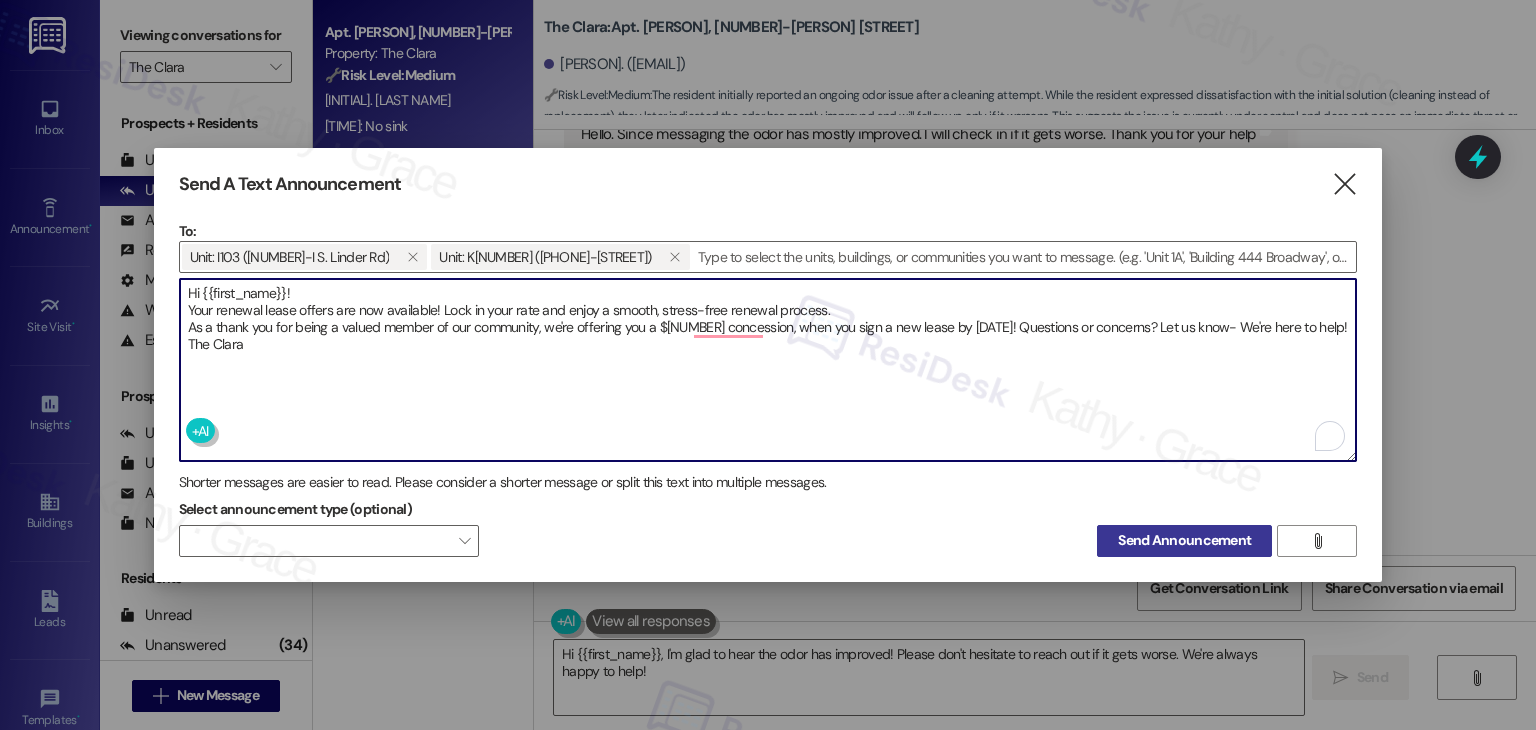 click on "Send Announcement" at bounding box center (1184, 540) 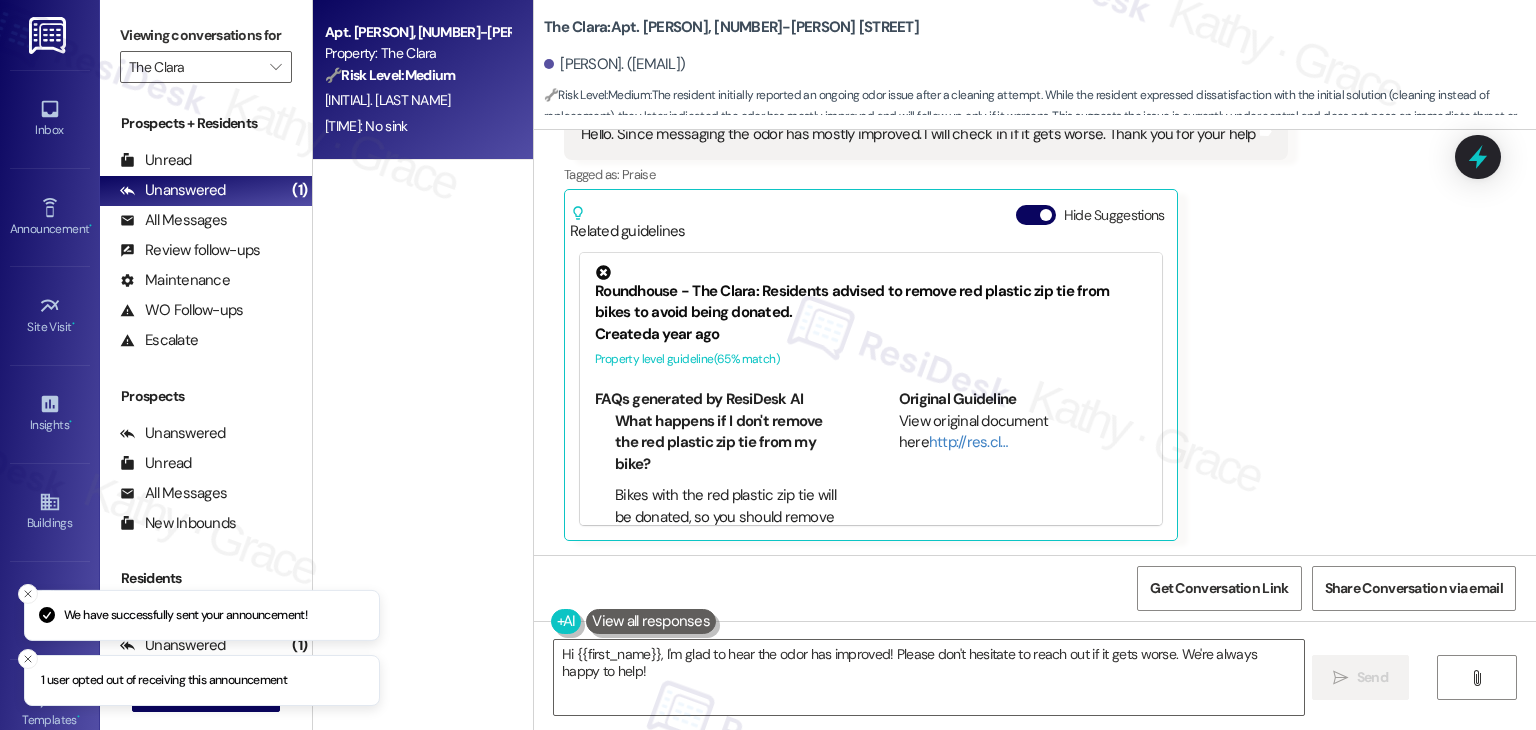click on "Apt. Q308, [NUMBER]-[LETTER] S. Linder Rd Property: The Clara 🔧  Risk Level:  Medium The resident initially reported an ongoing odor issue after a cleaning attempt. While the resident expressed dissatisfaction with the initial solution (cleaning instead of replacement), they later indicated the odor has mostly improved and will follow up only if it worsens. This suggests the issue is currently under control and does not pose an immediate threat or require urgent action. It is a non-urgent maintenance concern. E. [LAST] Yesterday at [TIME]: Hello. Since messaging the odor has mostly improved. I will check in if it gets worse. Thank you for your help  Yesterday at [TIME]: Hello. Since messaging the odor has mostly improved. I will check in if it gets worse. Thank you for your help" at bounding box center (423, 294) 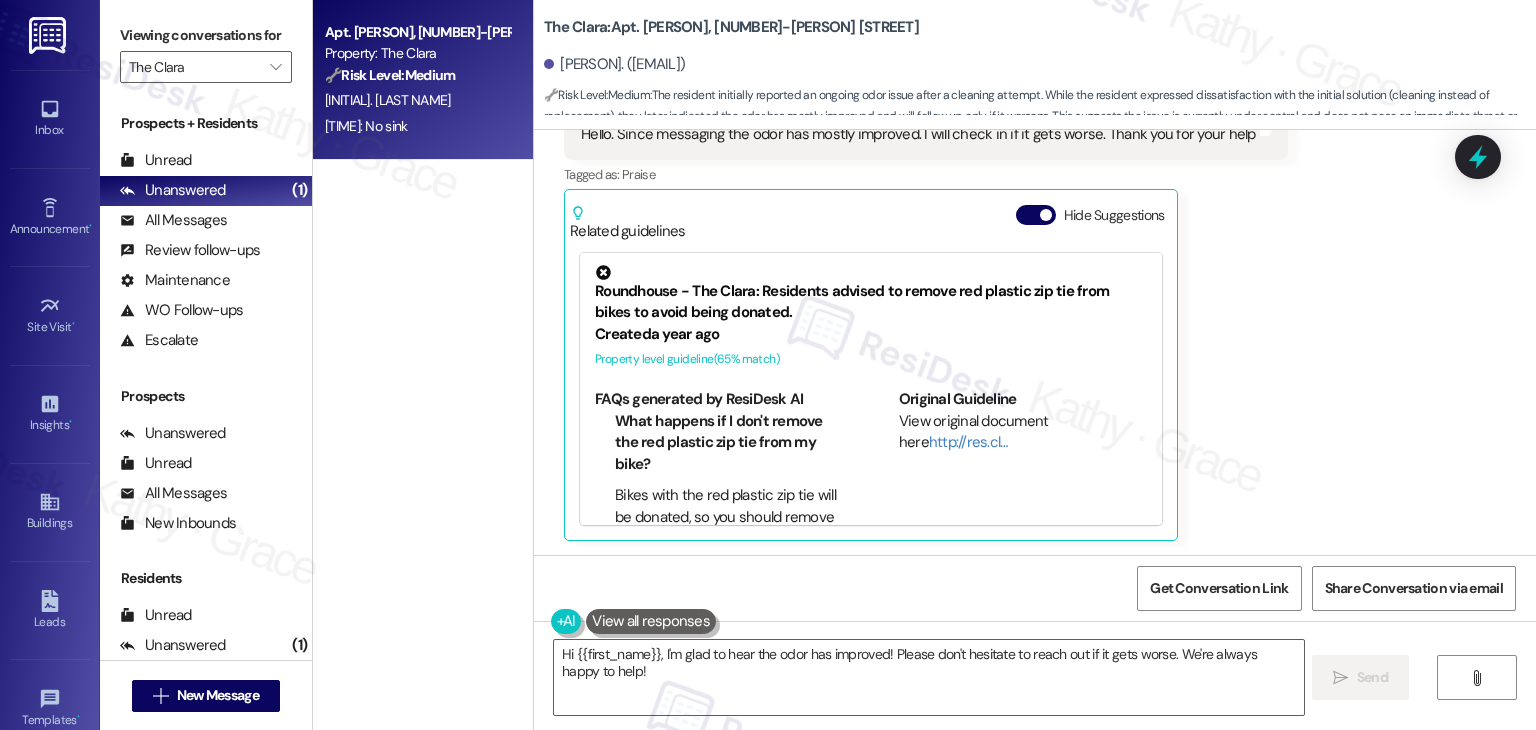 drag, startPoint x: 224, startPoint y: 696, endPoint x: 376, endPoint y: 649, distance: 159.1006 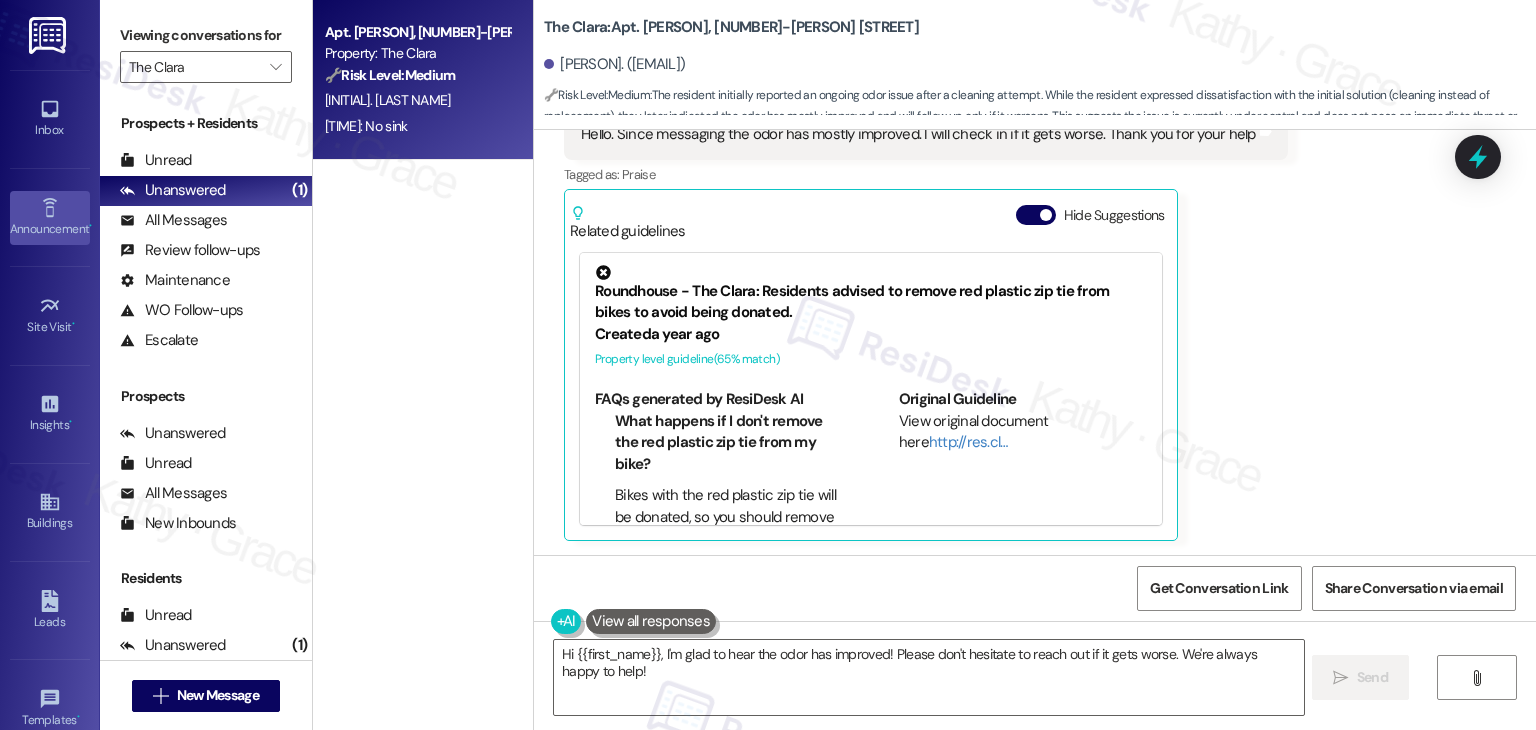 click on "Announcement   •" at bounding box center (50, 229) 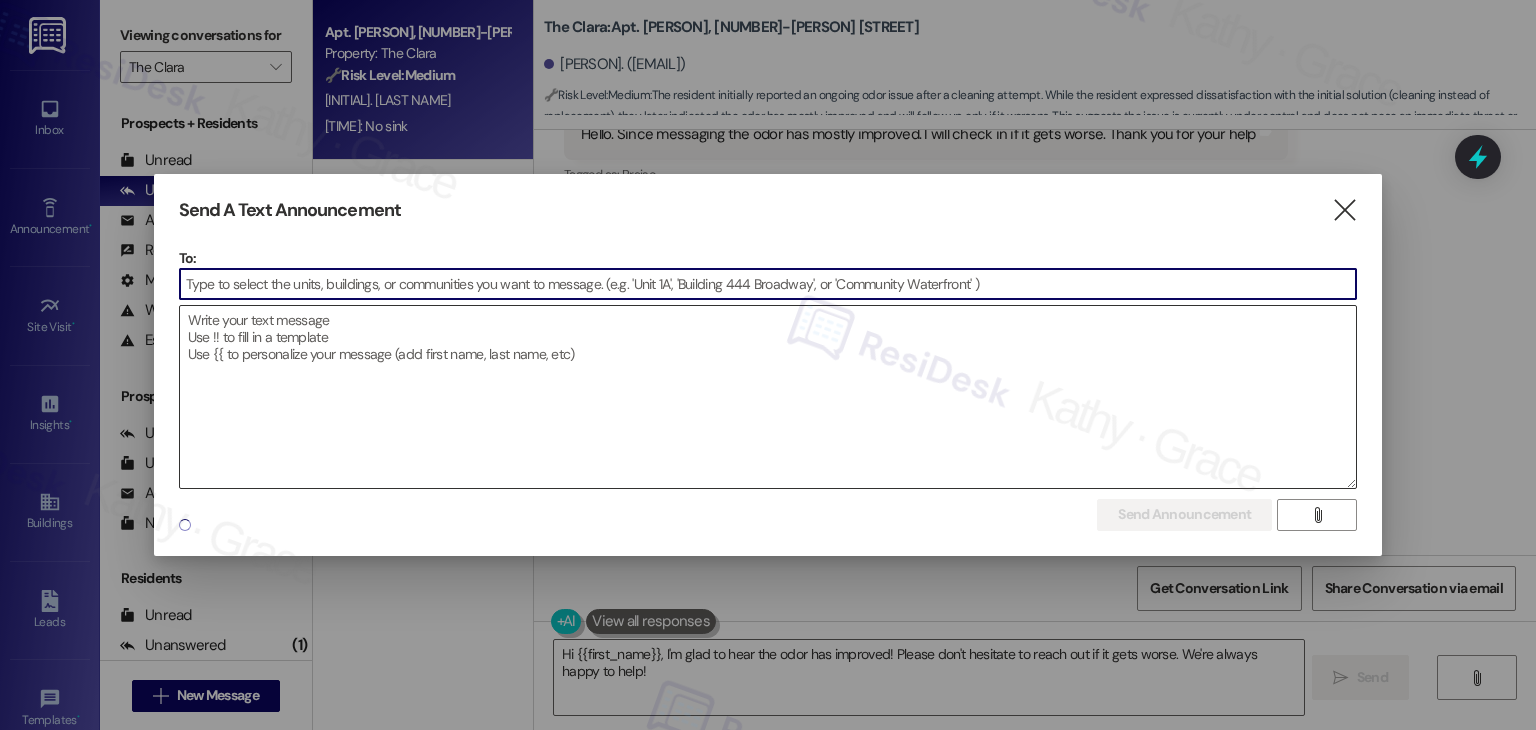 click at bounding box center (768, 397) 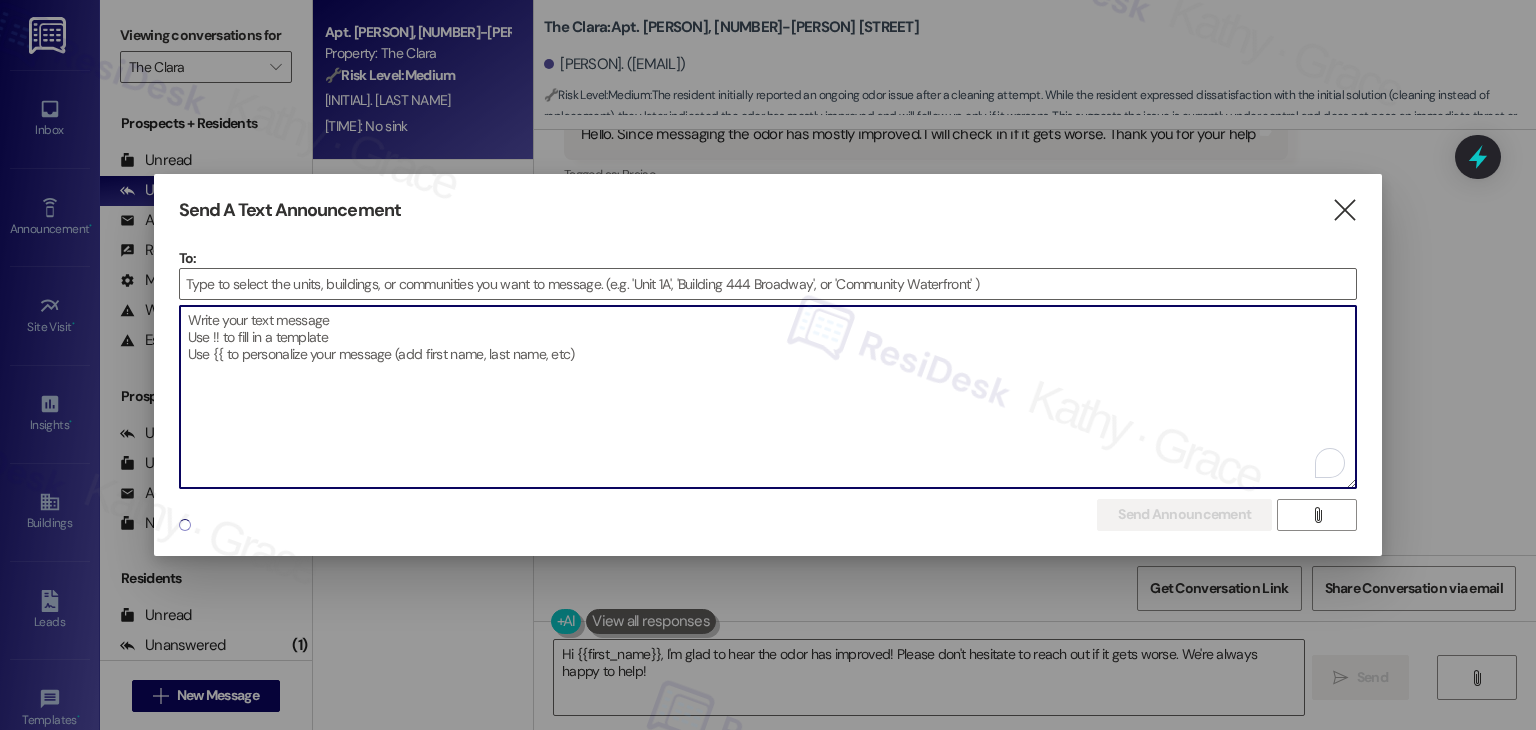 paste on "Hi {{first_name}}!
Your renewal lease offers are now available! Lock in your rate and enjoy a smooth, stress-free renewal process.
As a thank you for being a valued member of our community, we're offering you no increase on your renewal, when you sign a new lease by [MONTH] [DAY]! Questions or concerns? Let us know- We're here to help!
The Clara" 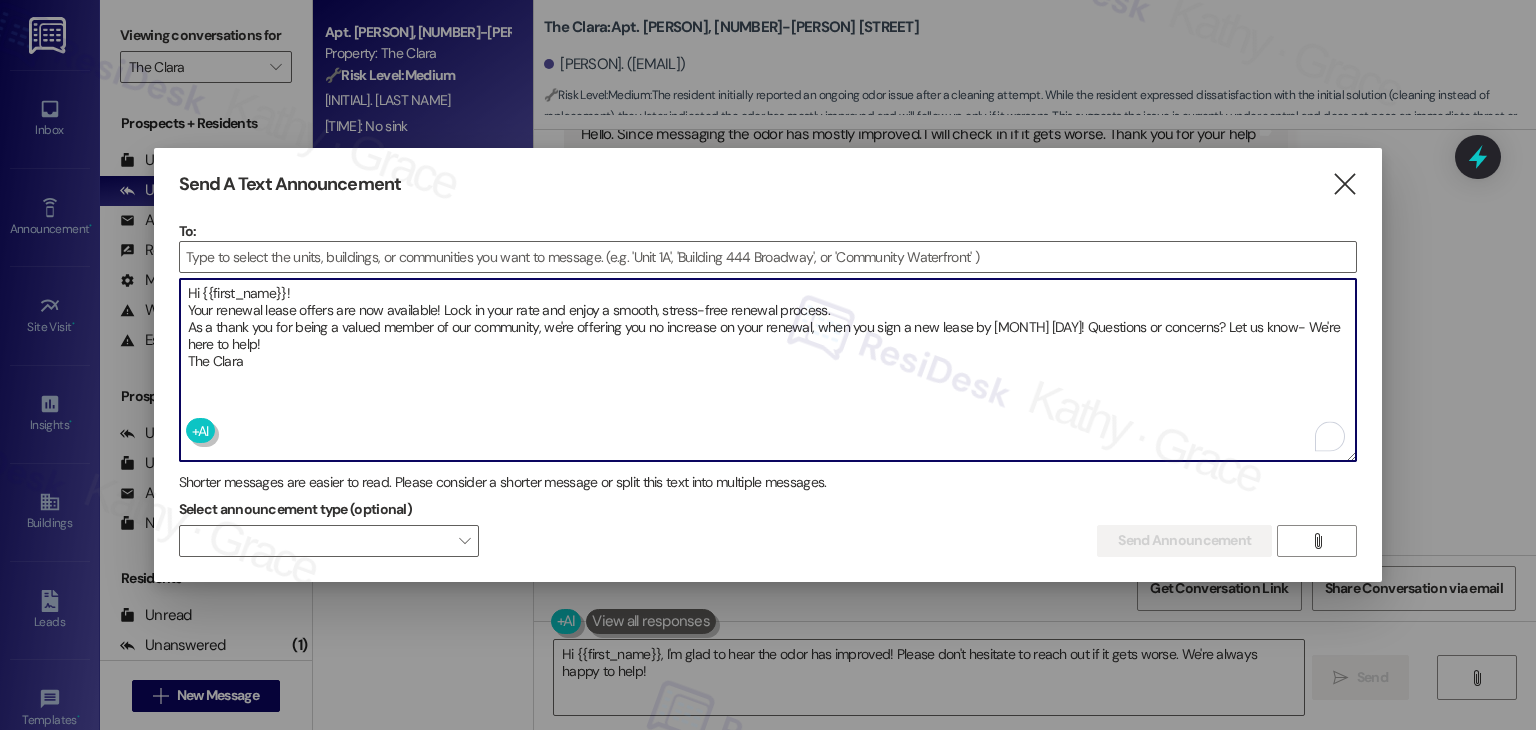 type on "Hi {{first_name}}!
Your renewal lease offers are now available! Lock in your rate and enjoy a smooth, stress-free renewal process.
As a thank you for being a valued member of our community, we're offering you no increase on your renewal, when you sign a new lease by [MONTH] [DAY]! Questions or concerns? Let us know- We're here to help!
The Clara" 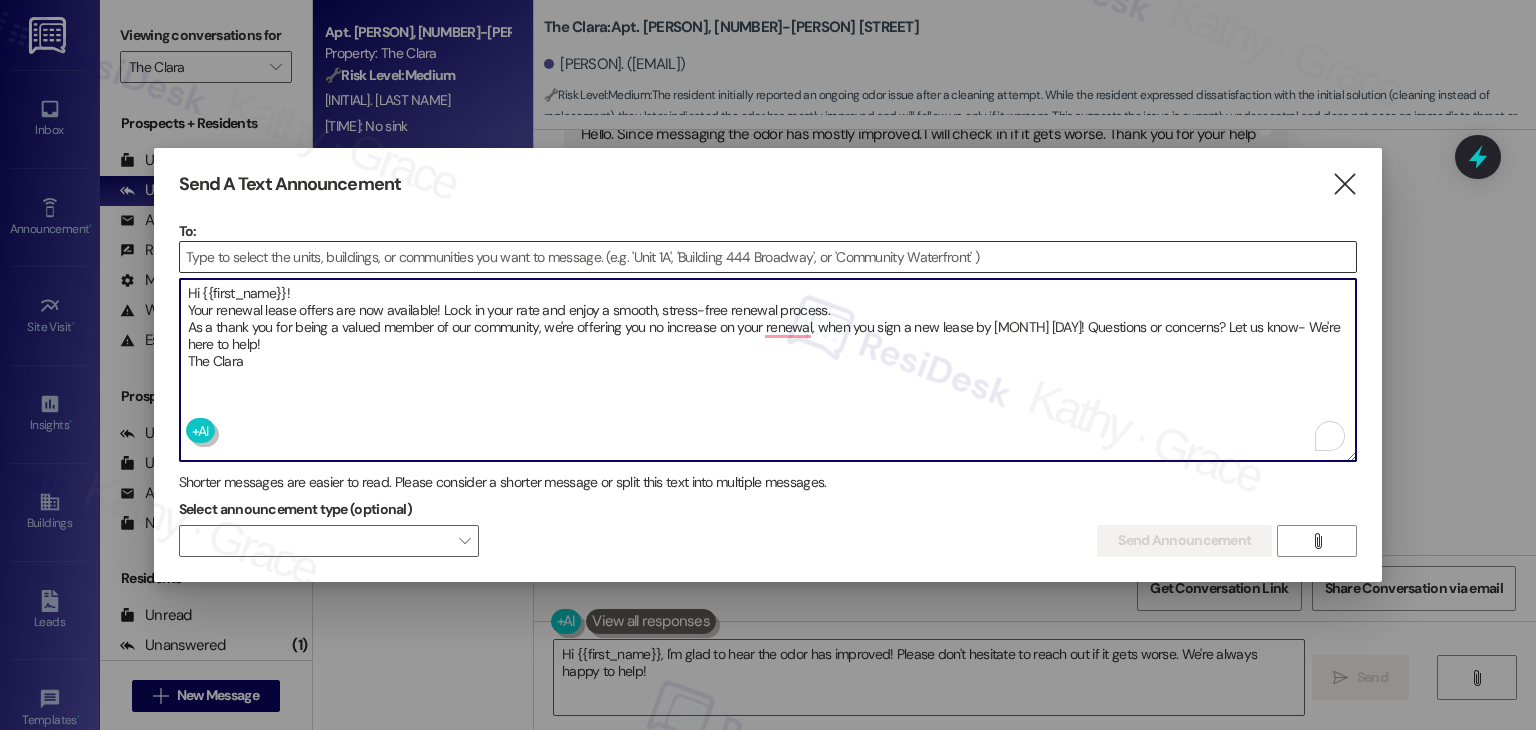 click at bounding box center [768, 257] 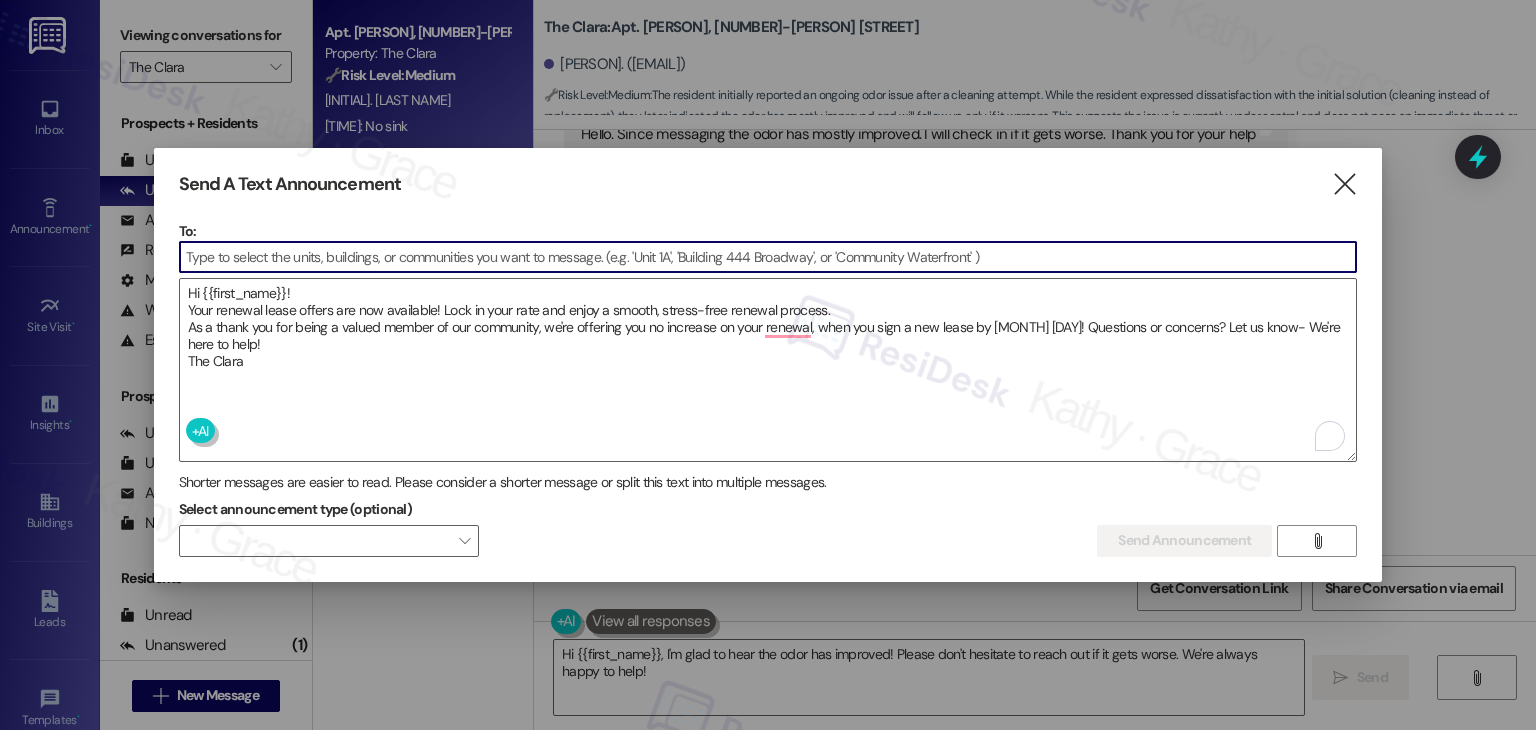paste on "A105" 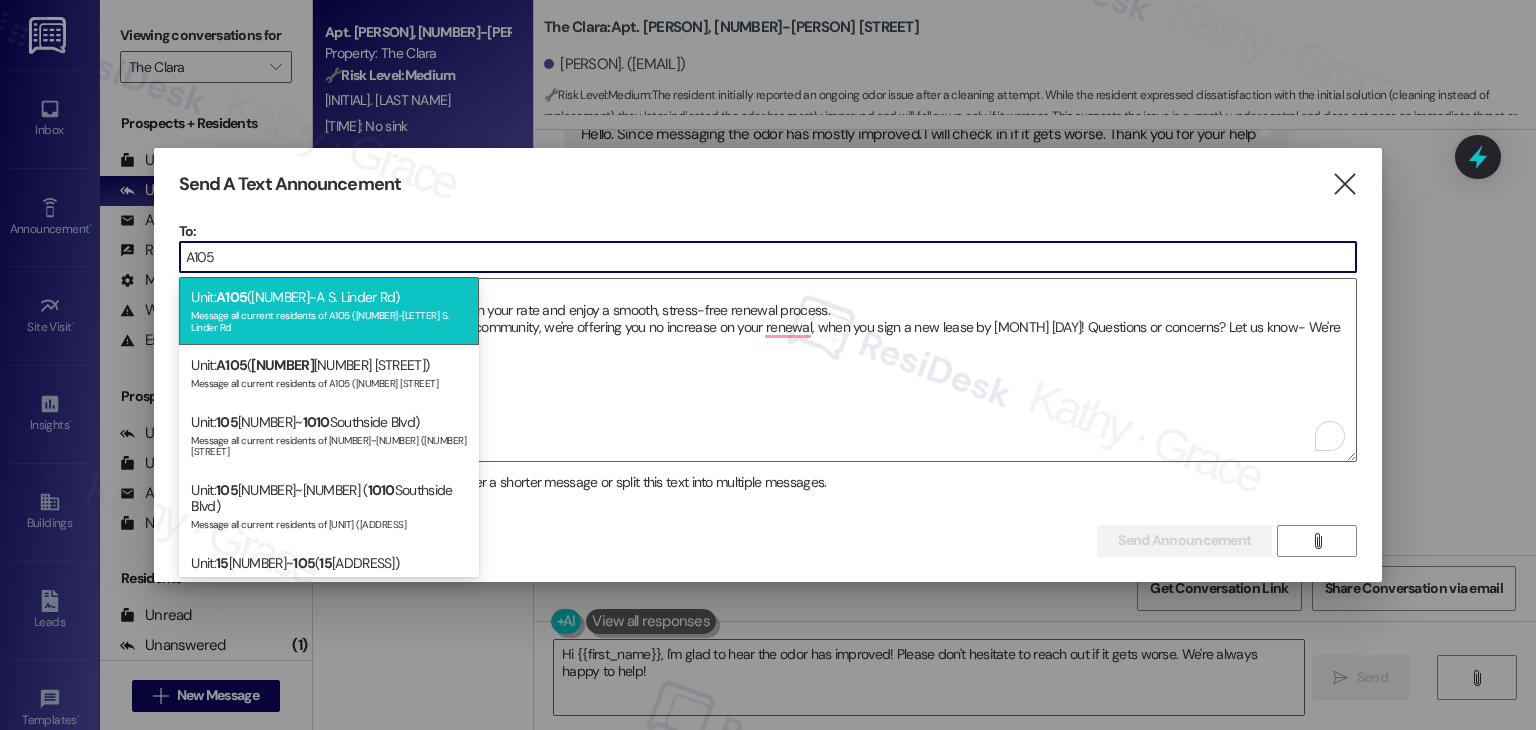 type on "A105" 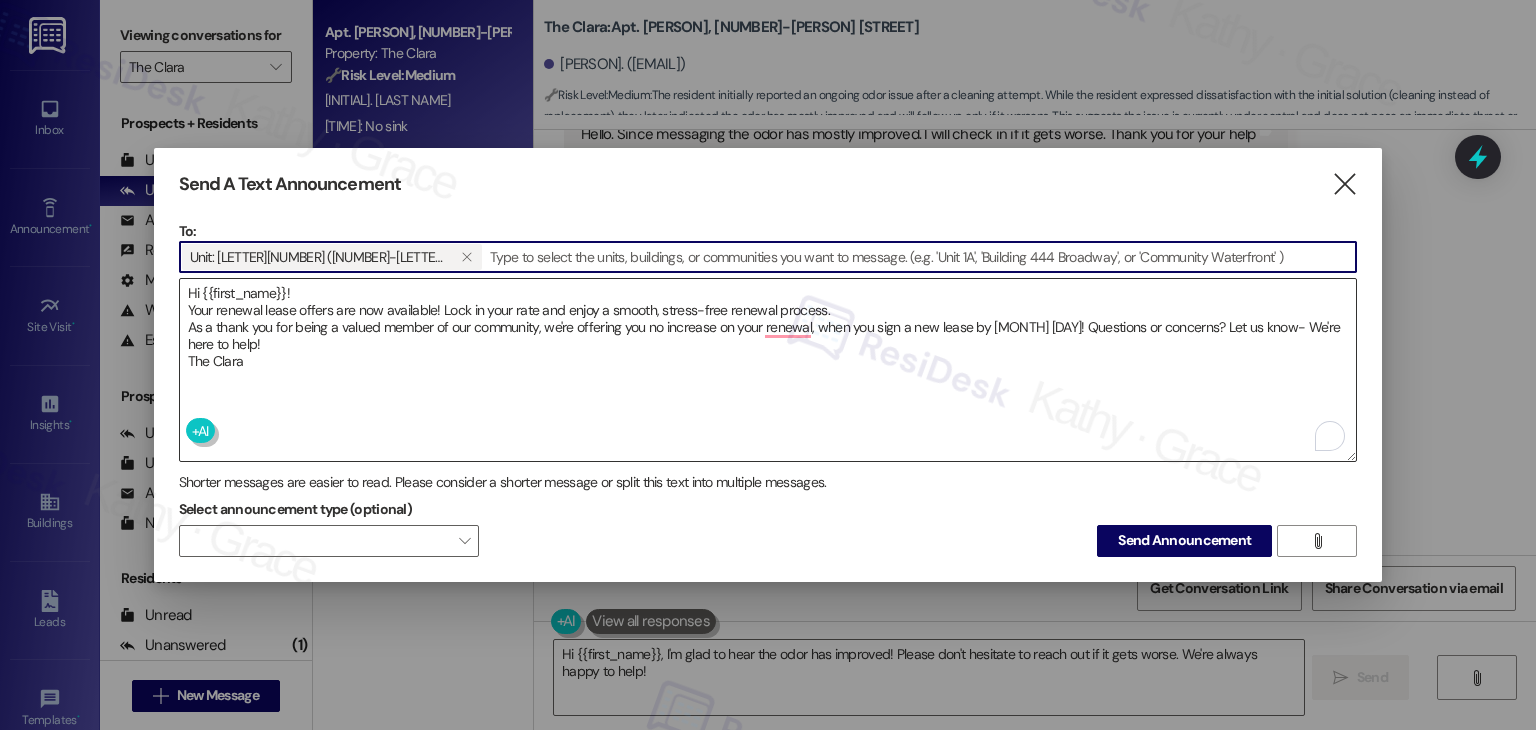 paste on "N103" 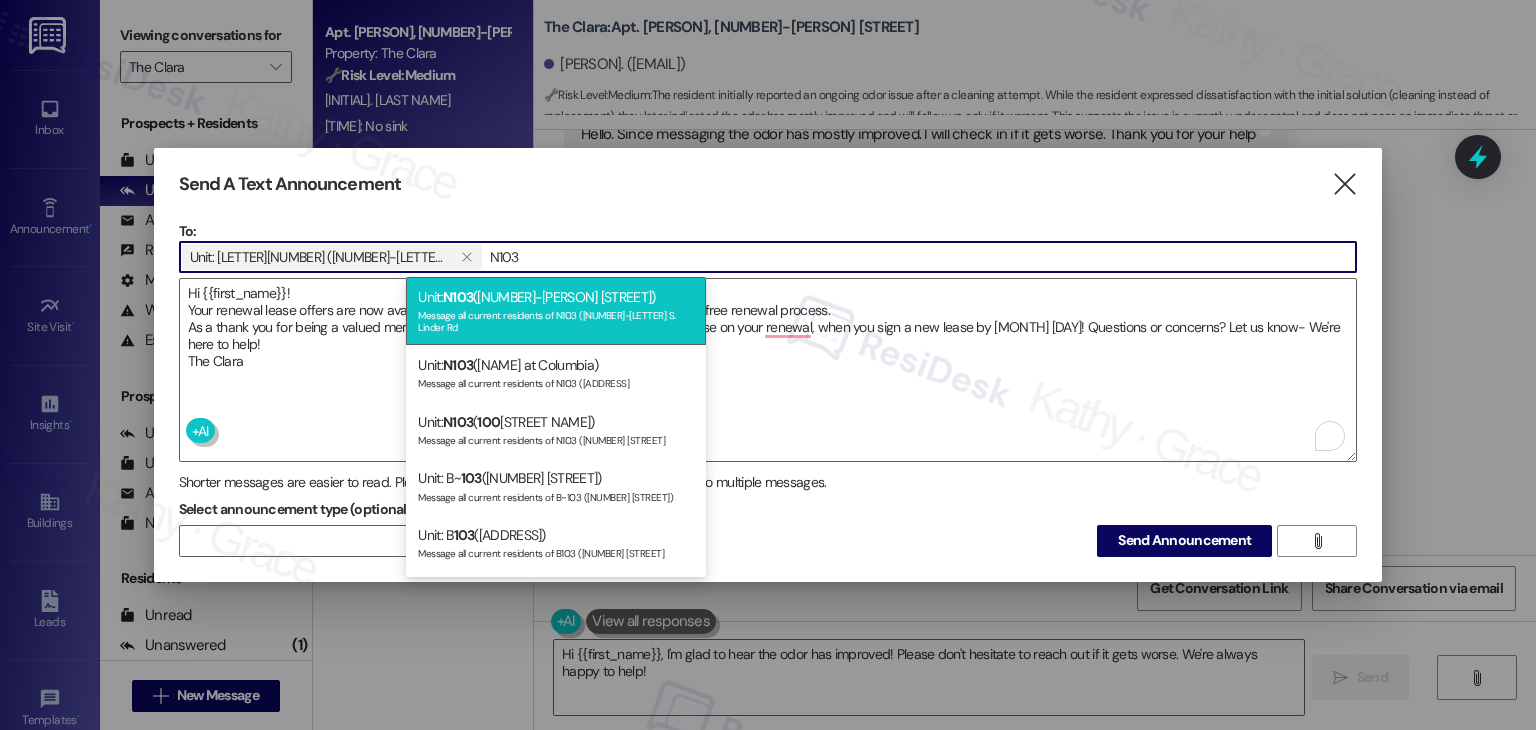 type on "N103" 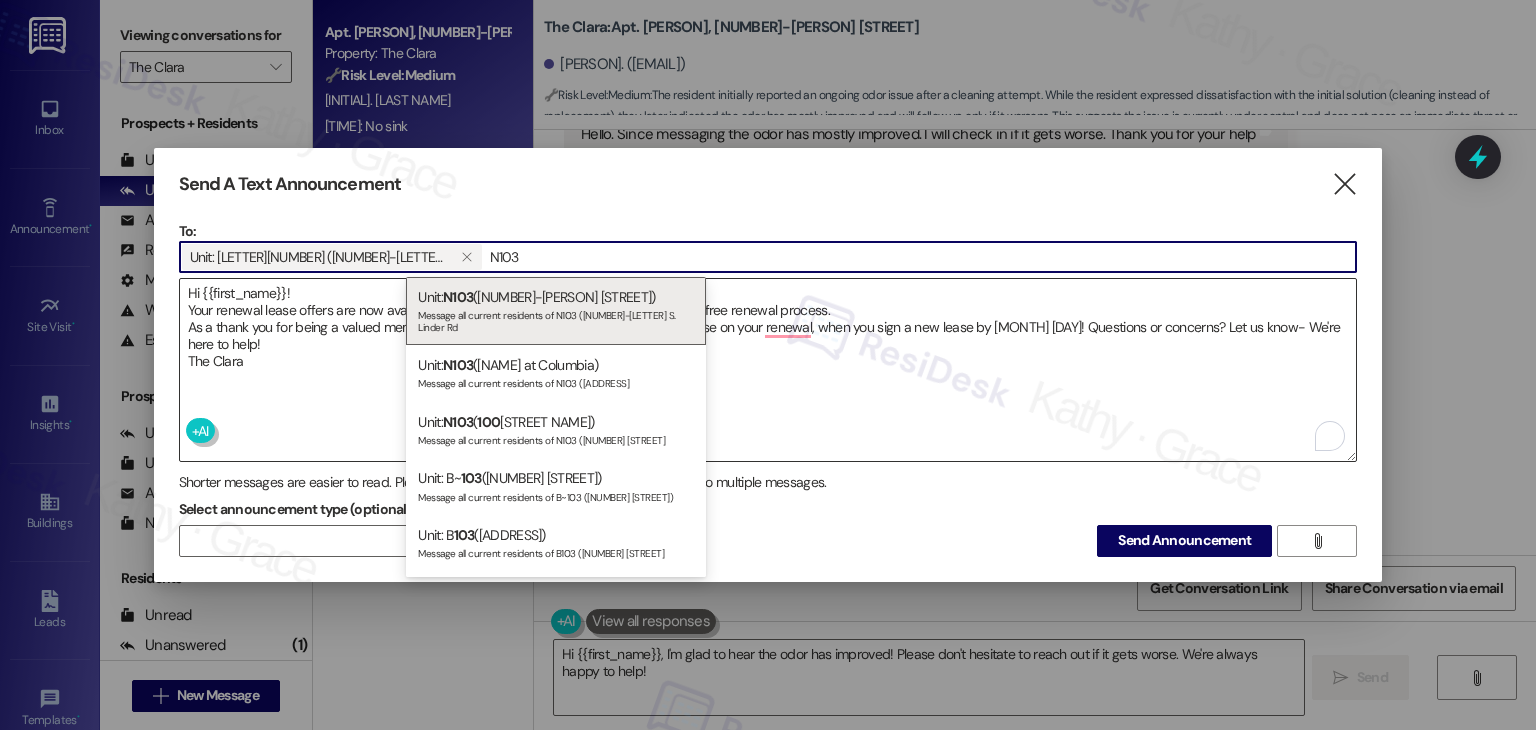 click on "Unit: N103 ([NUMBER]-[LETTER] S. Linder Rd) Message all current residents of N103 ([NUMBER]-[LETTER] S. Linder Rd" at bounding box center [556, 311] 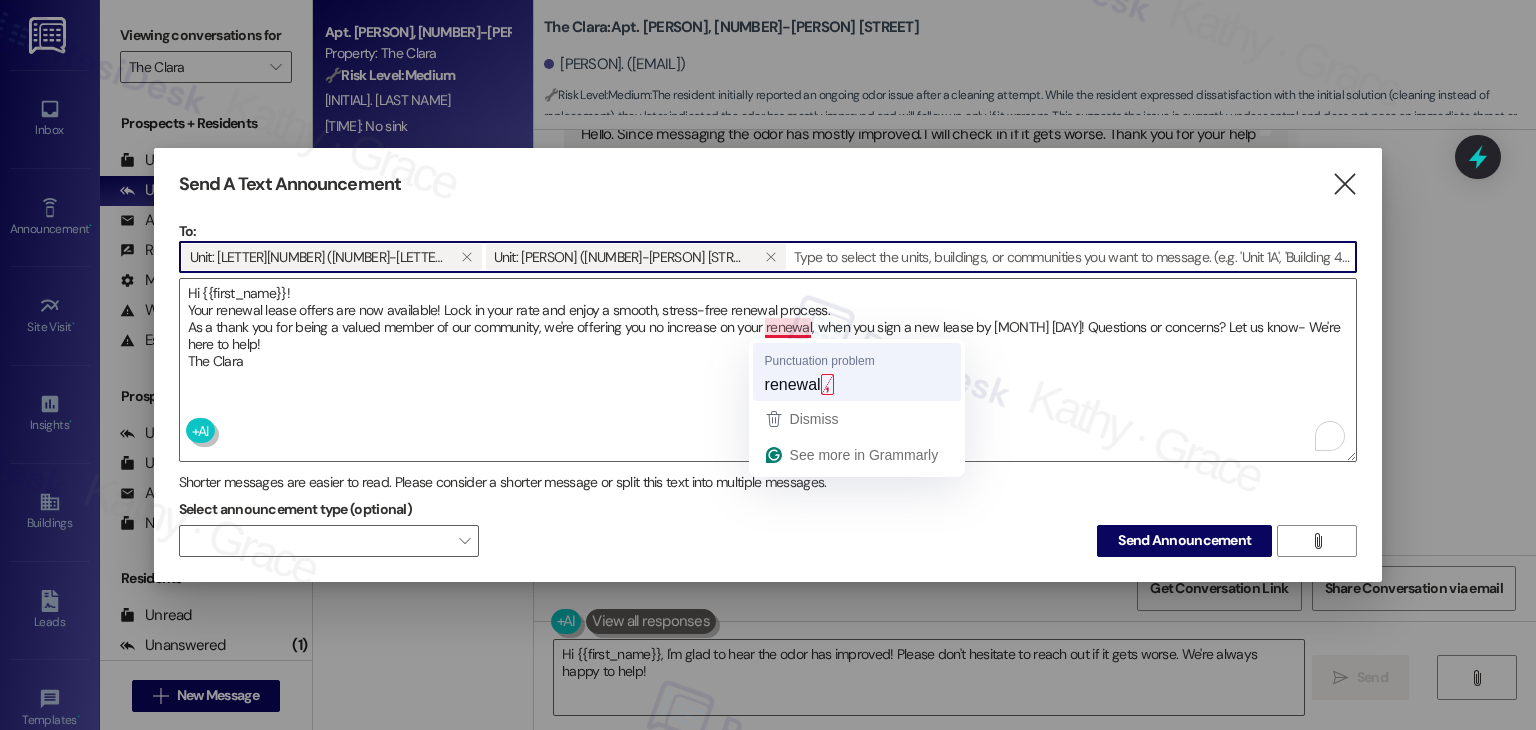 type on "Hi {{first_name}}!
Your renewal lease offers are now available! Lock in your rate and enjoy a smooth, stress-free renewal process.
As a thank you for being a valued member of our community, we're offering you no increase on your renewal when you sign a new lease by [MONTH] [NUMBER]! Questions or concerns? Let us know- We're here to help!
The Clara" 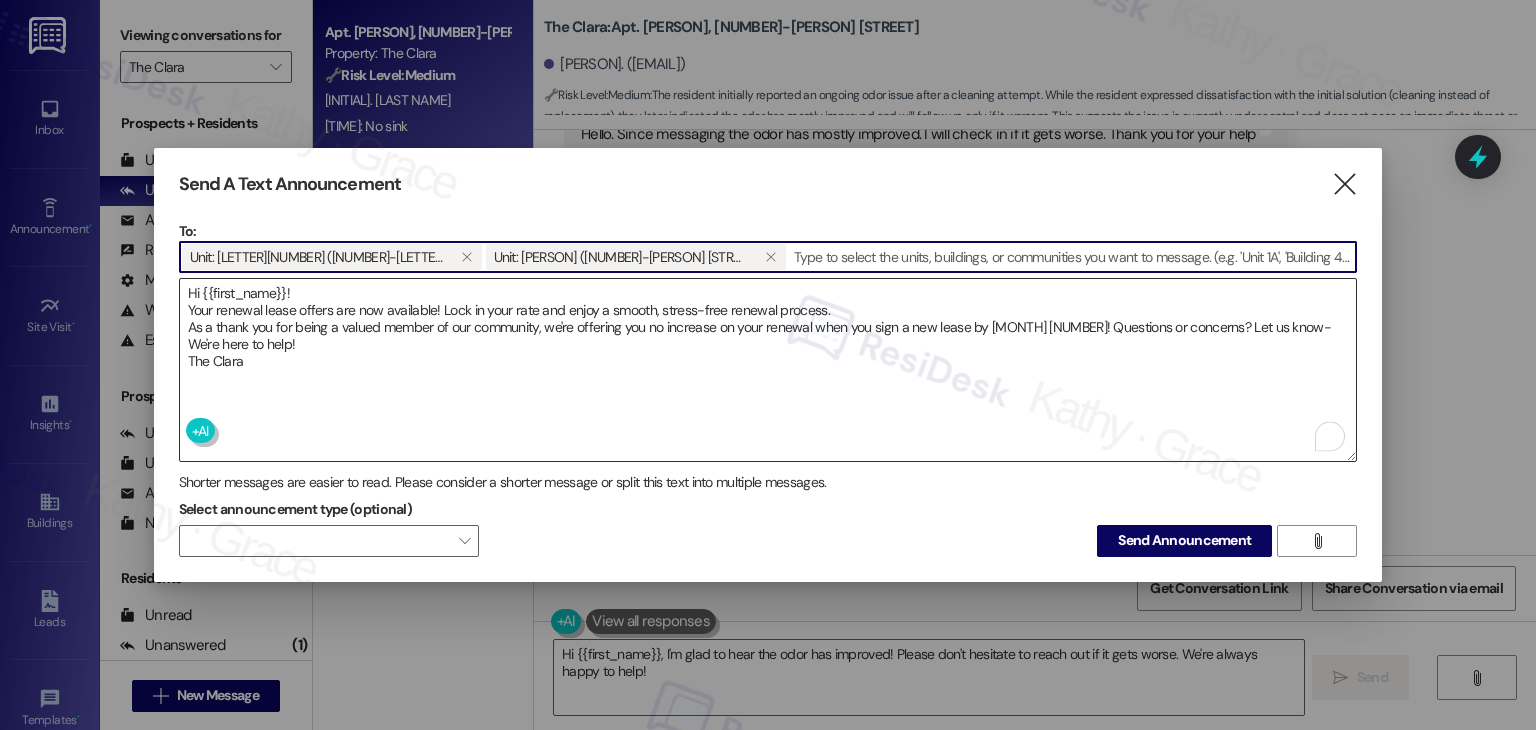 click on "Hi {{first_name}}!
Your renewal lease offers are now available! Lock in your rate and enjoy a smooth, stress-free renewal process.
As a thank you for being a valued member of our community, we're offering you no increase on your renewal when you sign a new lease by [MONTH] [NUMBER]! Questions or concerns? Let us know- We're here to help!
The Clara" at bounding box center [768, 370] 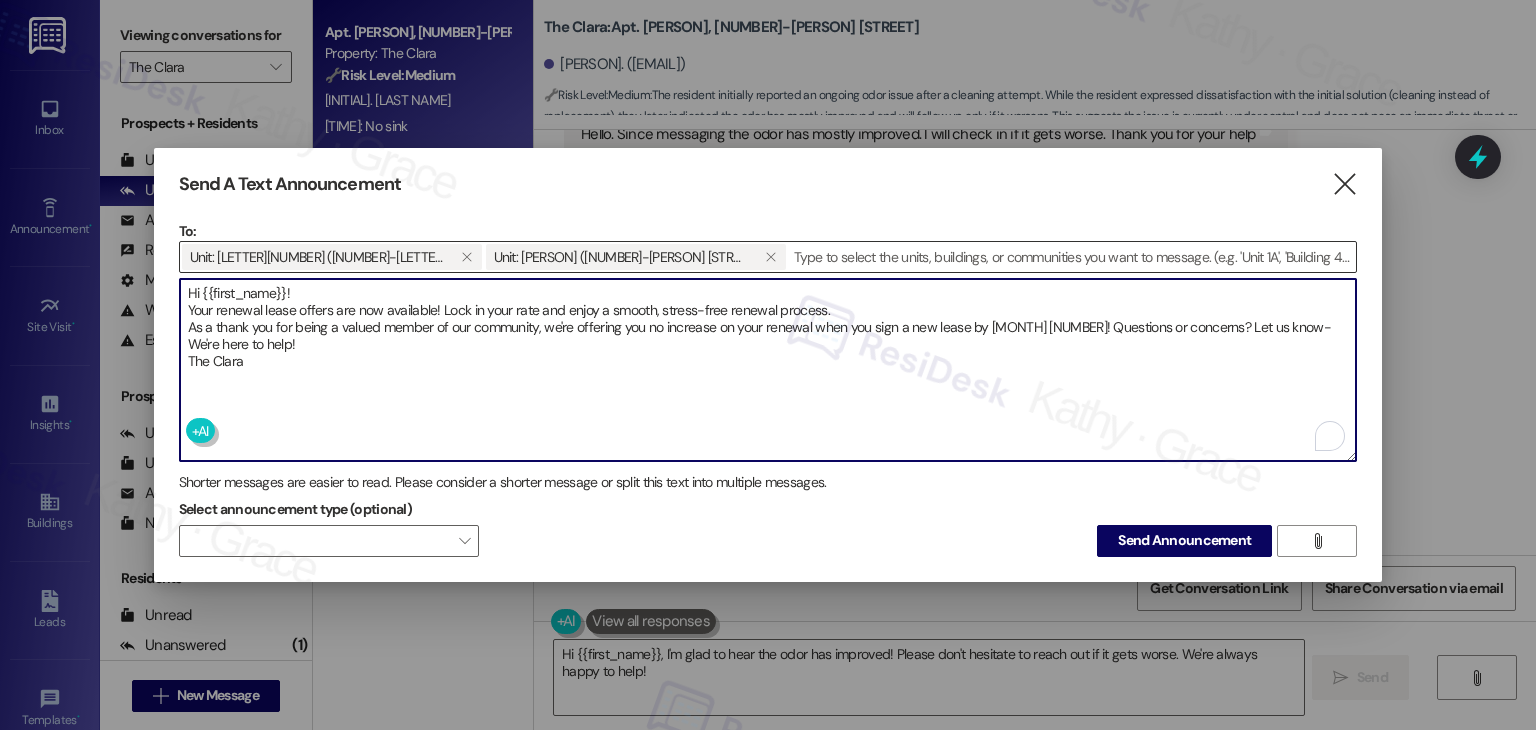 click at bounding box center [1072, 257] 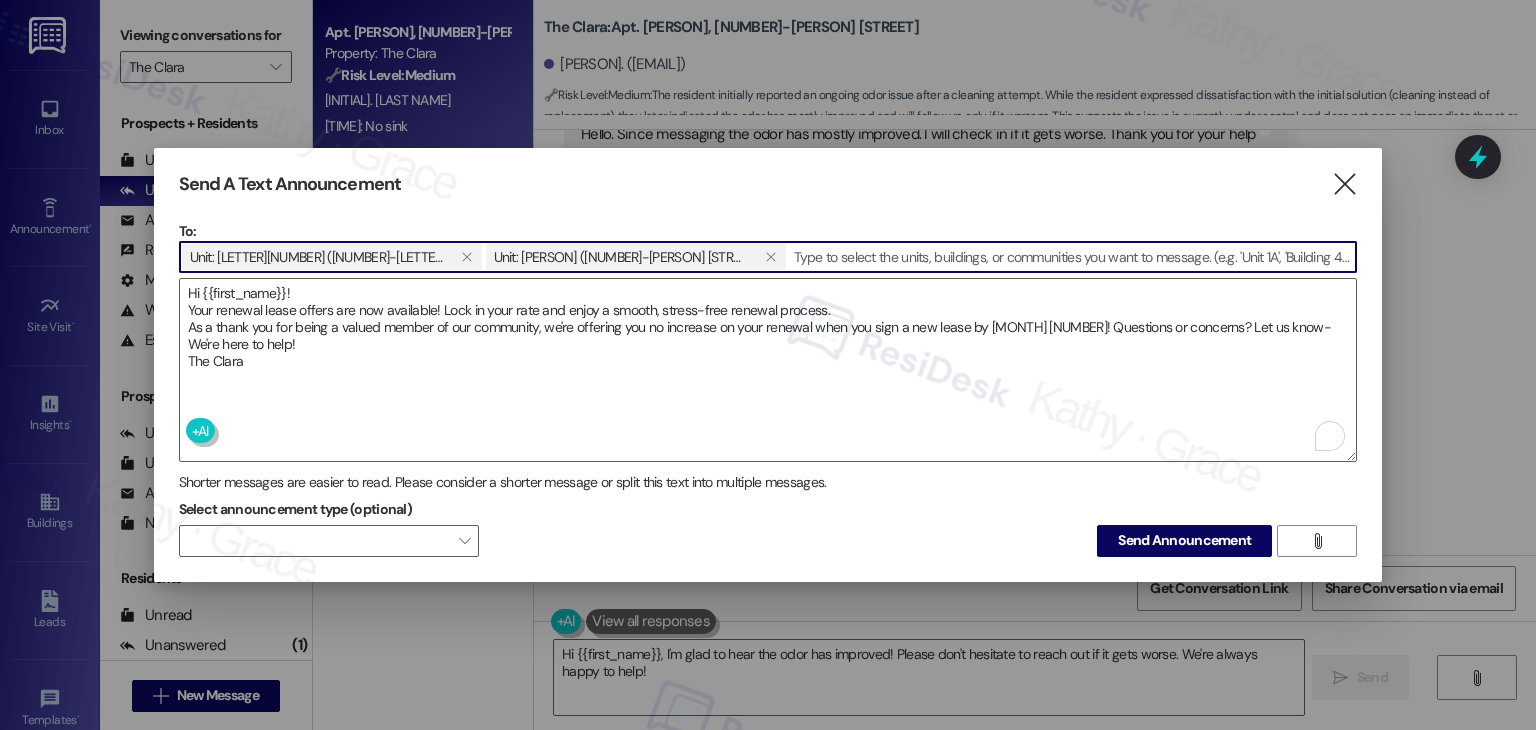 paste on "Q105" 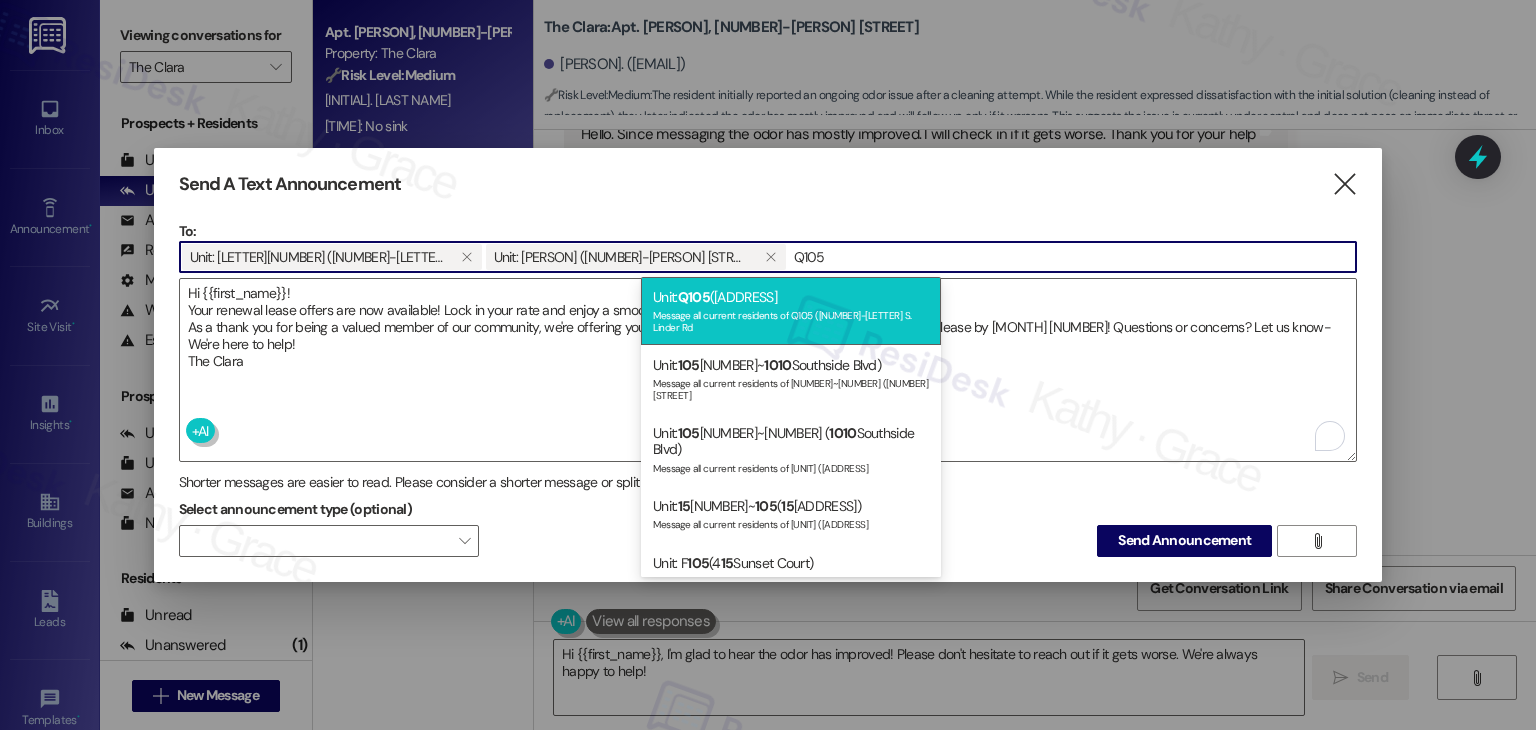 type on "Q105" 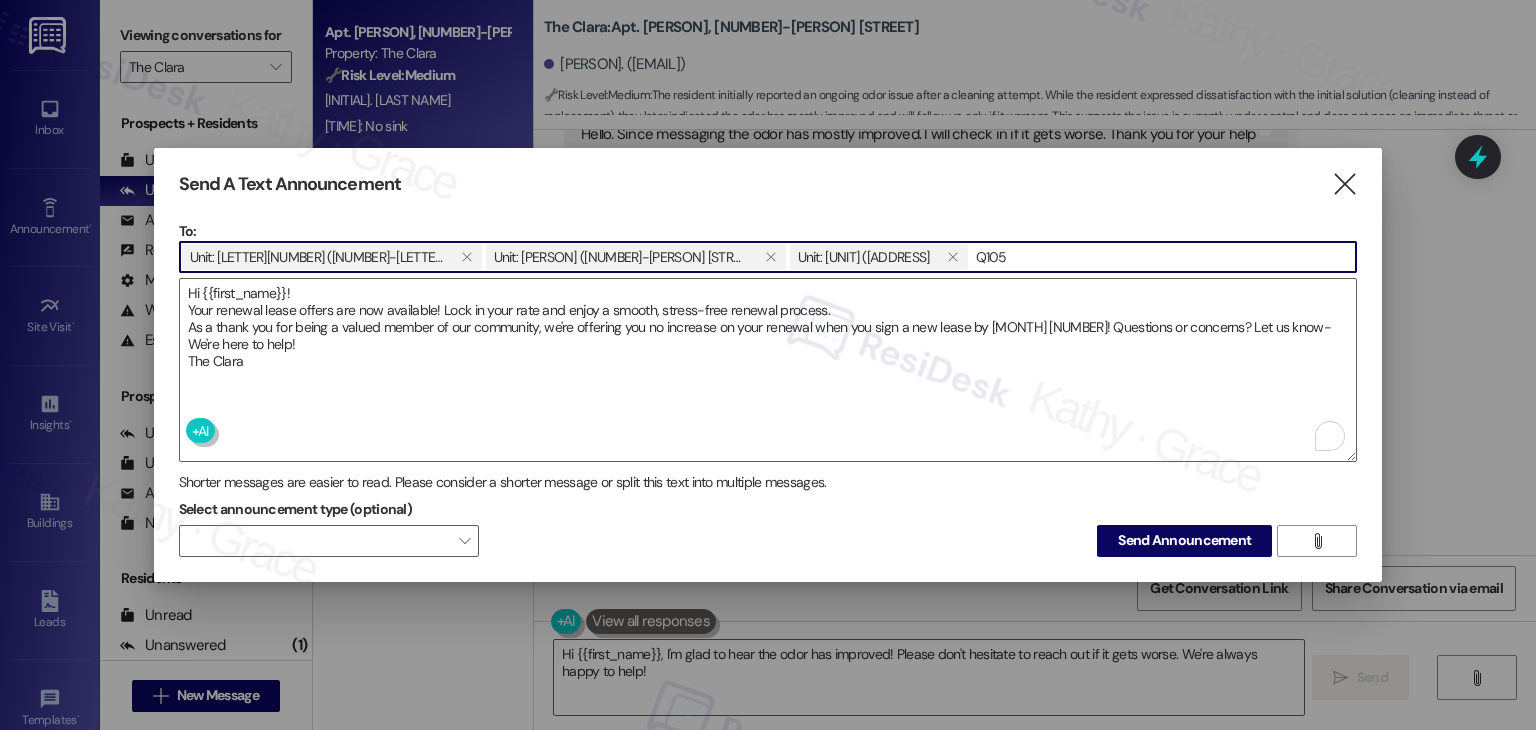 type 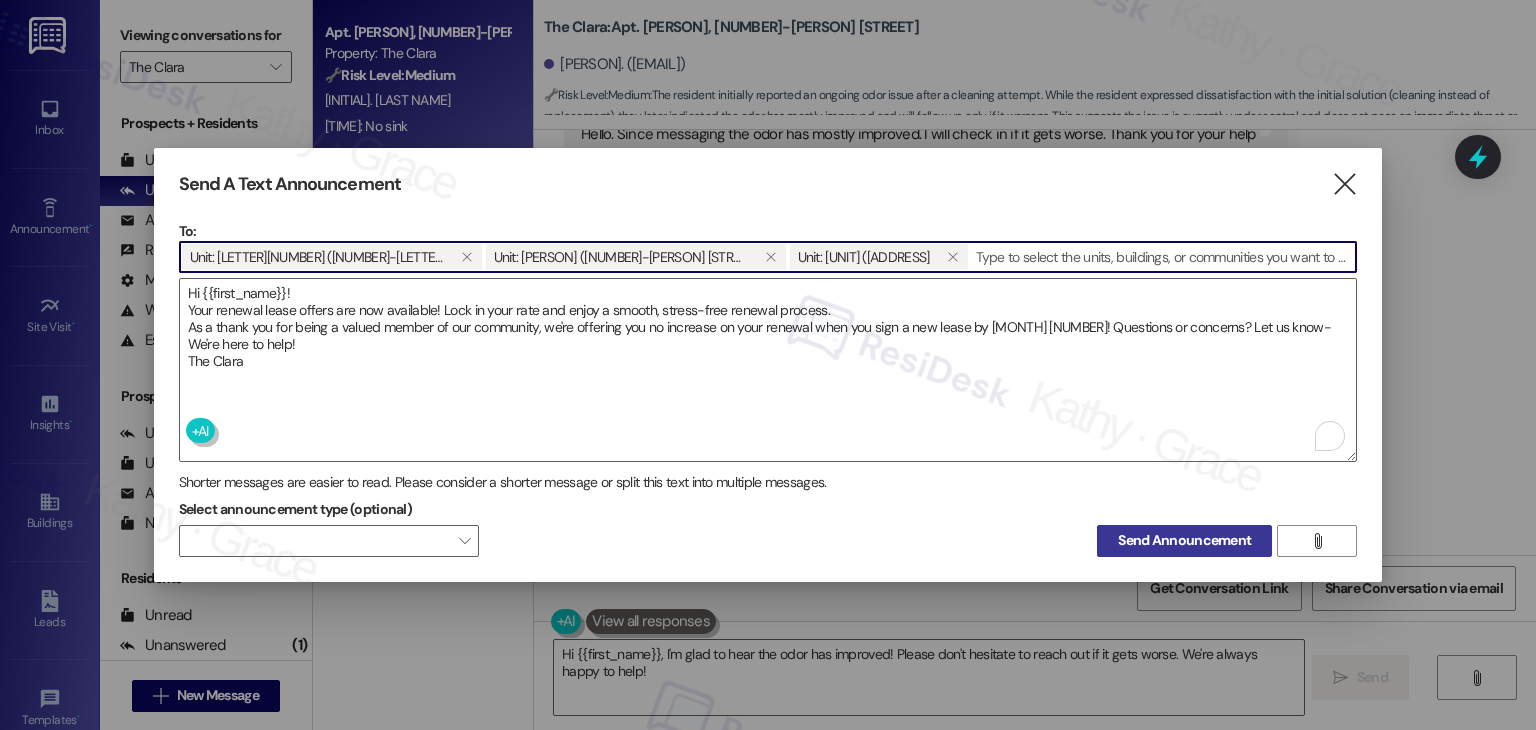 click on "Send Announcement" at bounding box center (1184, 540) 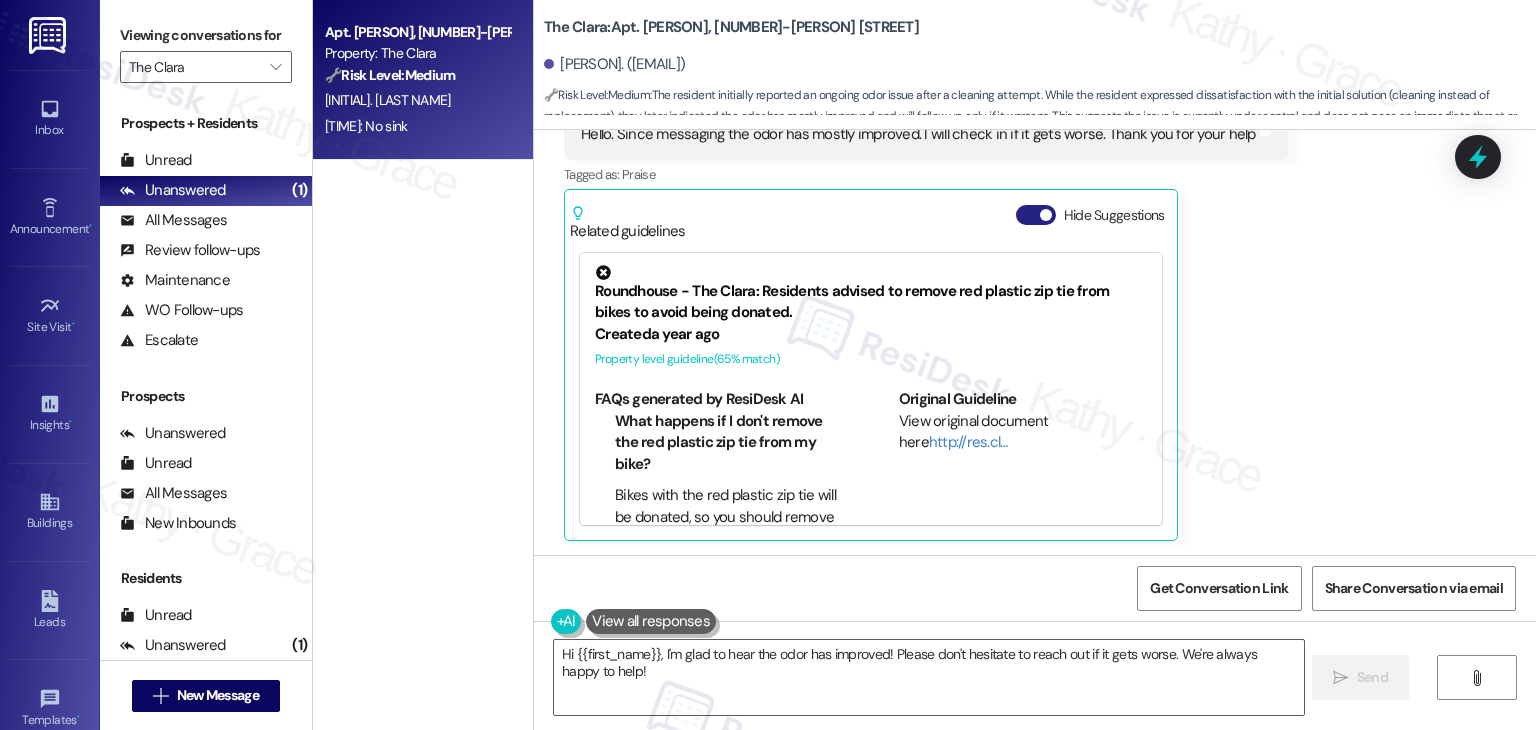 click on "Hide Suggestions" at bounding box center [1036, 215] 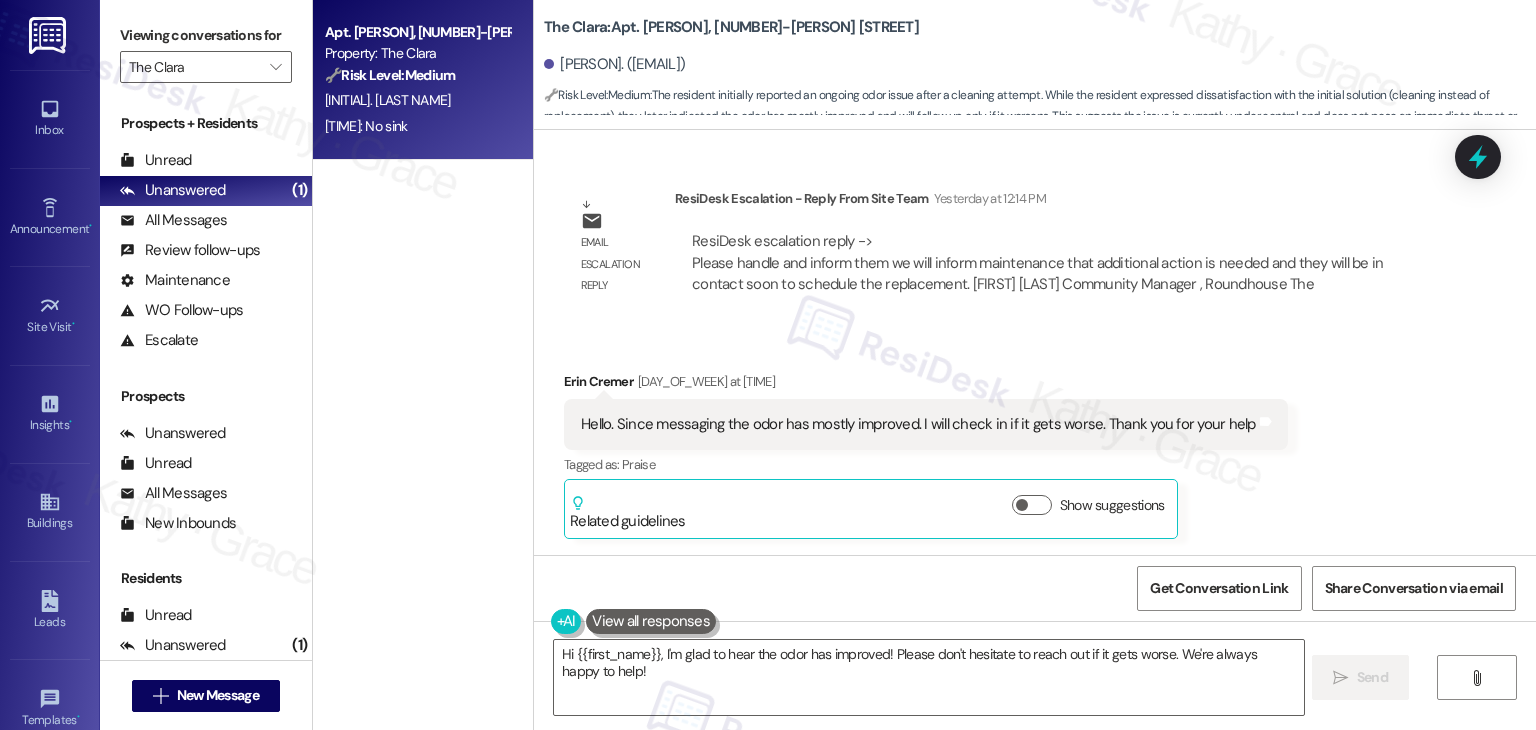 scroll, scrollTop: 6060, scrollLeft: 0, axis: vertical 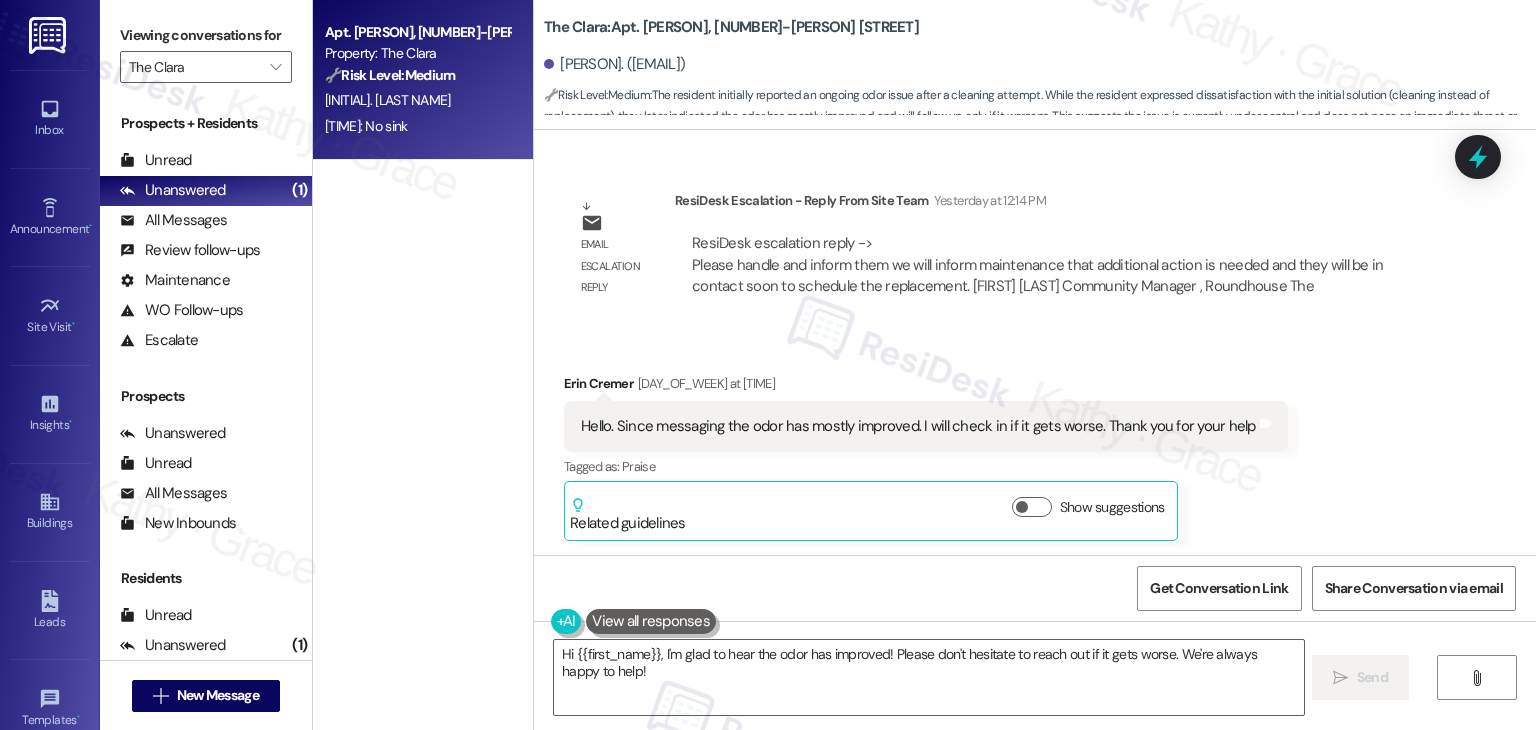 click on "Email escalation reply ResiDesk Escalation - Reply From Site Team Yesterday at [TIME] ResiDesk escalation reply ->
Please handle and inform them we will inform maintenance that additional action is needed and they will be in contact soon to schedule the replacement. Trevor Roses Community Manager , Roundhouse The  ResiDesk escalation reply ->
Please handle and inform them we will inform maintenance that additional action is needed and they will be in contact soon to schedule the replacement. Trevor Roses Community Manager , Roundhouse The" at bounding box center (1000, 251) 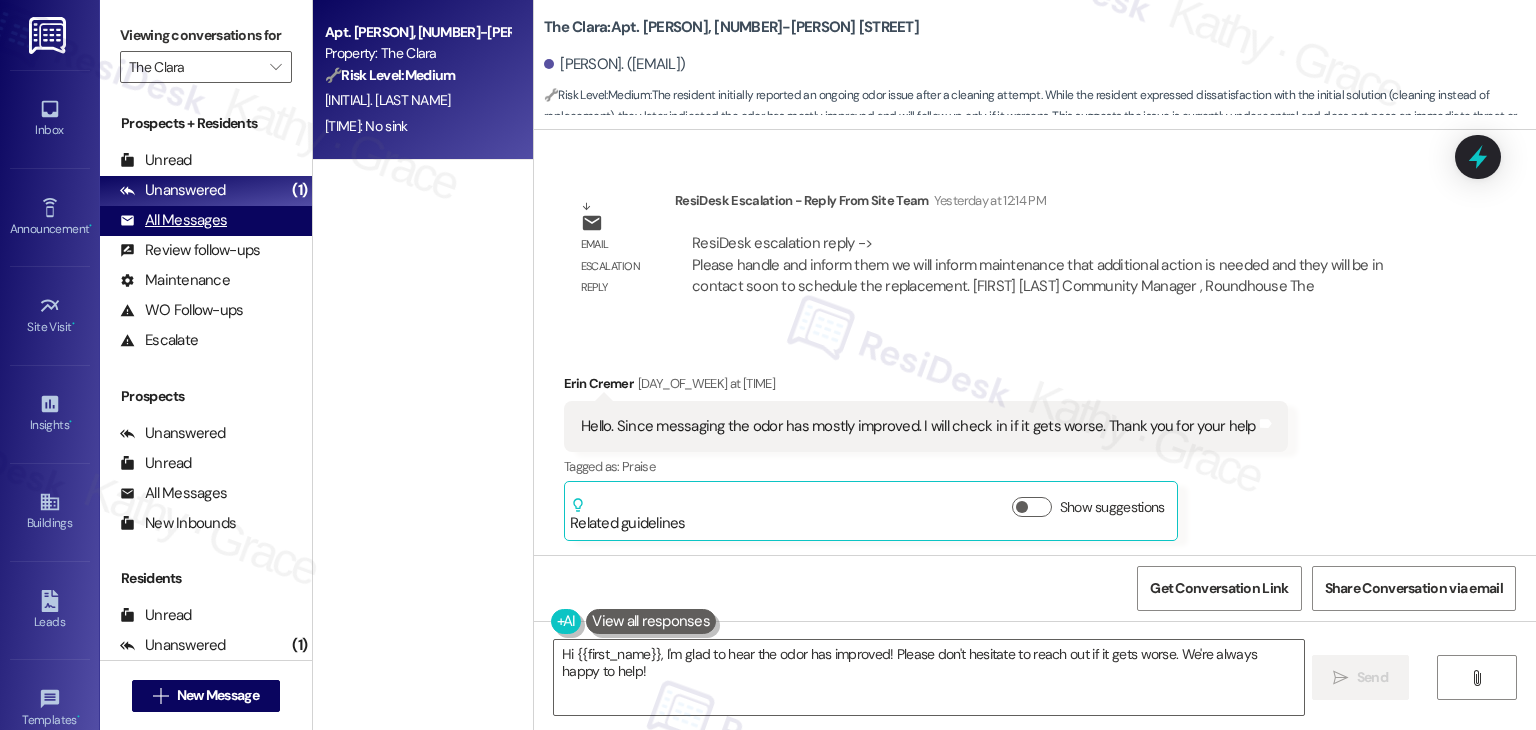 click on "All Messages" at bounding box center (173, 220) 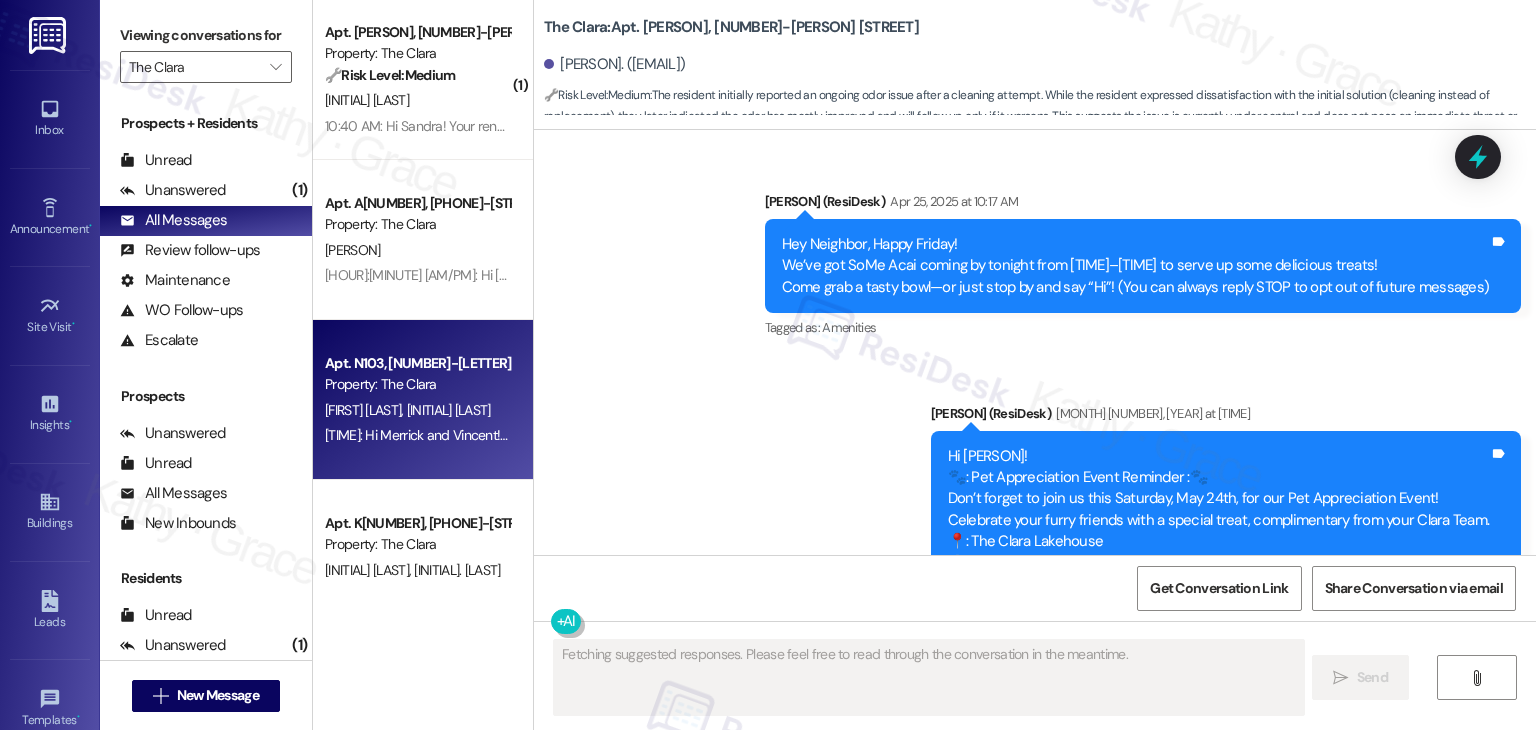 scroll, scrollTop: 6352, scrollLeft: 0, axis: vertical 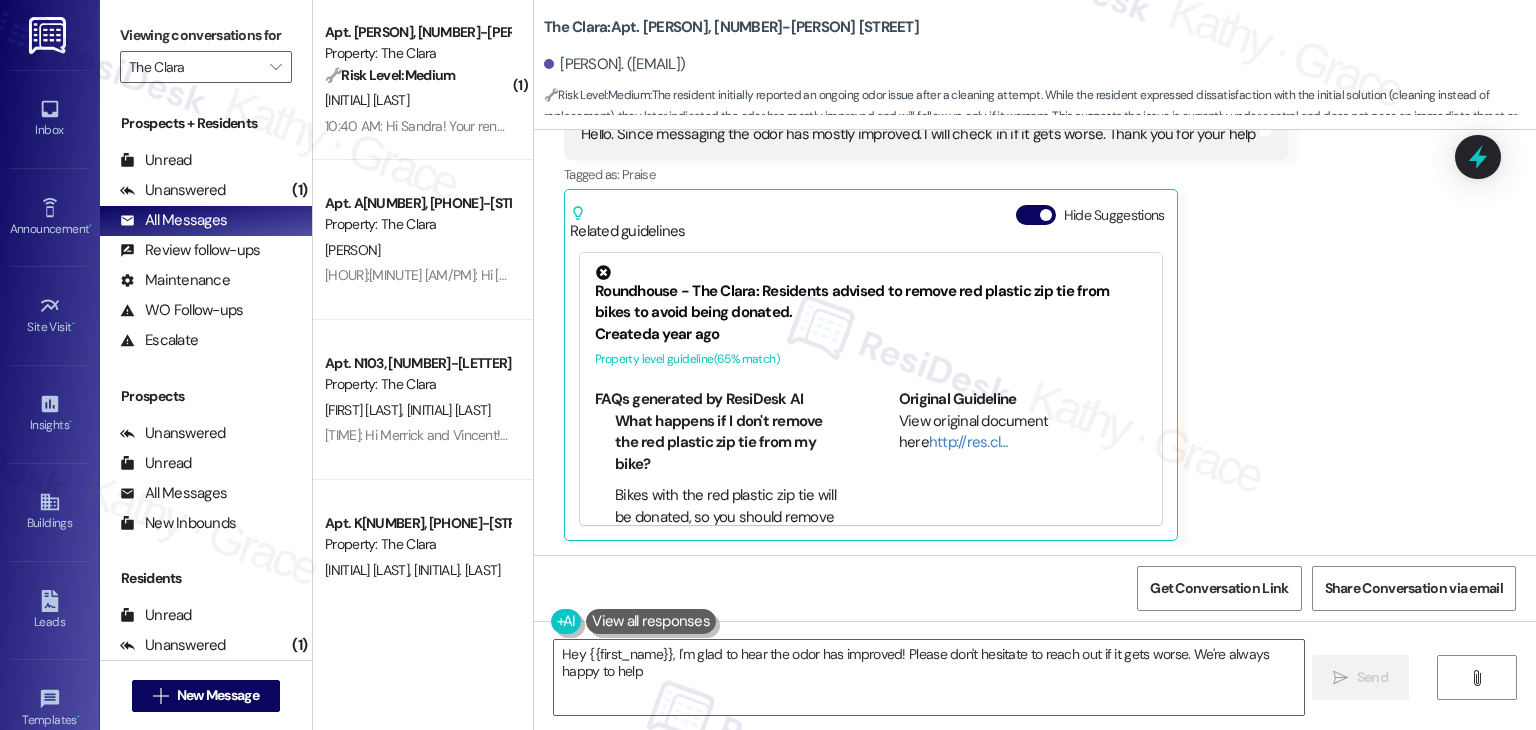 type on "Hey {{first_name}}, I'm glad to hear the odor has improved! Please don't hesitate to reach out if it gets worse. We're always happy to help!" 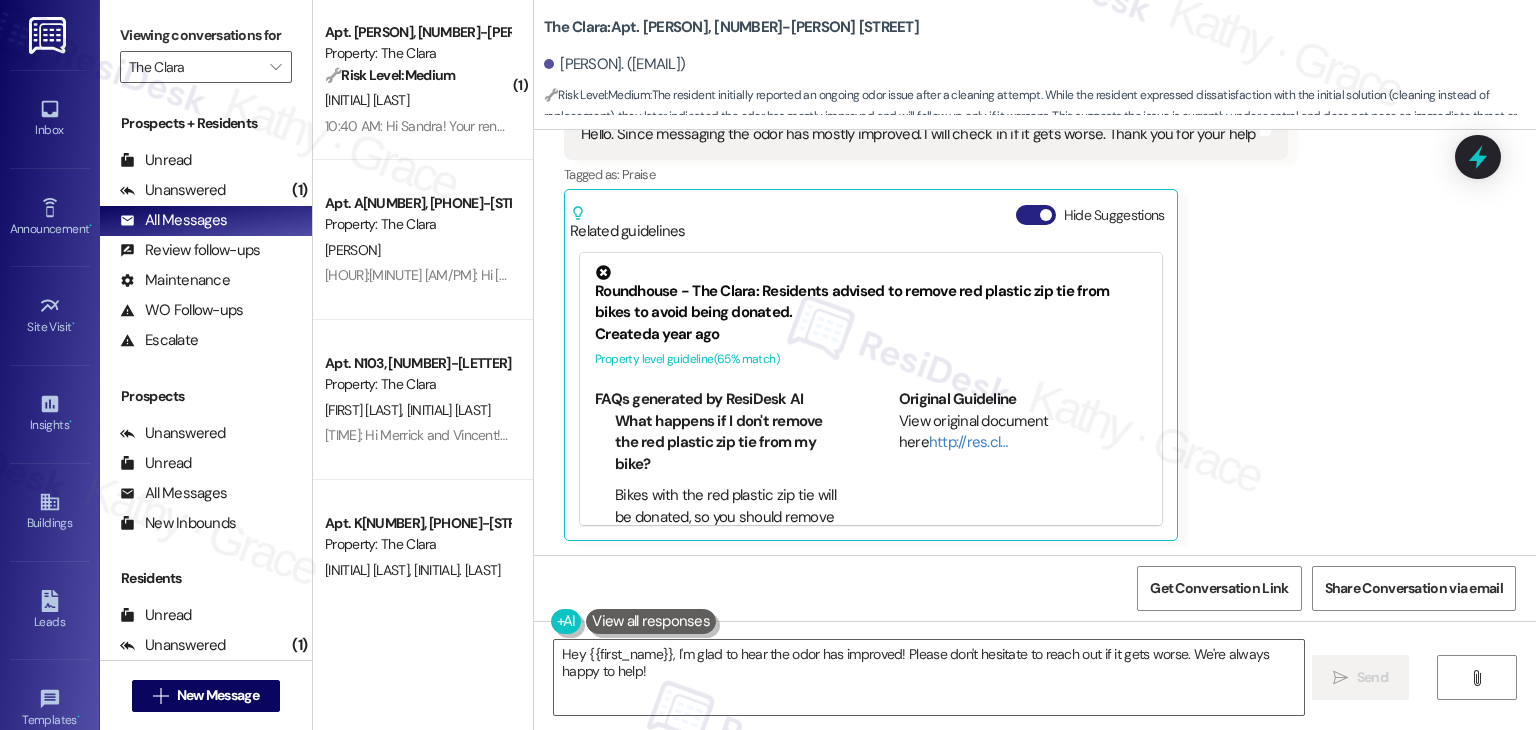 click on "Hide Suggestions" at bounding box center [1036, 215] 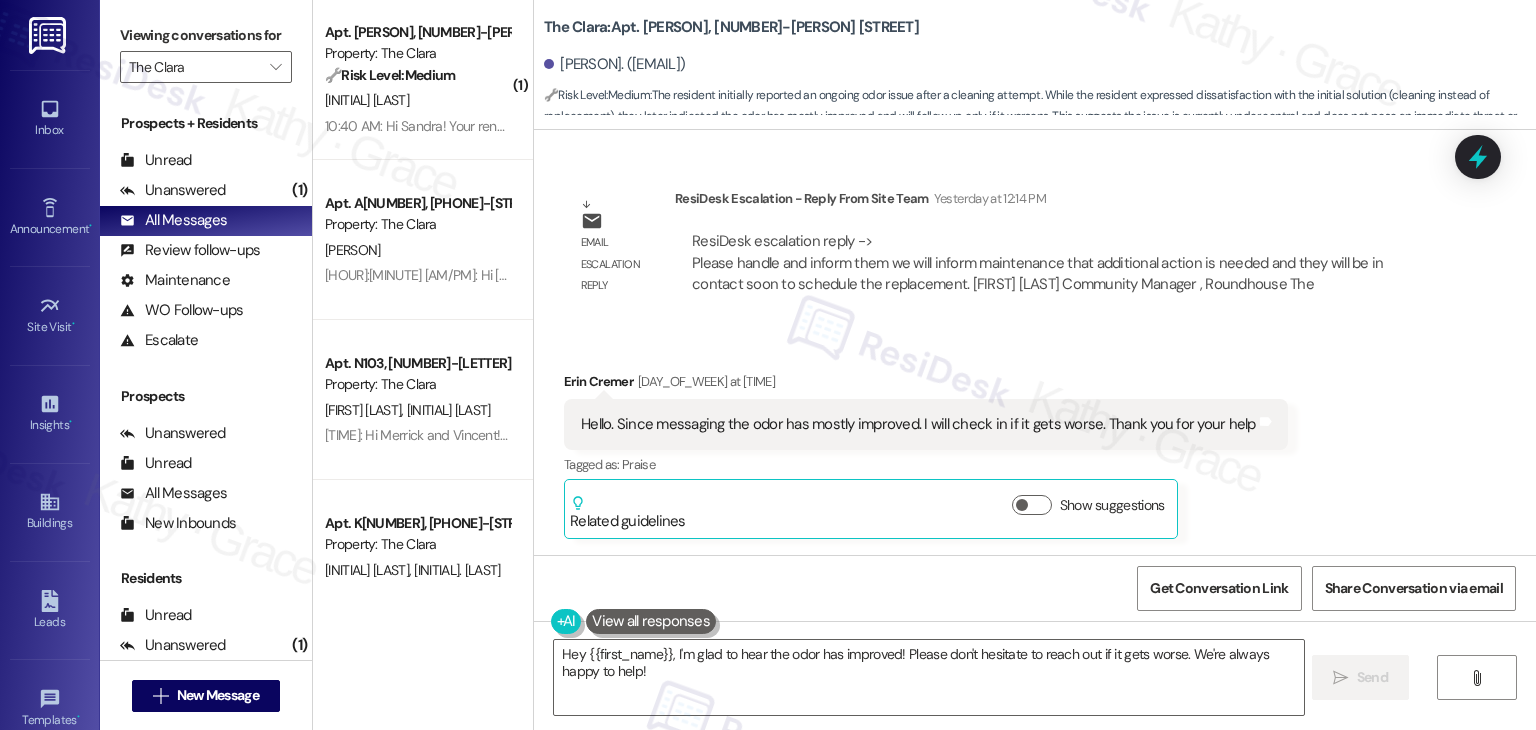 scroll, scrollTop: 6060, scrollLeft: 0, axis: vertical 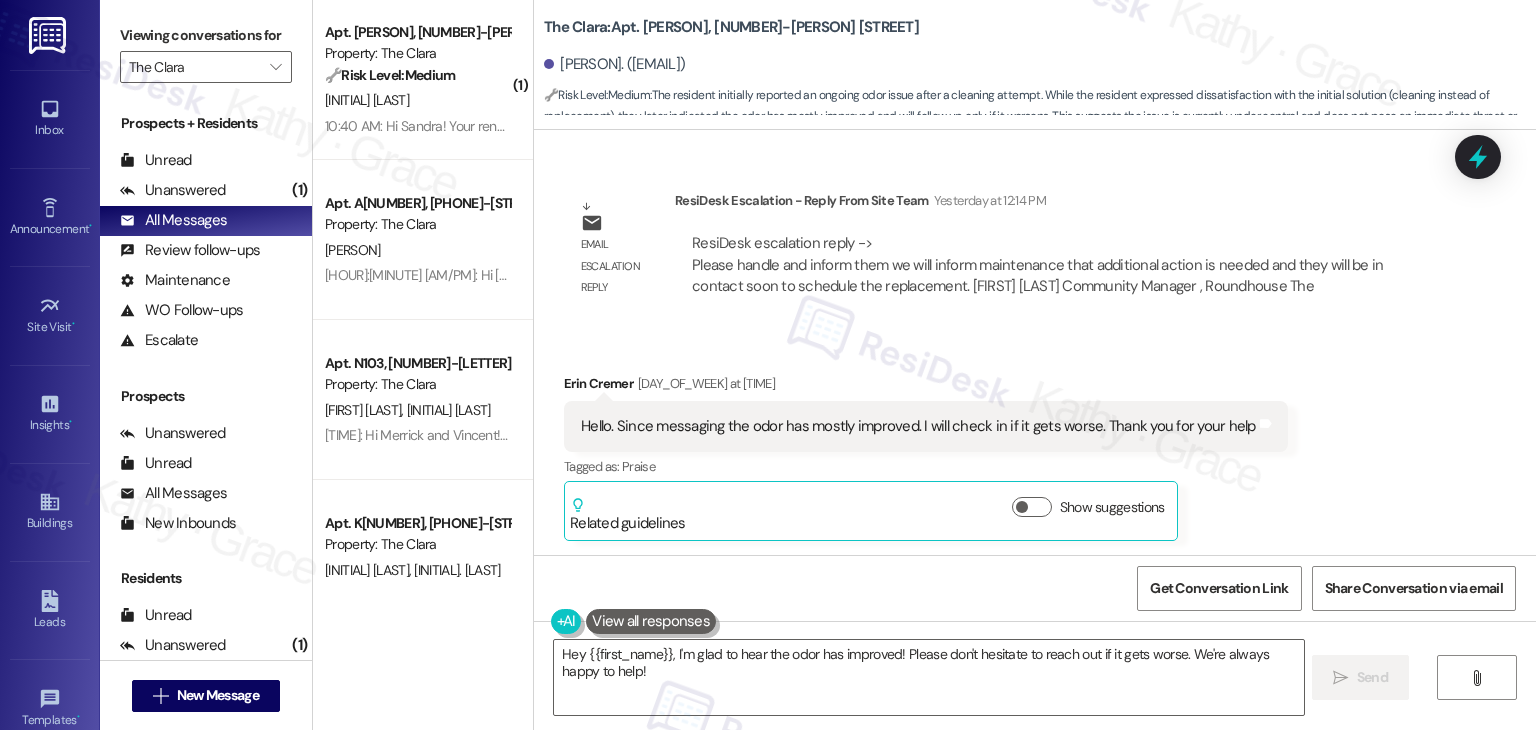 click on "Received via SMS Erin Cremer Yesterday at [TIME] Hello. Since messaging the odor has mostly improved. I will check in if it gets worse. Thank you for your help  Tags and notes Tagged as:   Praise Click to highlight conversations about Praise  Related guidelines Show suggestions" at bounding box center (1035, 442) 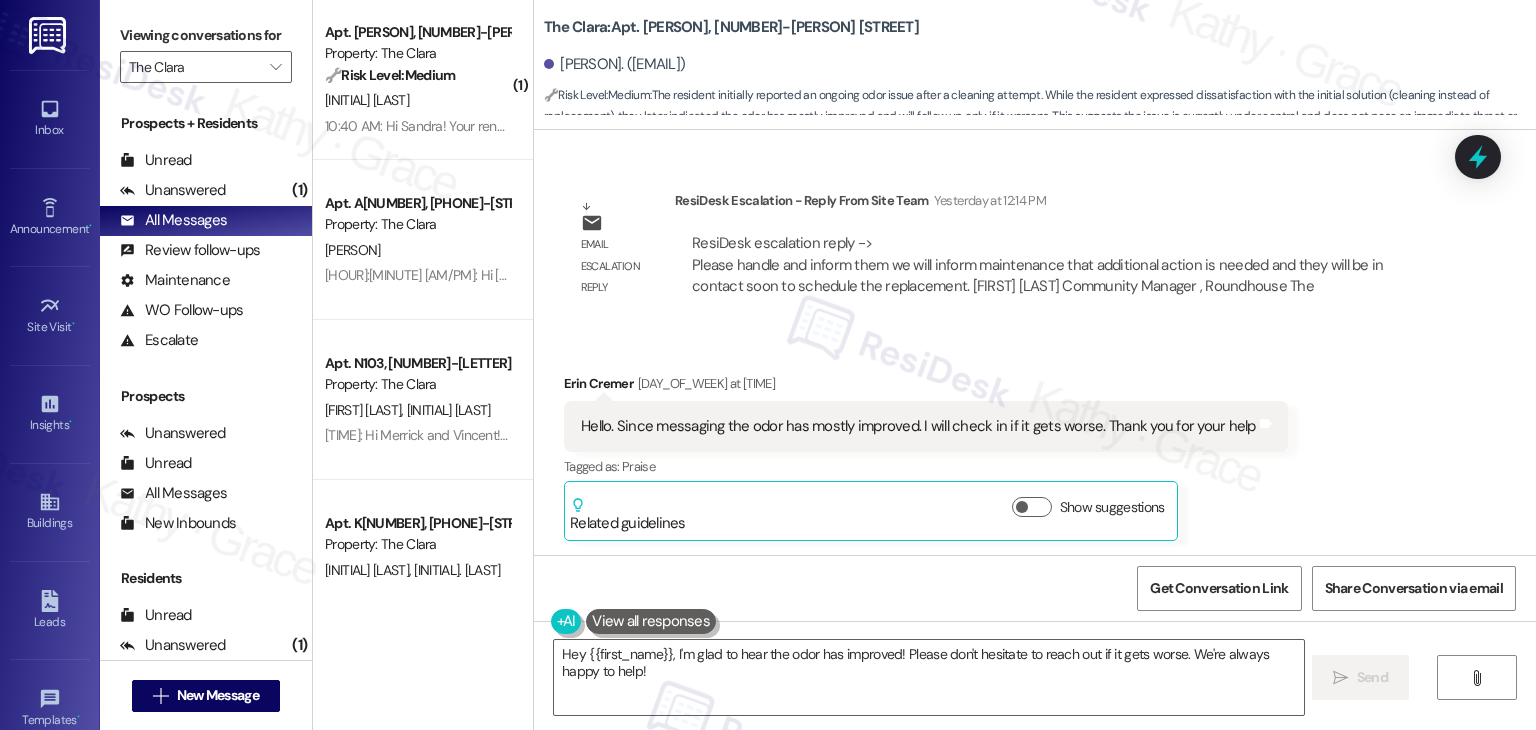 click on "Received via SMS Erin Cremer Yesterday at [TIME] Hello. Since messaging the odor has mostly improved. I will check in if it gets worse. Thank you for your help  Tags and notes Tagged as:   Praise Click to highlight conversations about Praise  Related guidelines Show suggestions" at bounding box center (1035, 442) 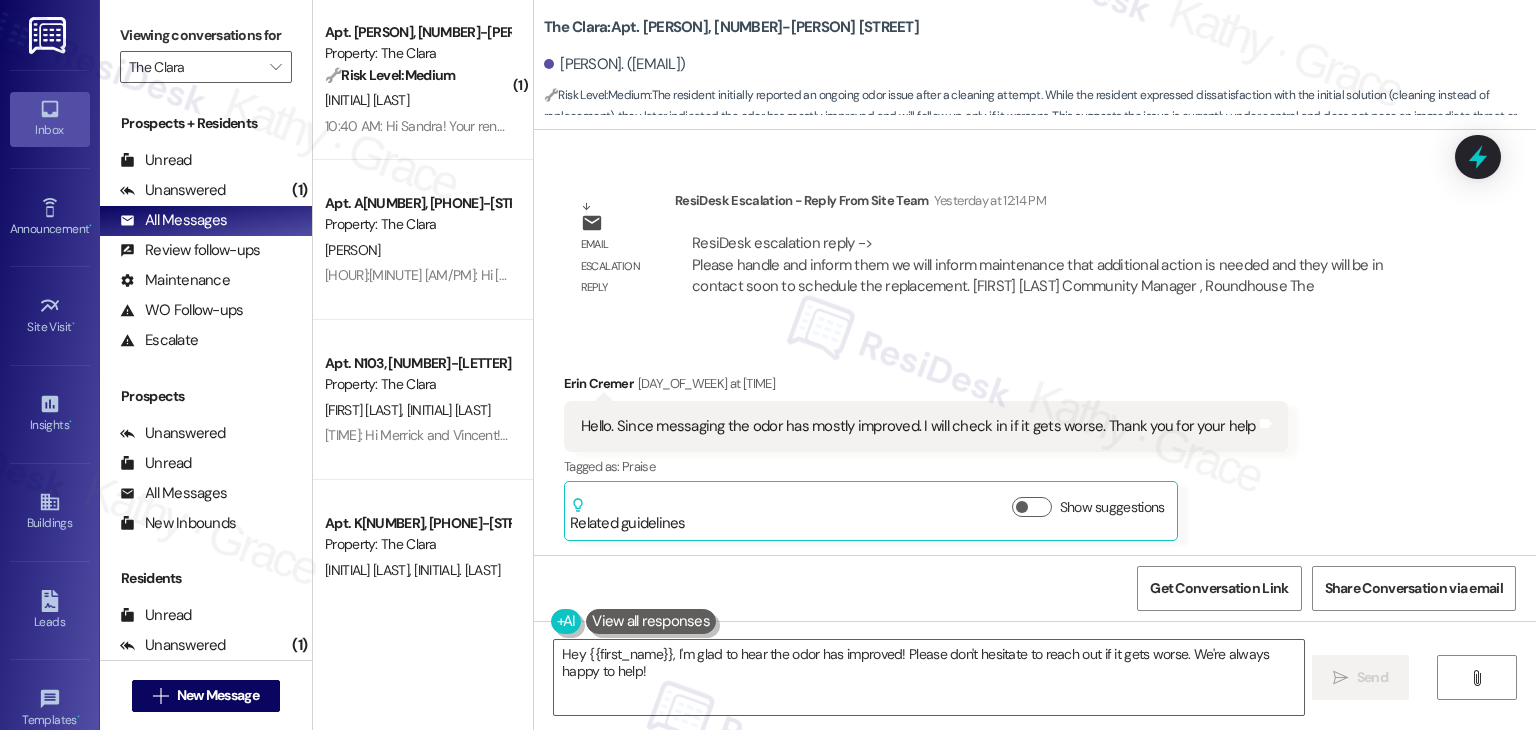 click on "Inbox" at bounding box center (50, 130) 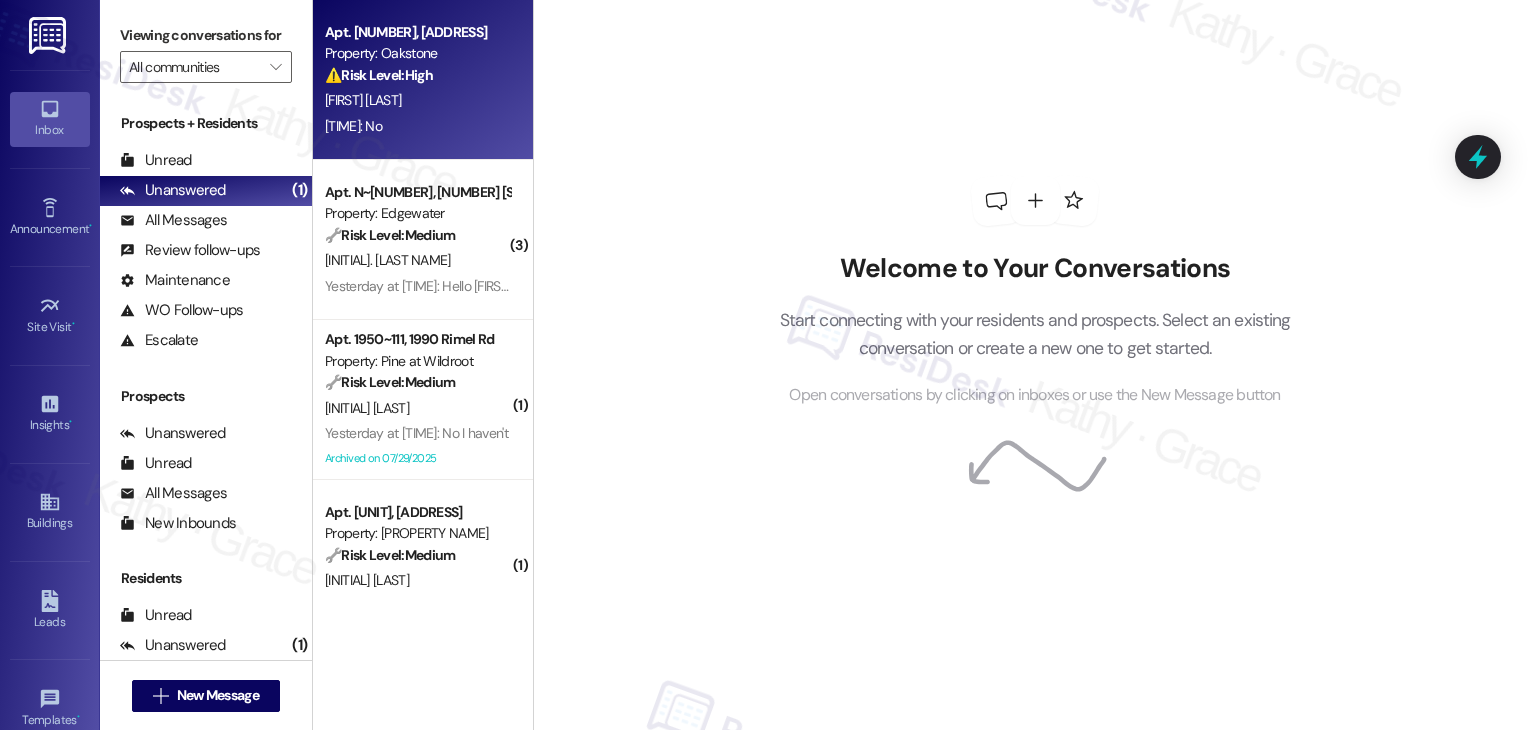 click on "[FIRST] [LAST]" at bounding box center (417, 100) 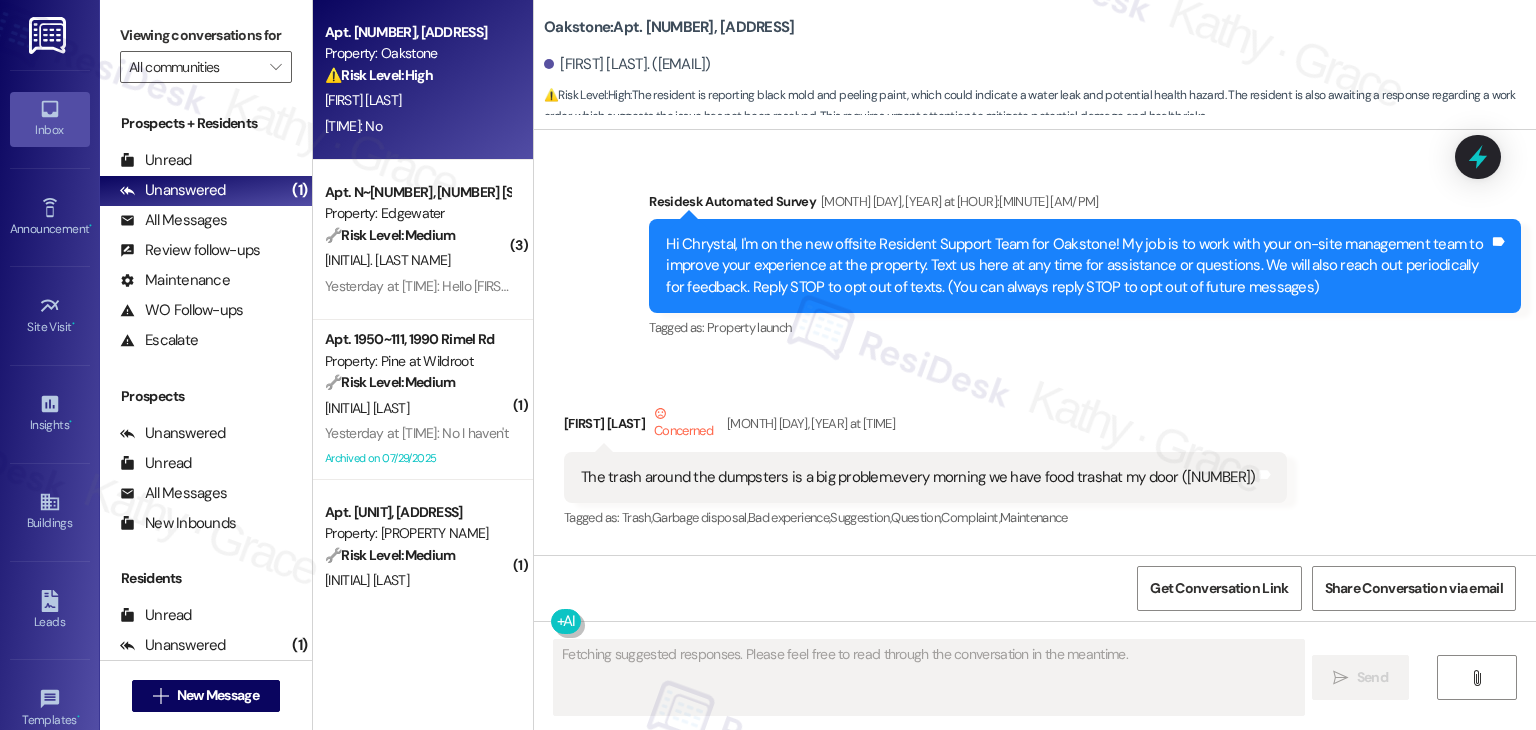 scroll, scrollTop: 35906, scrollLeft: 0, axis: vertical 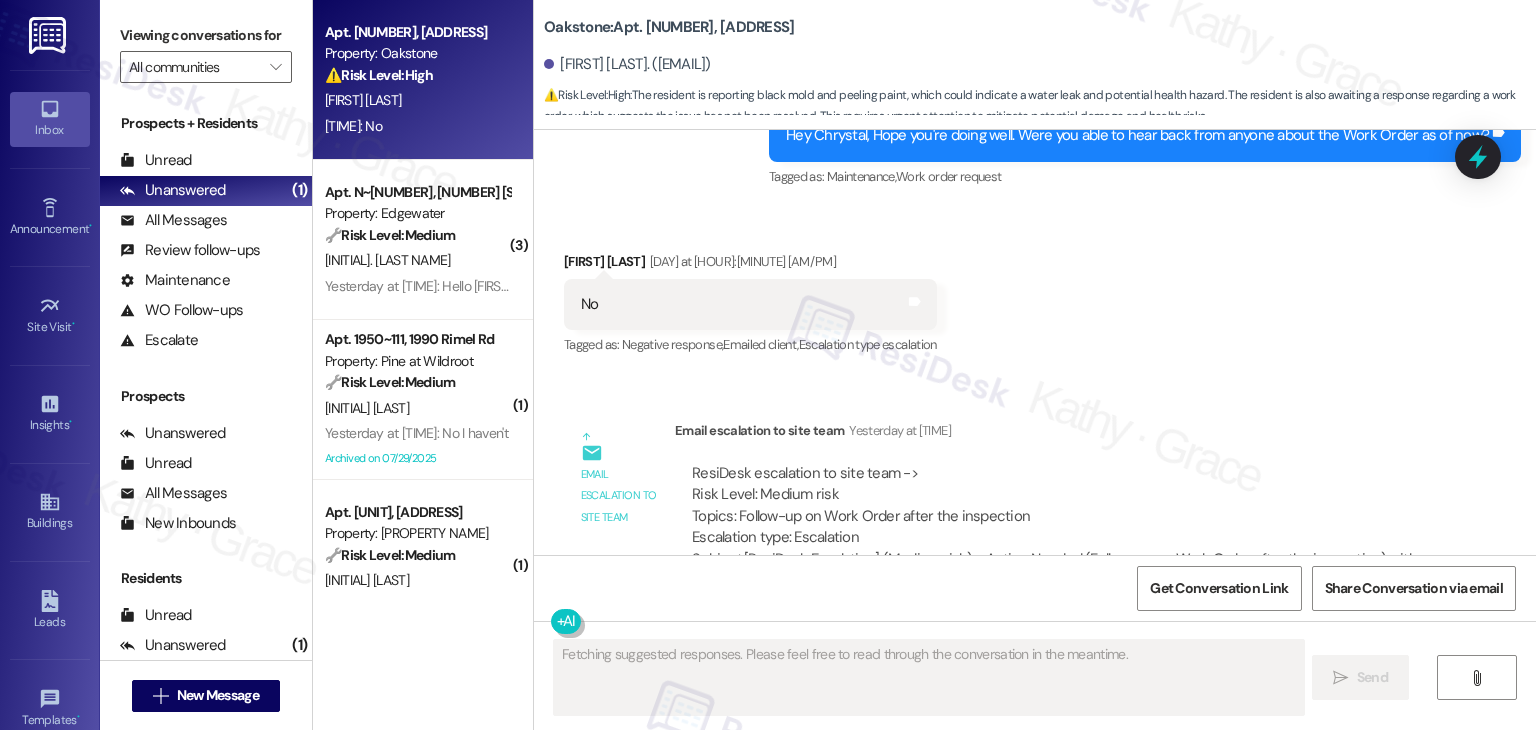 click on "Survey, sent via SMS ResiDesk Automated Survey [DATE] at [TIME] Hi Chrystal, I'm on the new offsite Resident Support Team for Oakstone! My job is to work with your on-site management team to improve your experience at the property. Text us here at any time for assistance or questions. We will also reach out periodically for feedback. Reply STOP to opt out of texts. (You can always reply STOP to opt out of future messages) Tags and notes Tagged as:   Property launch Click to highlight conversations about Property launch Received via SMS Chrystal Clark   Concerned [DATE] at [TIME] The trash around the dumpsters is a big problem.every morning we have food trashat my door ([NUMBER]) Tags and notes Tagged as:   Trash ,  Click to highlight conversations about Trash Garbage disposal ,  Click to highlight conversations about Garbage disposal Bad experience ,  Click to highlight conversations about Bad experience Suggestion ,  Click to highlight conversations about Suggestion Question ,  Complaint ,    ," at bounding box center (1035, 342) 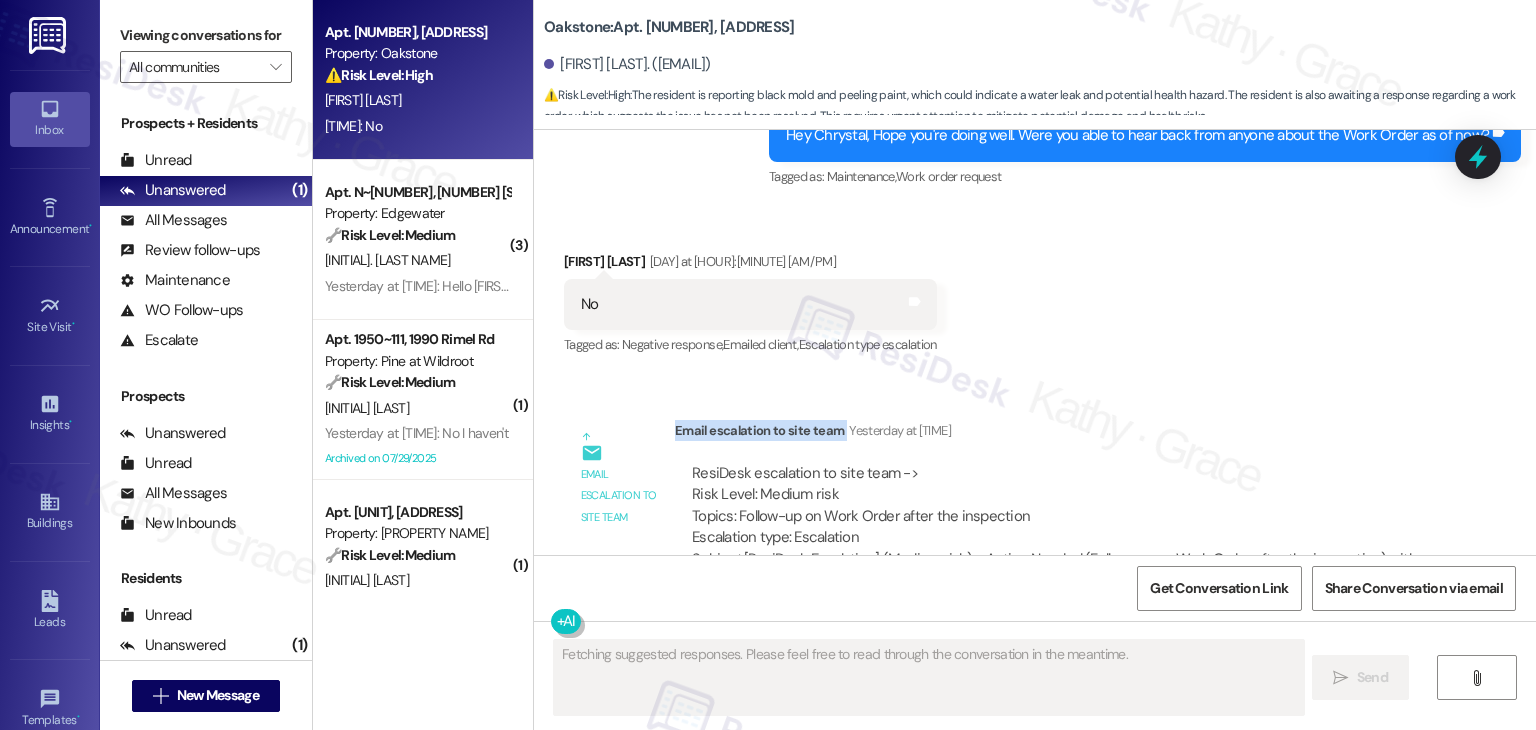 click on "Survey, sent via SMS ResiDesk Automated Survey [DATE] at [TIME] Hi Chrystal, I'm on the new offsite Resident Support Team for Oakstone! My job is to work with your on-site management team to improve your experience at the property. Text us here at any time for assistance or questions. We will also reach out periodically for feedback. Reply STOP to opt out of texts. (You can always reply STOP to opt out of future messages) Tags and notes Tagged as:   Property launch Click to highlight conversations about Property launch Received via SMS Chrystal Clark   Concerned [DATE] at [TIME] The trash around the dumpsters is a big problem.every morning we have food trashat my door ([NUMBER]) Tags and notes Tagged as:   Trash ,  Click to highlight conversations about Trash Garbage disposal ,  Click to highlight conversations about Garbage disposal Bad experience ,  Click to highlight conversations about Bad experience Suggestion ,  Click to highlight conversations about Suggestion Question ,  Complaint ,    ," at bounding box center (1035, 342) 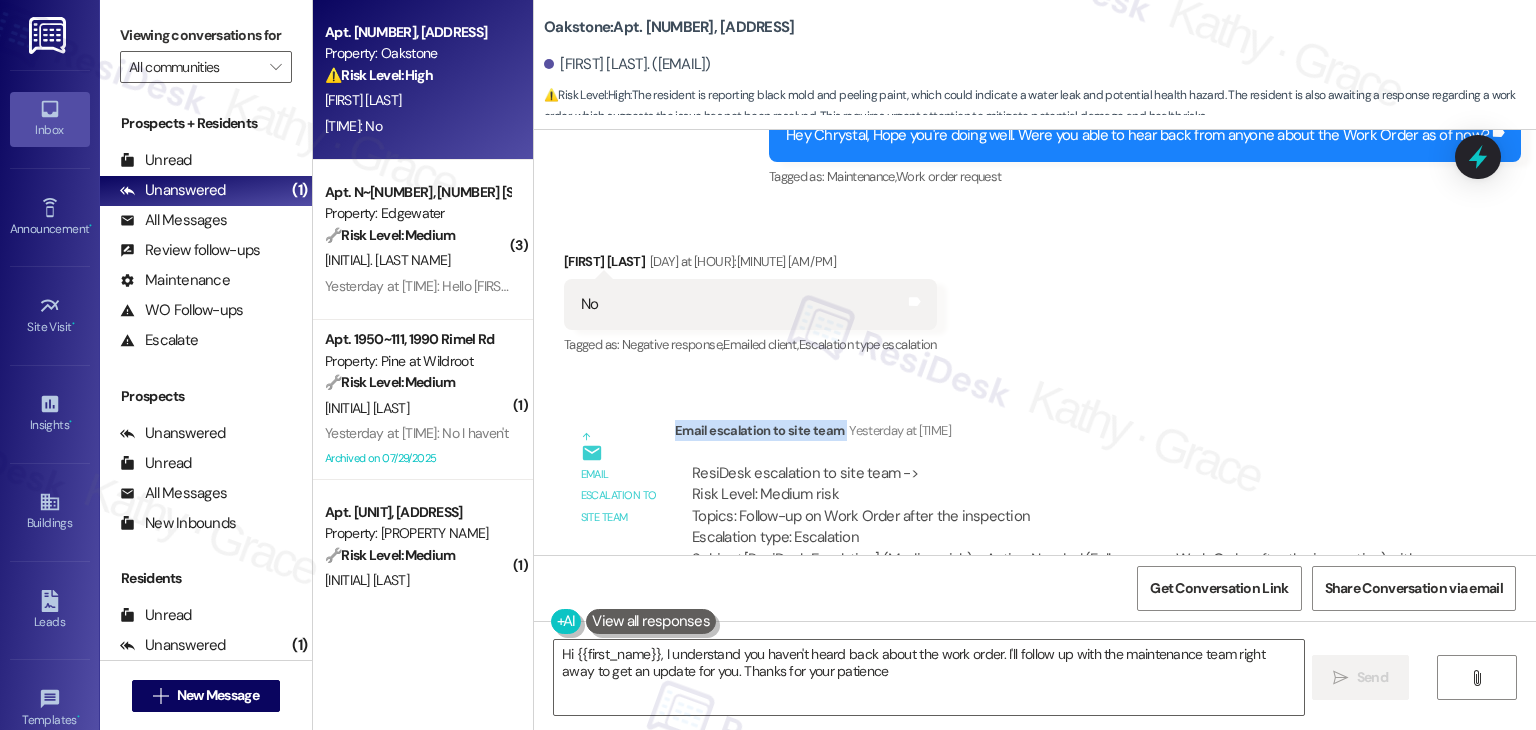 type on "Hi {{first_name}}, I understand you haven't heard back about the work order. I'll follow up with the maintenance team right away to get an update for you. Thanks for your patience!" 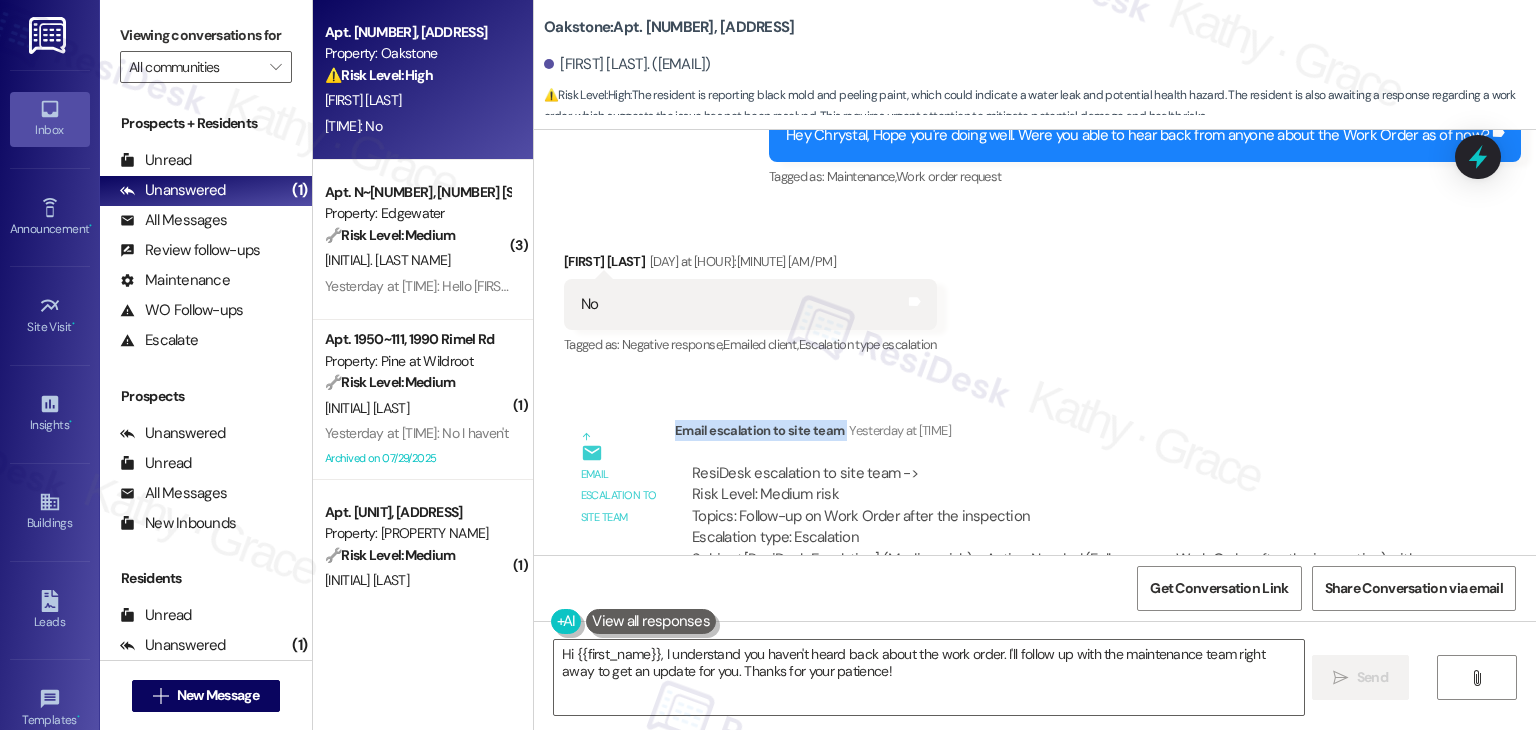 click on "Survey, sent via SMS ResiDesk Automated Survey [DATE] at [TIME] Hi Chrystal, I'm on the new offsite Resident Support Team for Oakstone! My job is to work with your on-site management team to improve your experience at the property. Text us here at any time for assistance or questions. We will also reach out periodically for feedback. Reply STOP to opt out of texts. (You can always reply STOP to opt out of future messages) Tags and notes Tagged as:   Property launch Click to highlight conversations about Property launch Received via SMS Chrystal Clark   Concerned [DATE] at [TIME] The trash around the dumpsters is a big problem.every morning we have food trashat my door ([NUMBER]) Tags and notes Tagged as:   Trash ,  Click to highlight conversations about Trash Garbage disposal ,  Click to highlight conversations about Garbage disposal Bad experience ,  Click to highlight conversations about Bad experience Suggestion ,  Click to highlight conversations about Suggestion Question ,  Complaint ,    ," at bounding box center (1035, 342) 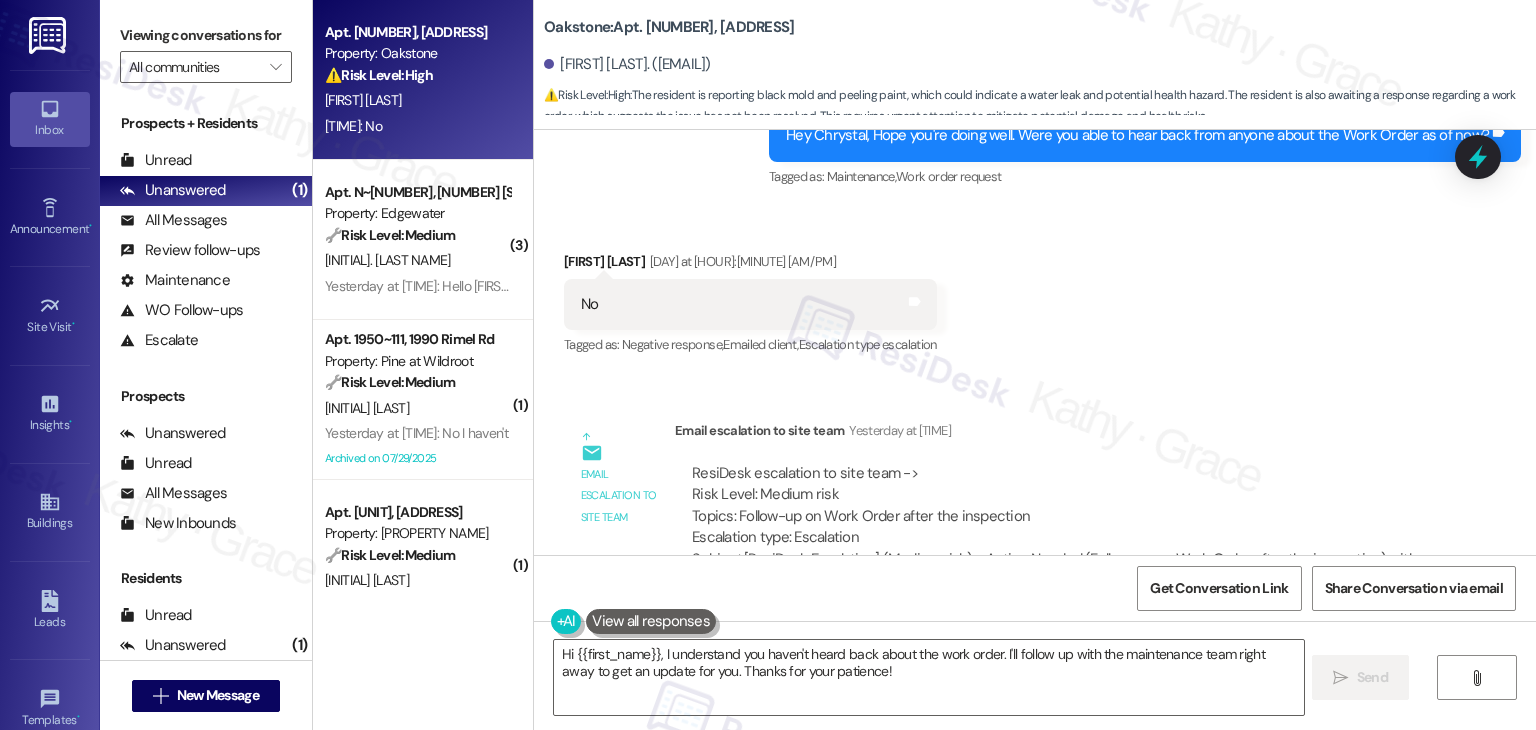 click on "Survey, sent via SMS ResiDesk Automated Survey [DATE] at [TIME] Hi Chrystal, I'm on the new offsite Resident Support Team for Oakstone! My job is to work with your on-site management team to improve your experience at the property. Text us here at any time for assistance or questions. We will also reach out periodically for feedback. Reply STOP to opt out of texts. (You can always reply STOP to opt out of future messages) Tags and notes Tagged as:   Property launch Click to highlight conversations about Property launch Received via SMS Chrystal Clark   Concerned [DATE] at [TIME] The trash around the dumpsters is a big problem.every morning we have food trashat my door ([NUMBER]) Tags and notes Tagged as:   Trash ,  Click to highlight conversations about Trash Garbage disposal ,  Click to highlight conversations about Garbage disposal Bad experience ,  Click to highlight conversations about Bad experience Suggestion ,  Click to highlight conversations about Suggestion Question ,  Complaint ,    ," at bounding box center [1035, 342] 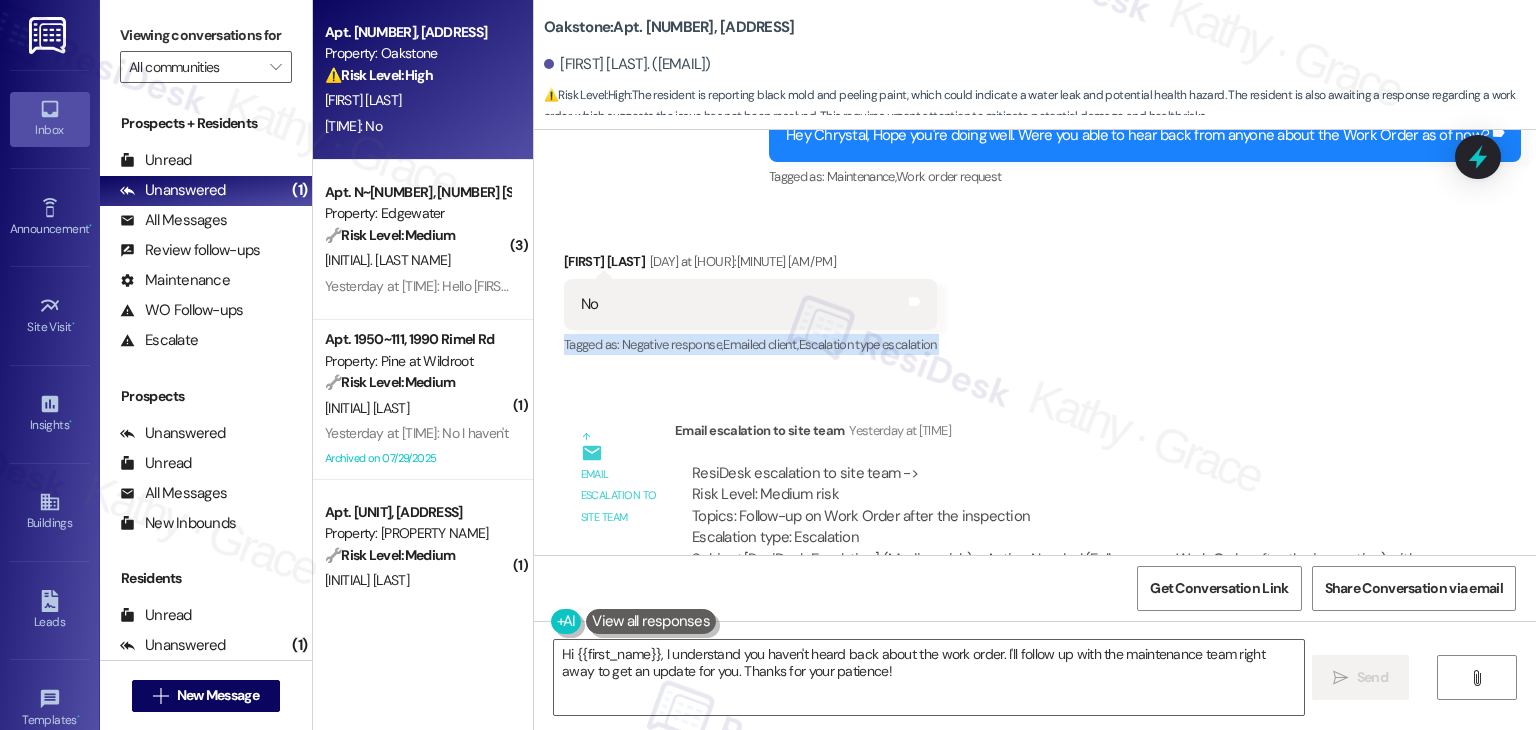 click on "Received via SMS [FIRST] [LAST] Yesterday at [TIME]: No Tags and notes Tagged as:   Negative response ,  Click to highlight conversations about Negative response Emailed client ,  Click to highlight conversations about Emailed client Escalation type escalation Click to highlight conversations about Escalation type escalation" at bounding box center [1035, 290] 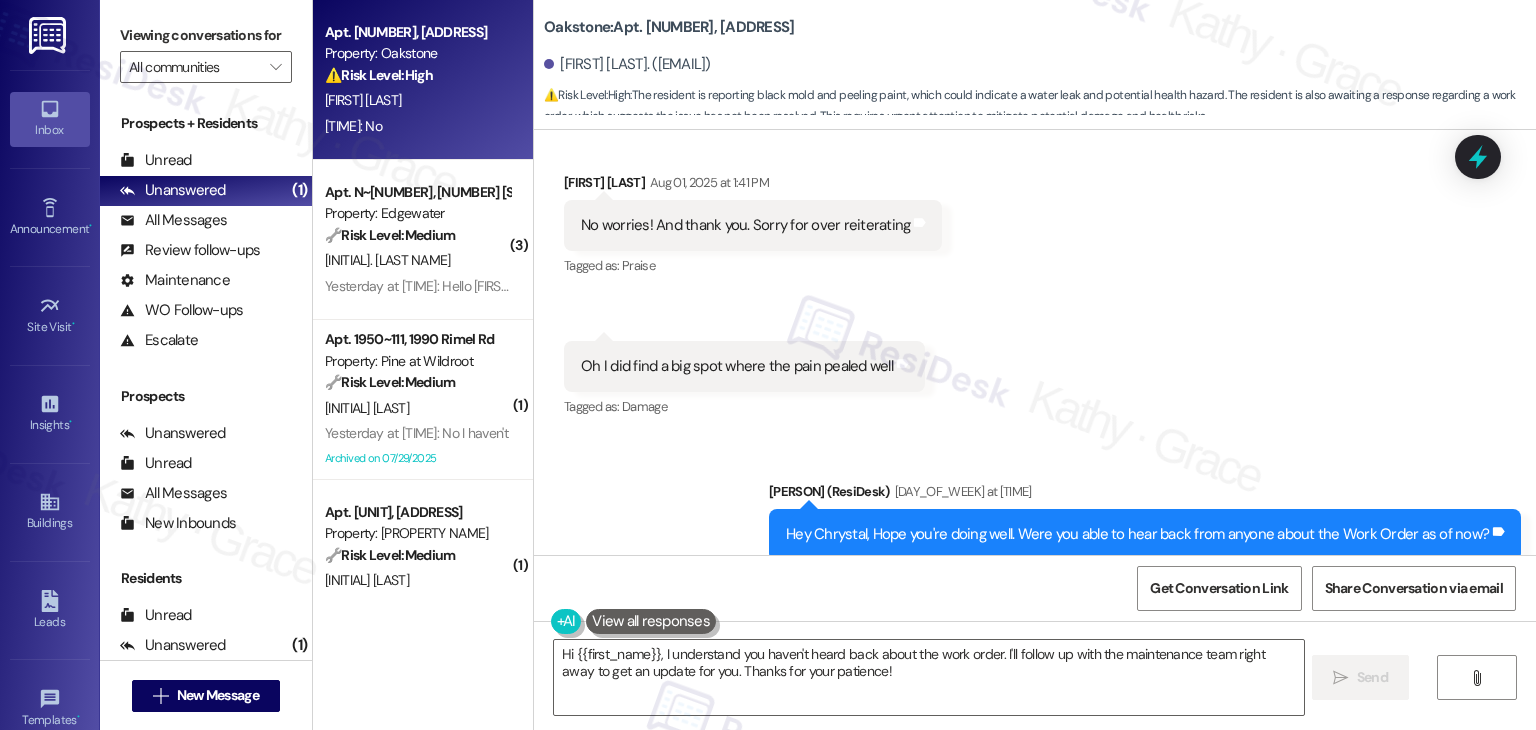 scroll, scrollTop: 35906, scrollLeft: 0, axis: vertical 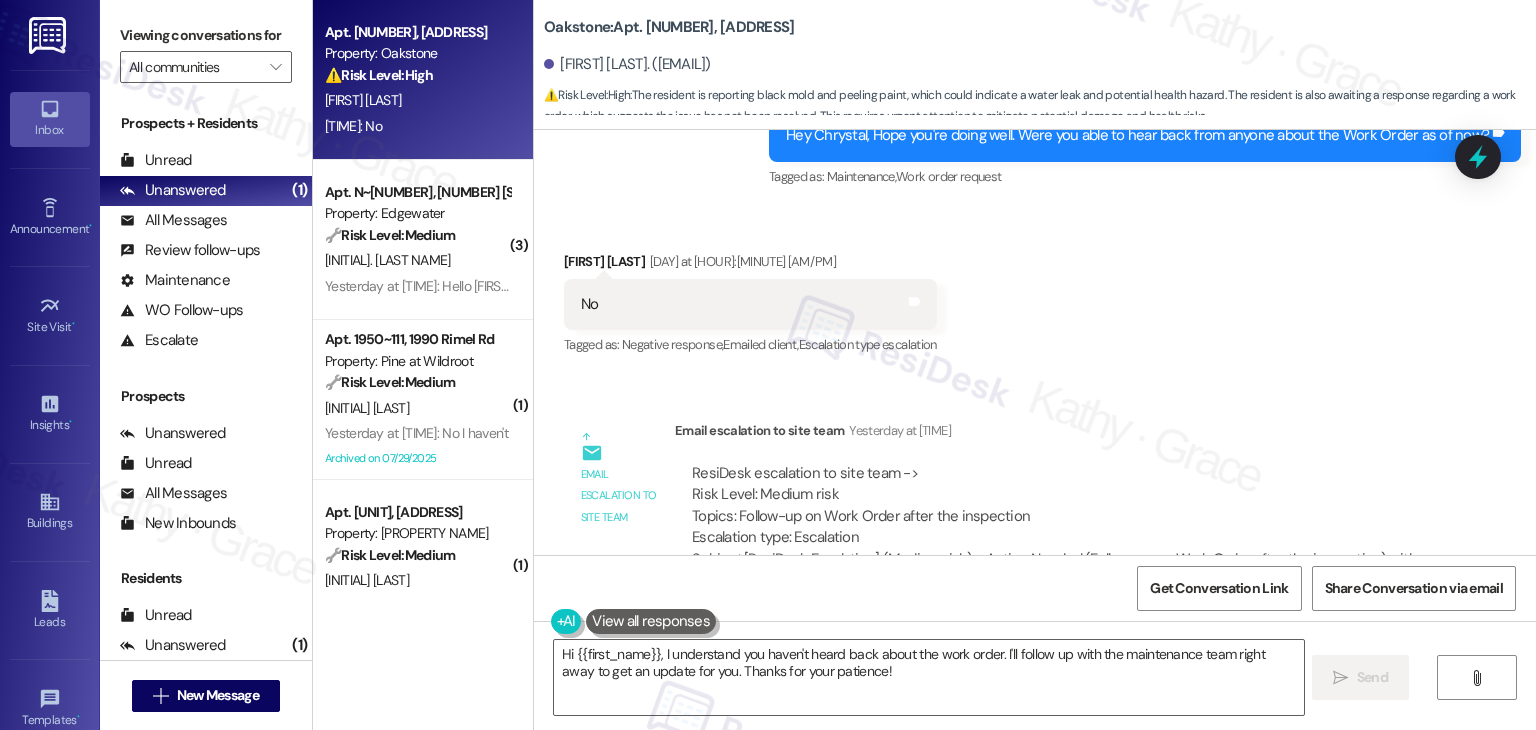click on "Survey, sent via SMS ResiDesk Automated Survey [DATE] at [TIME] Hi Chrystal, I'm on the new offsite Resident Support Team for Oakstone! My job is to work with your on-site management team to improve your experience at the property. Text us here at any time for assistance or questions. We will also reach out periodically for feedback. Reply STOP to opt out of texts. (You can always reply STOP to opt out of future messages) Tags and notes Tagged as:   Property launch Click to highlight conversations about Property launch Received via SMS Chrystal Clark   Concerned [DATE] at [TIME] The trash around the dumpsters is a big problem.every morning we have food trashat my door ([NUMBER]) Tags and notes Tagged as:   Trash ,  Click to highlight conversations about Trash Garbage disposal ,  Click to highlight conversations about Garbage disposal Bad experience ,  Click to highlight conversations about Bad experience Suggestion ,  Click to highlight conversations about Suggestion Question ,  Complaint ,    ," at bounding box center [1035, 342] 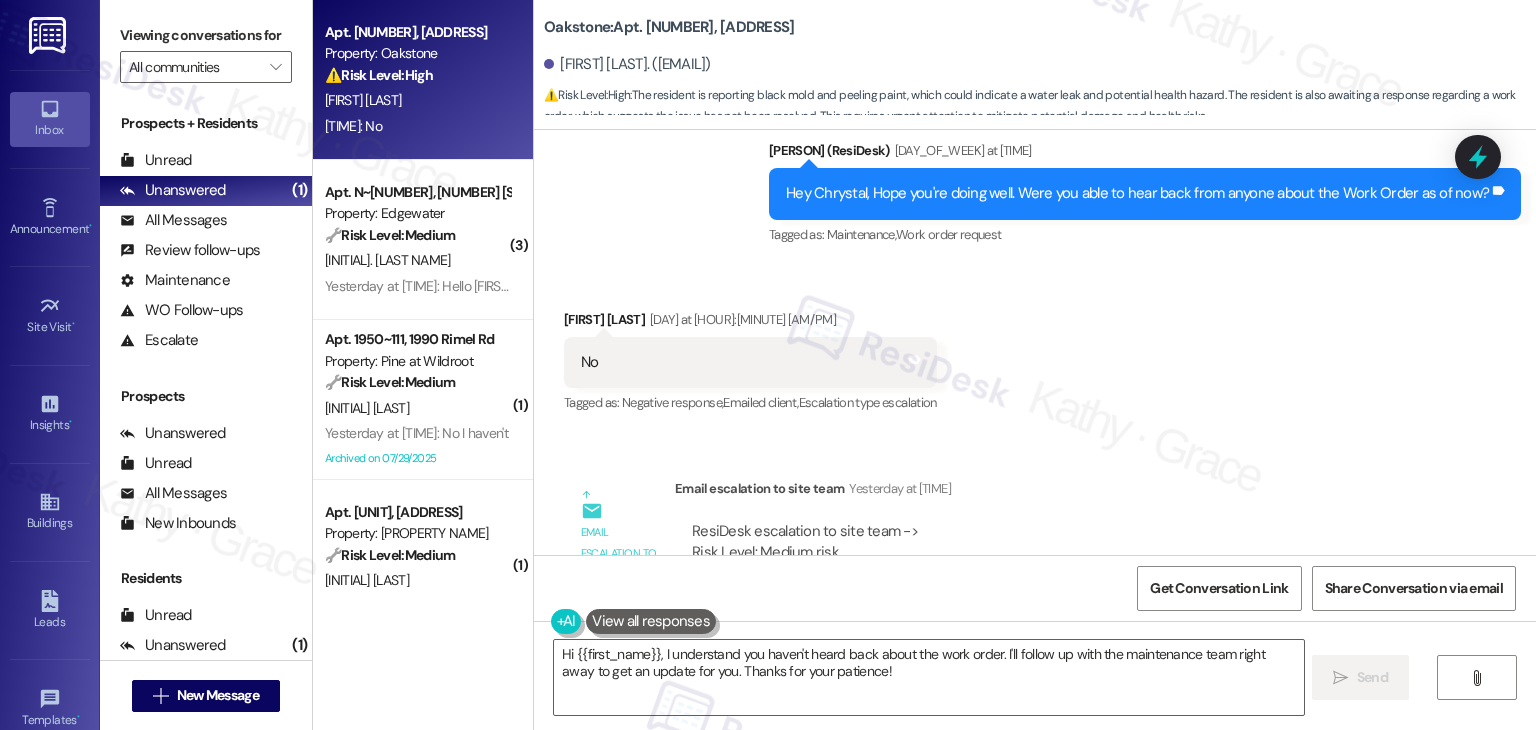 scroll, scrollTop: 35706, scrollLeft: 0, axis: vertical 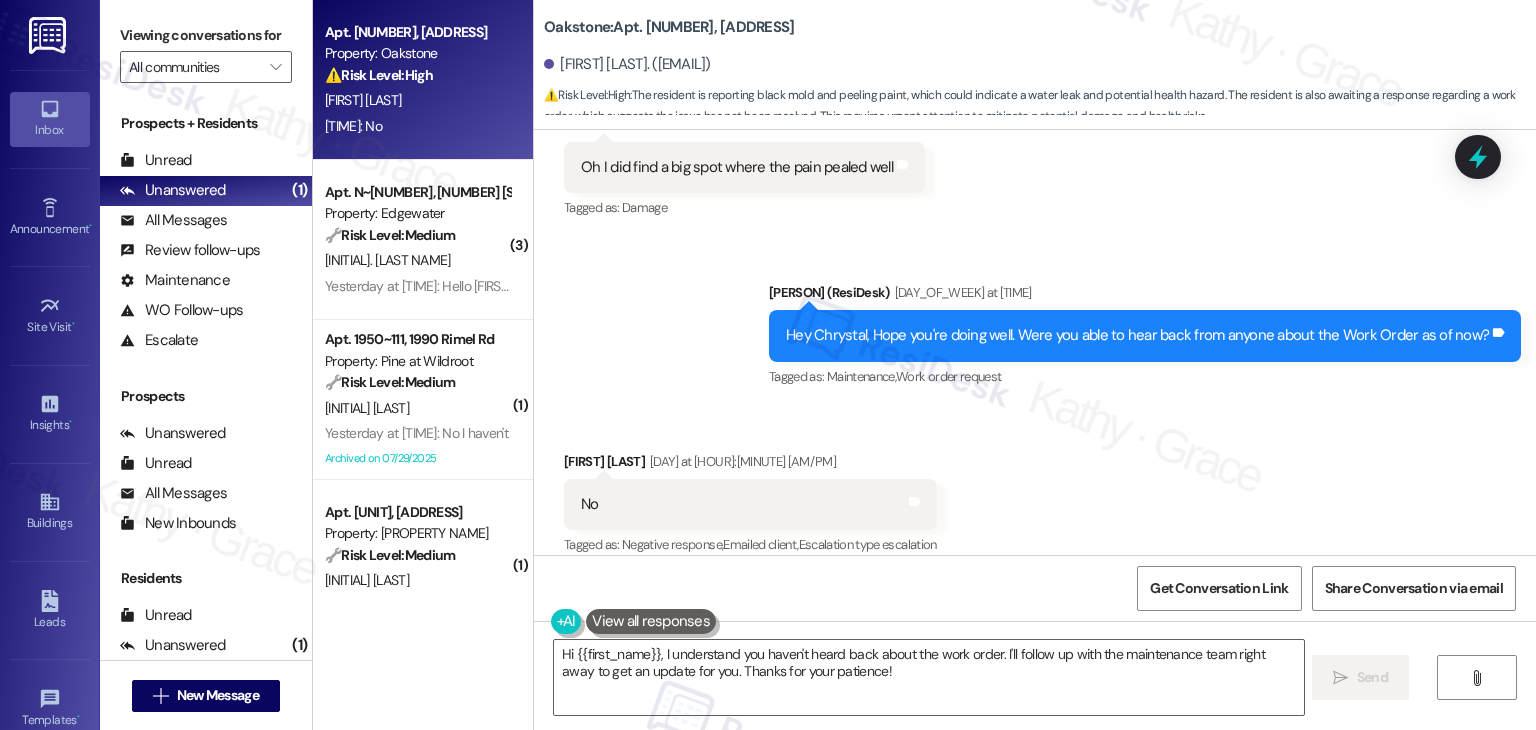 click on "Received via SMS [FIRST] [LAST] Yesterday at [TIME]: No Tags and notes Tagged as:   Negative response ,  Click to highlight conversations about Negative response Emailed client ,  Click to highlight conversations about Emailed client Escalation type escalation Click to highlight conversations about Escalation type escalation" at bounding box center (1035, 490) 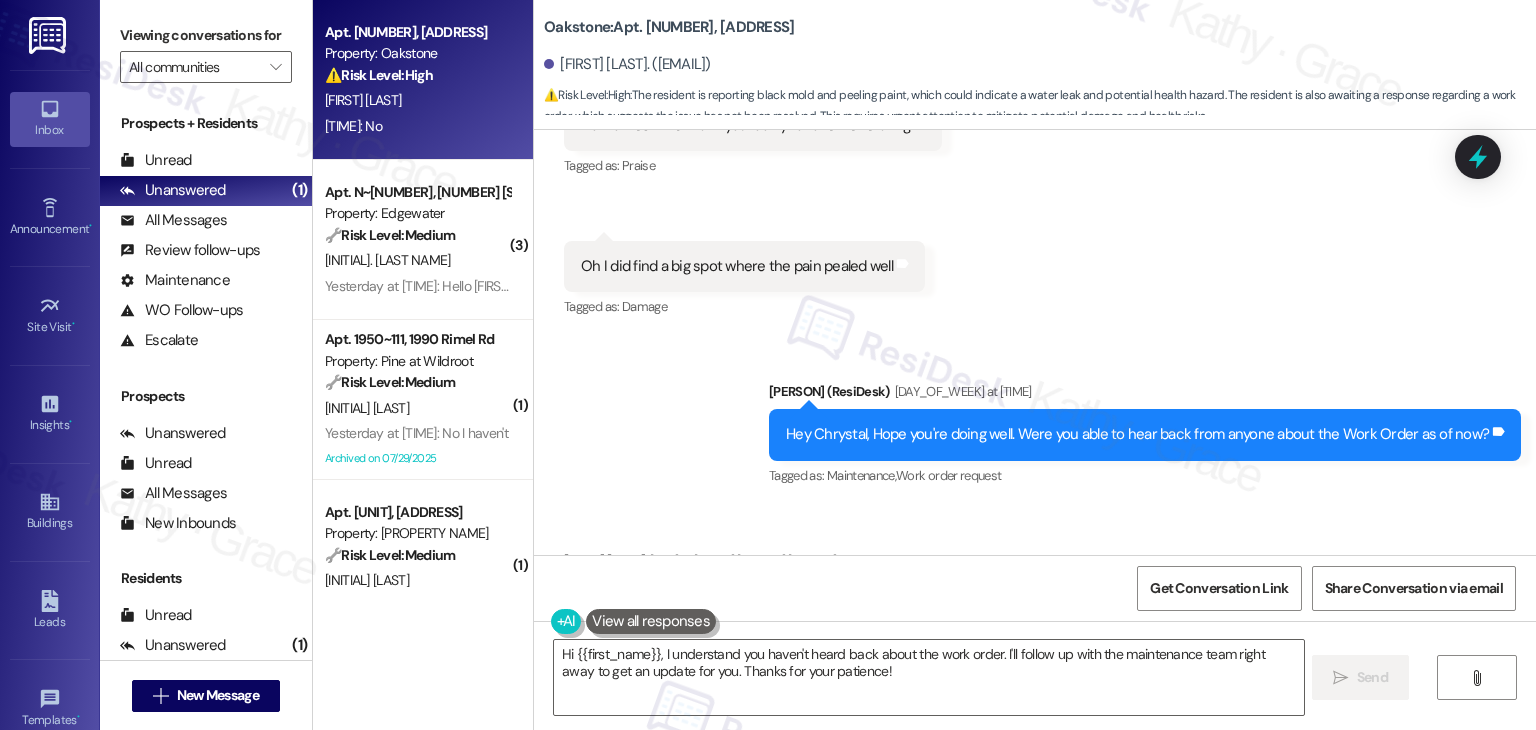 scroll, scrollTop: 35507, scrollLeft: 0, axis: vertical 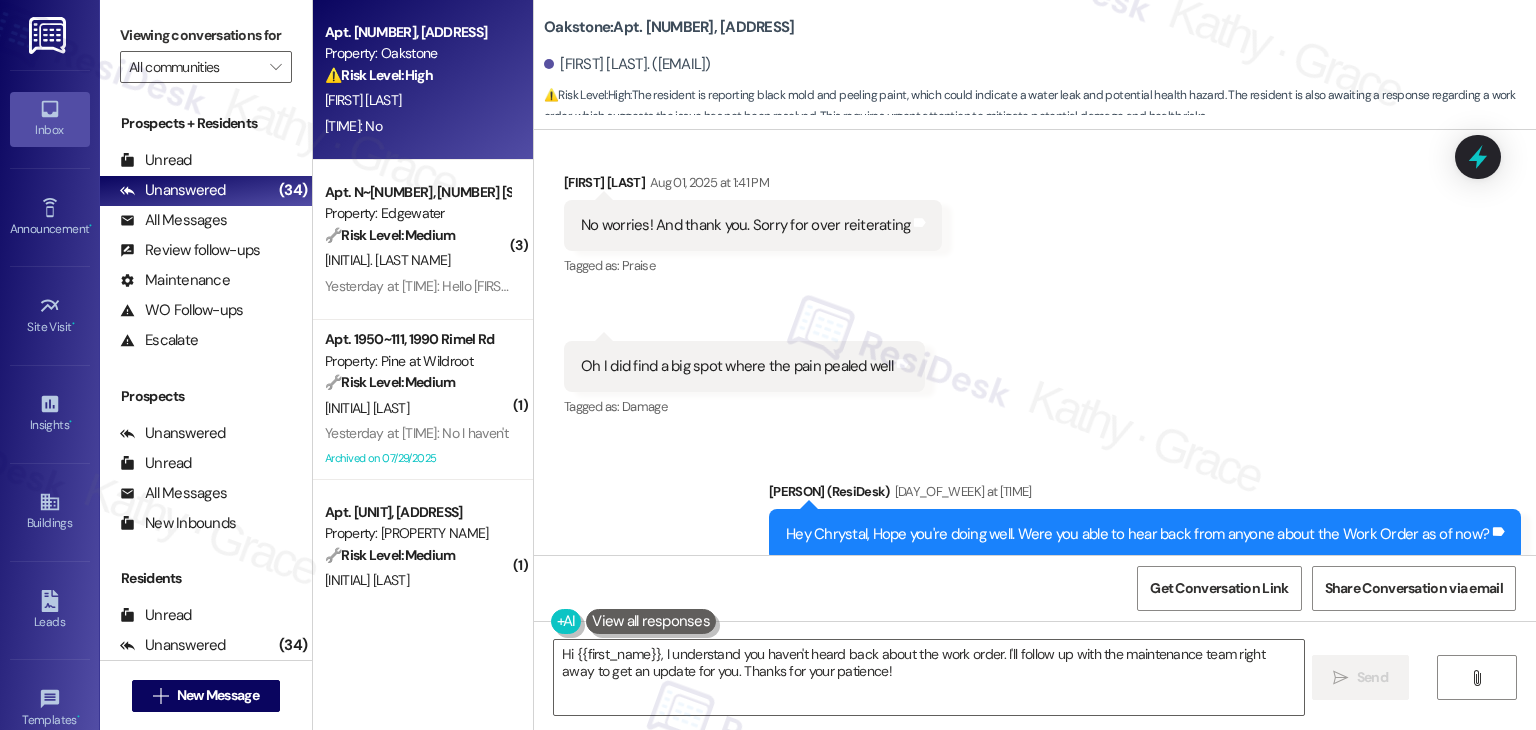 click on "Received via SMS [PERSON] [DATE] at [TIME] No worries! And thank you. Sorry for over reiterating Tags and notes Tagged as: Praise Click to highlight conversations about Praise Received via SMS [TIME] [PERSON] Neutral [DATE] at [TIME] Oh I did find a big spot where the pain pealed well Tags and notes Tagged as: Damage Click to highlight conversations about Damage" at bounding box center (1035, 282) 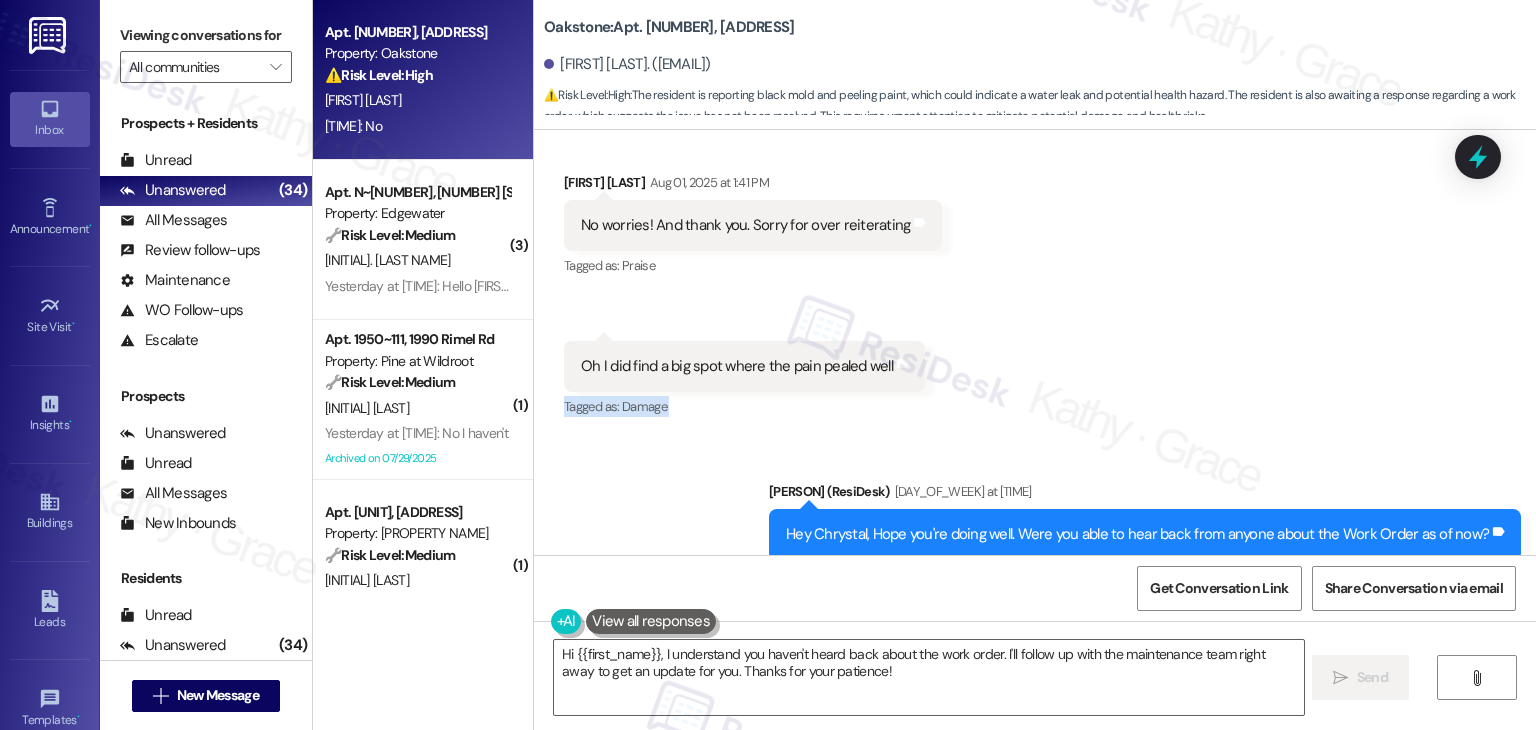 click on "Received via SMS [PERSON] [DATE] at [TIME] No worries! And thank you. Sorry for over reiterating Tags and notes Tagged as: Praise Click to highlight conversations about Praise Received via SMS [TIME] [PERSON] Neutral [DATE] at [TIME] Oh I did find a big spot where the pain pealed well Tags and notes Tagged as: Damage Click to highlight conversations about Damage" at bounding box center [1035, 282] 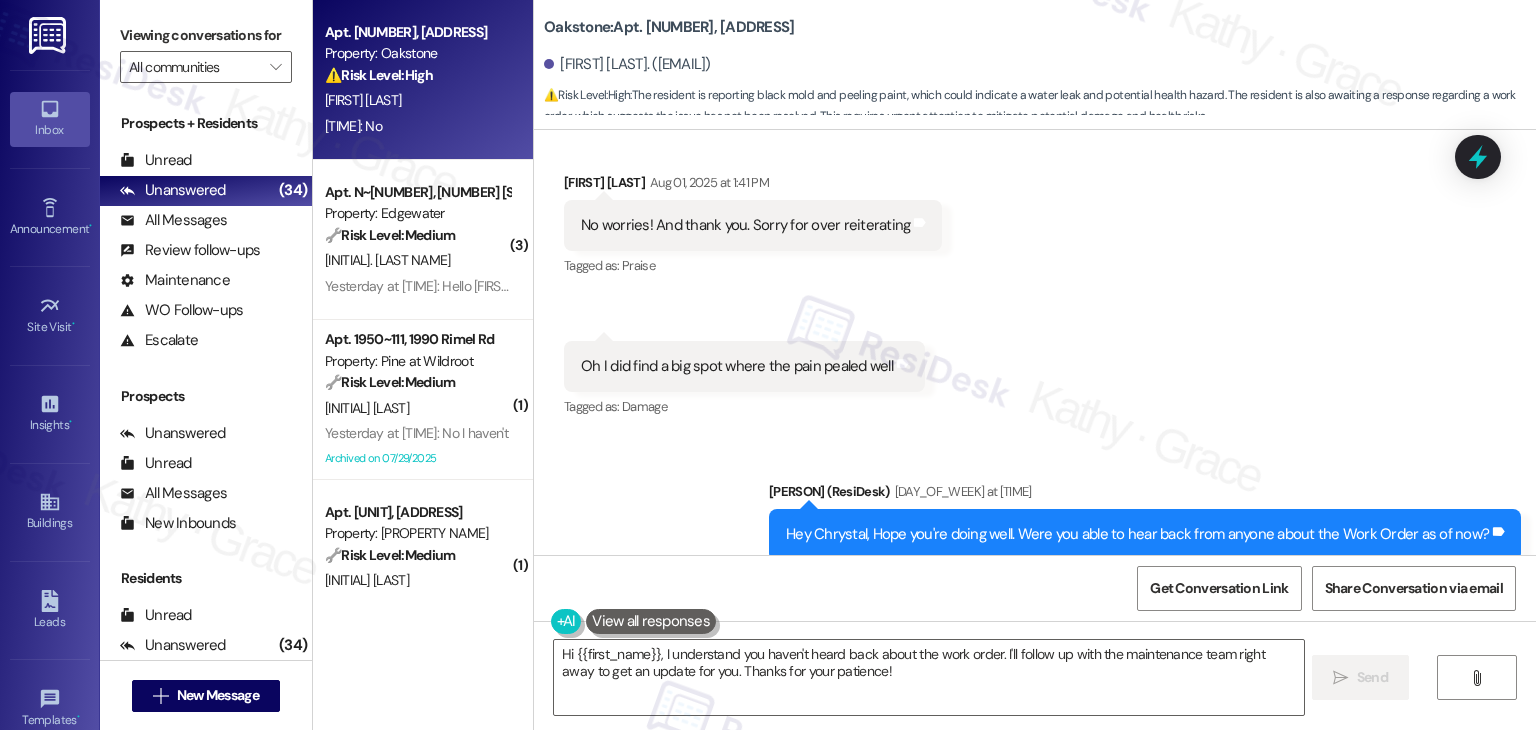 click on "Received via SMS [PERSON] [DATE] at [TIME] No worries! And thank you. Sorry for over reiterating Tags and notes Tagged as: Praise Click to highlight conversations about Praise Received via SMS [TIME] [PERSON] Neutral [DATE] at [TIME] Oh I did find a big spot where the pain pealed well Tags and notes Tagged as: Damage Click to highlight conversations about Damage" at bounding box center (1035, 282) 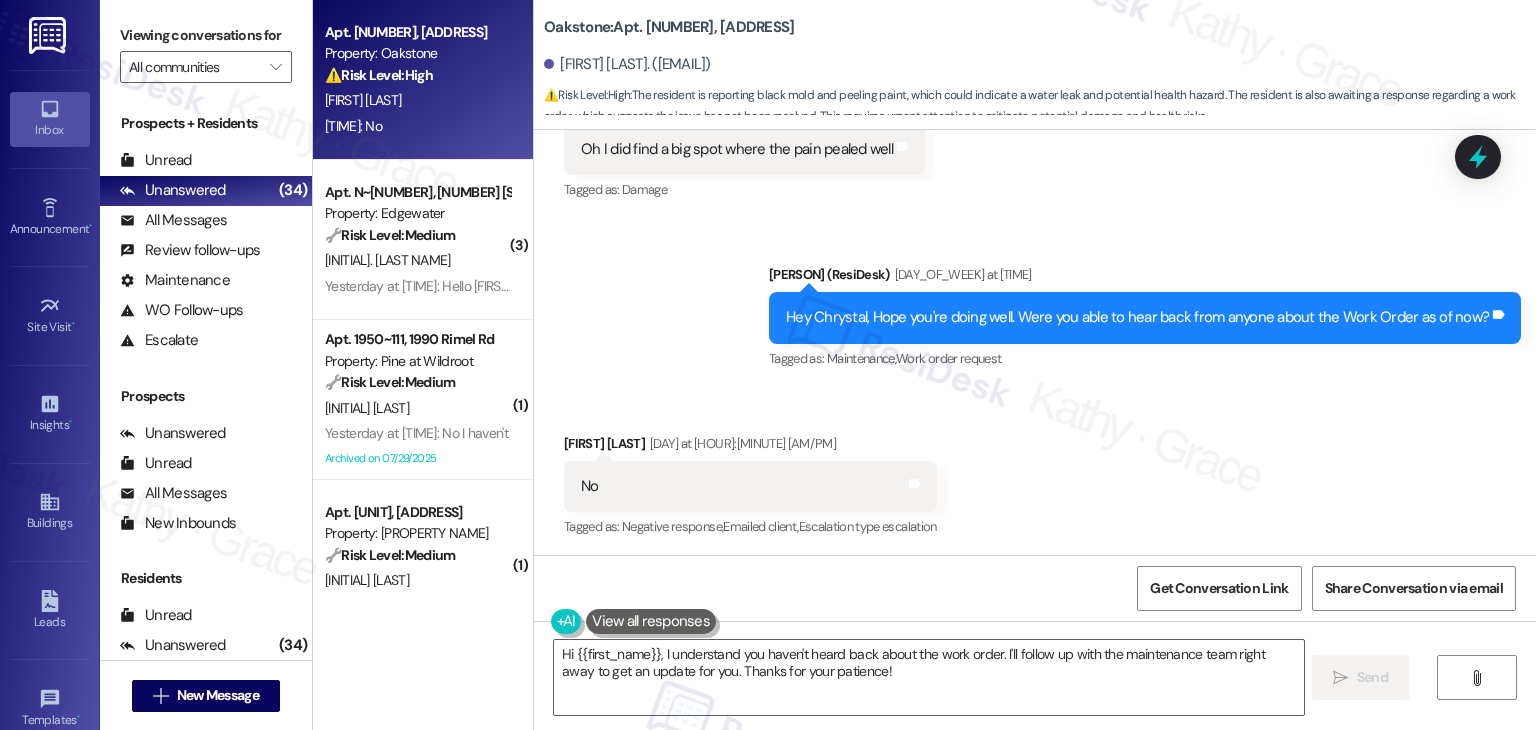 scroll, scrollTop: 35906, scrollLeft: 0, axis: vertical 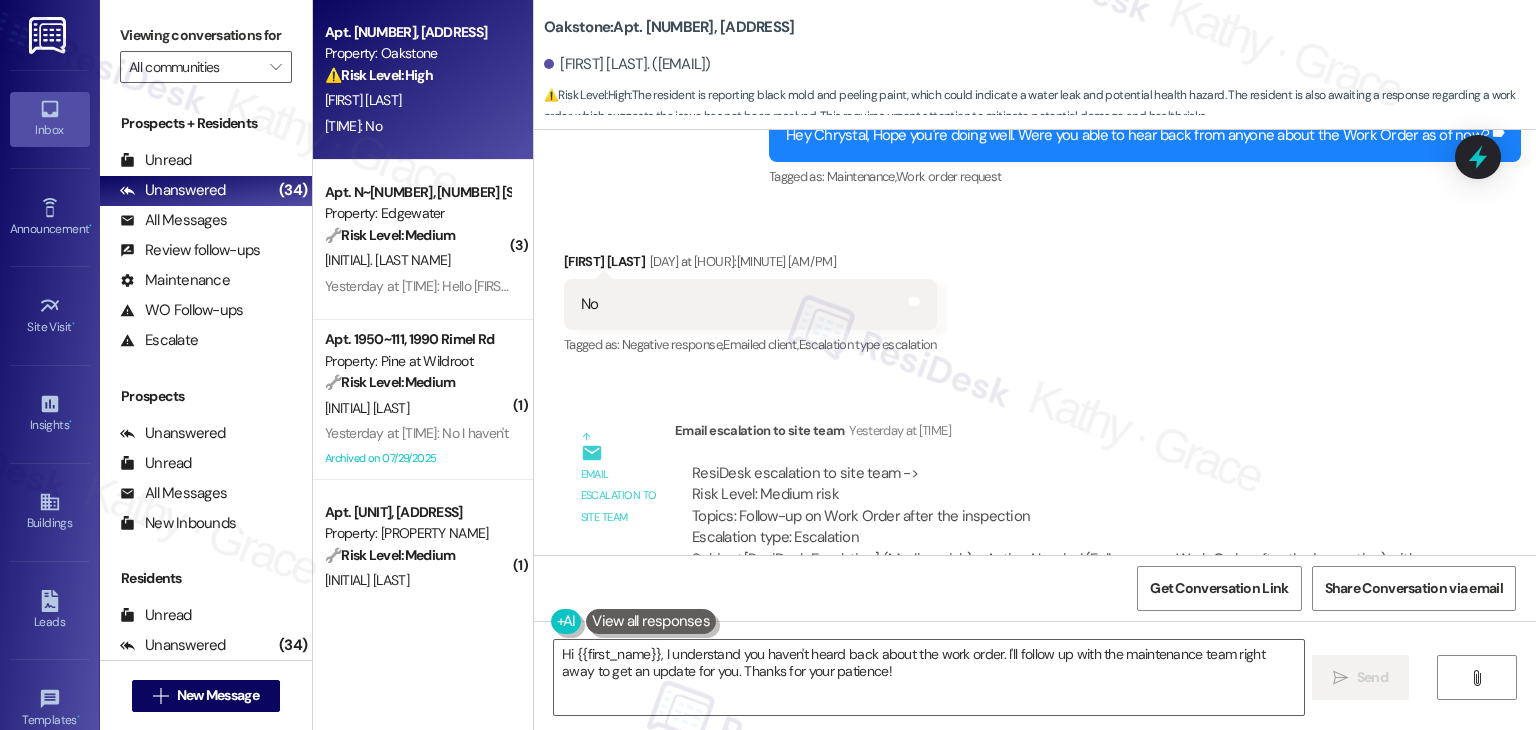 click on "Email escalation to site team Email escalation to site team [DAY] at [HOUR]:[MINUTE] [AM/PM] ResiDesk escalation to site team ->
Risk Level: Medium risk
Topics: Follow-up on Work Order after the inspection
Escalation type: Escalation Subject:  [ResiDesk Escalation] (Medium risk) - Action Needed (Follow-up on Work Order after the inspection) with [COMPANY NAME]: Apt. [APARTMENT_NUMBER], [NUMBER] [STREET] ([NUMBER])" at bounding box center [1000, 513] 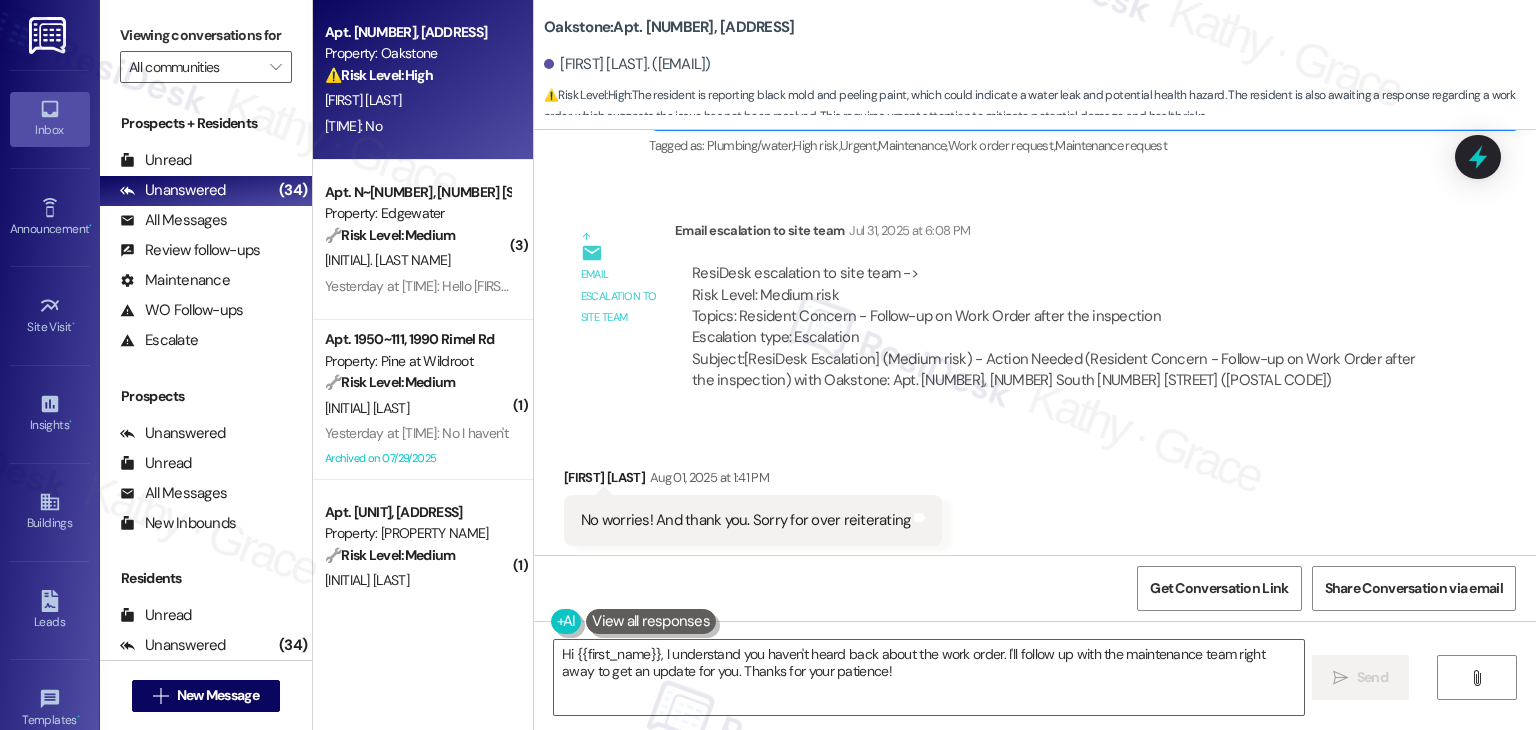 scroll, scrollTop: 35206, scrollLeft: 0, axis: vertical 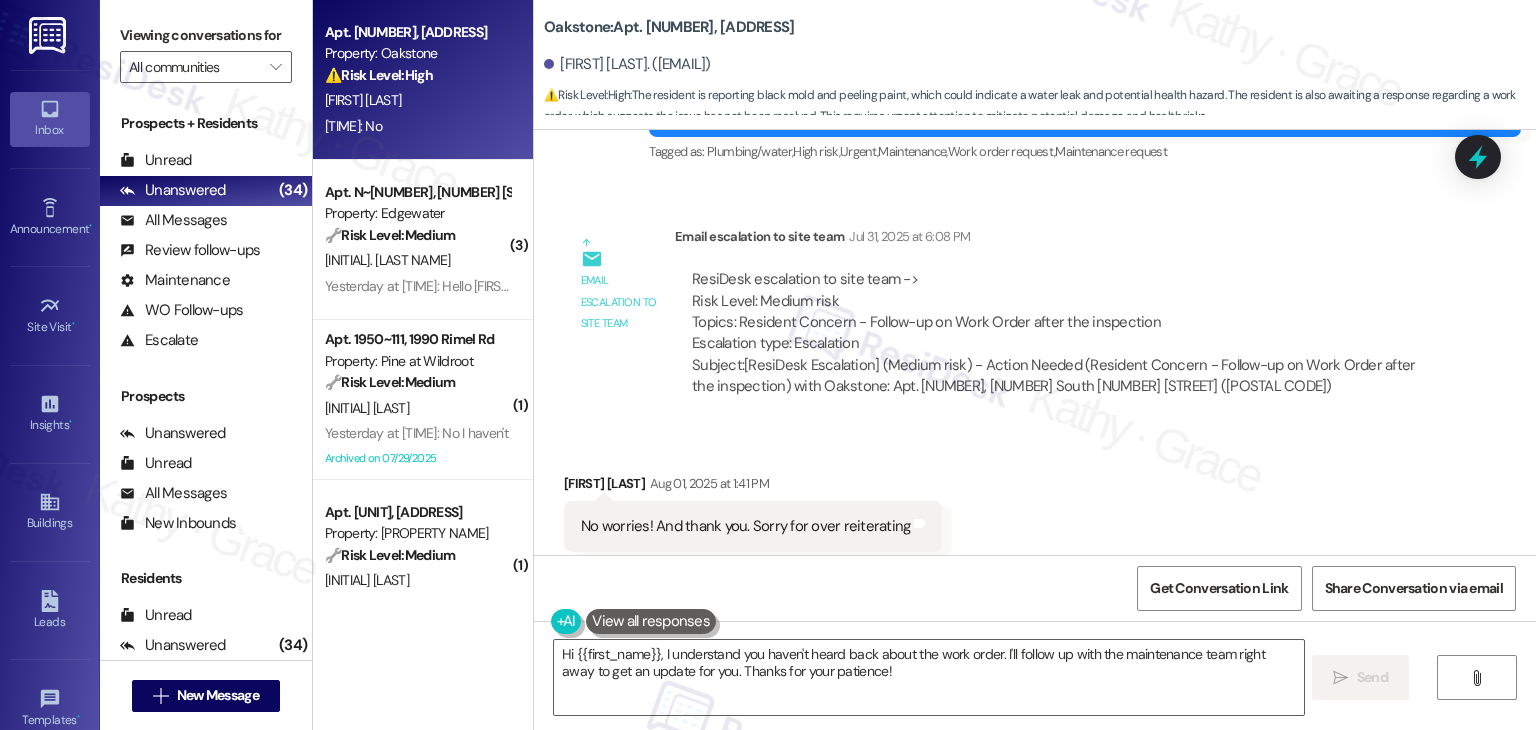 click on "Received via SMS [PERSON] [DATE] at [TIME] No worries! And thank you. Sorry for over reiterating Tags and notes Tagged as: Praise Click to highlight conversations about Praise Received via SMS [TIME] [PERSON] Neutral [DATE] at [TIME] Oh I did find a big spot where the pain pealed well Tags and notes Tagged as: Damage Click to highlight conversations about Damage" at bounding box center (1035, 583) 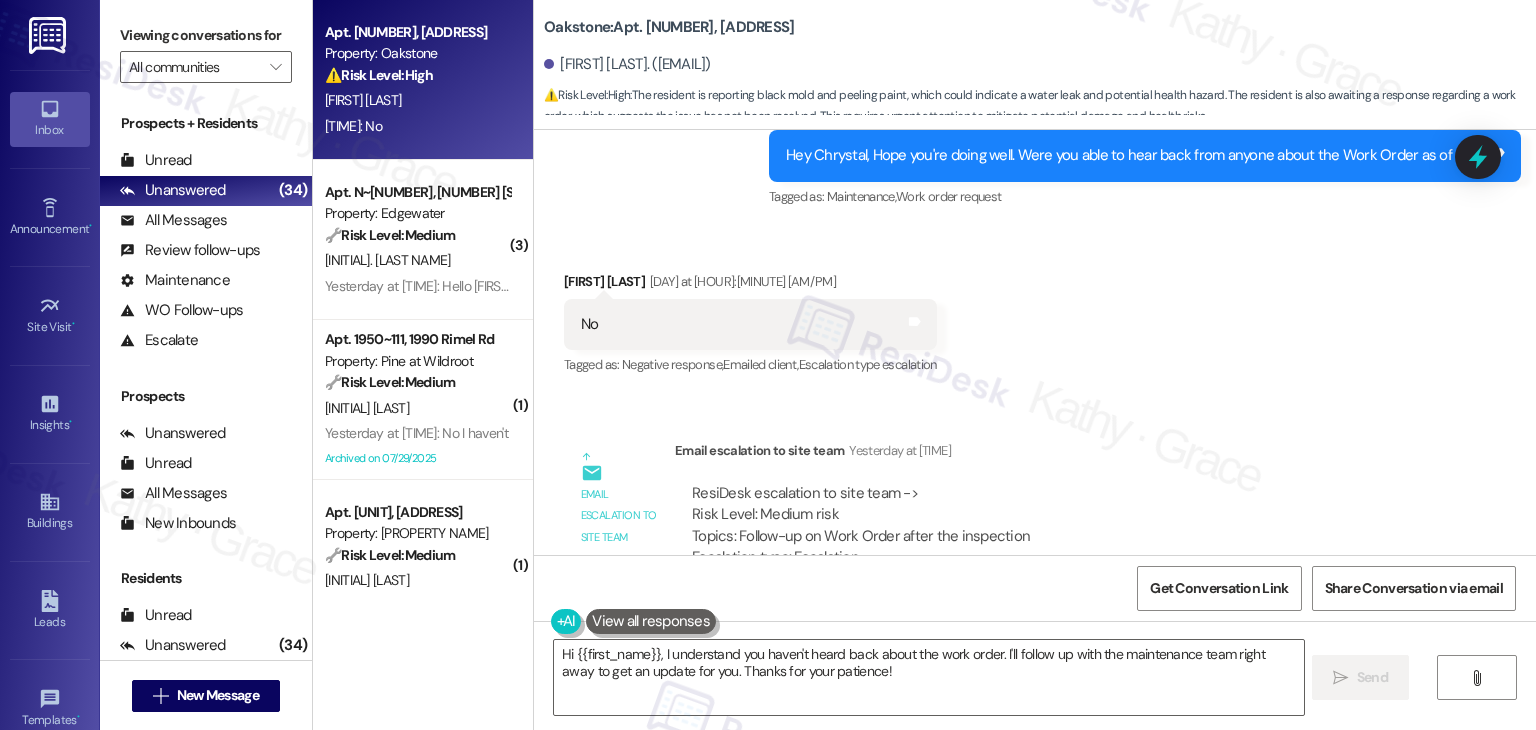 scroll, scrollTop: 35906, scrollLeft: 0, axis: vertical 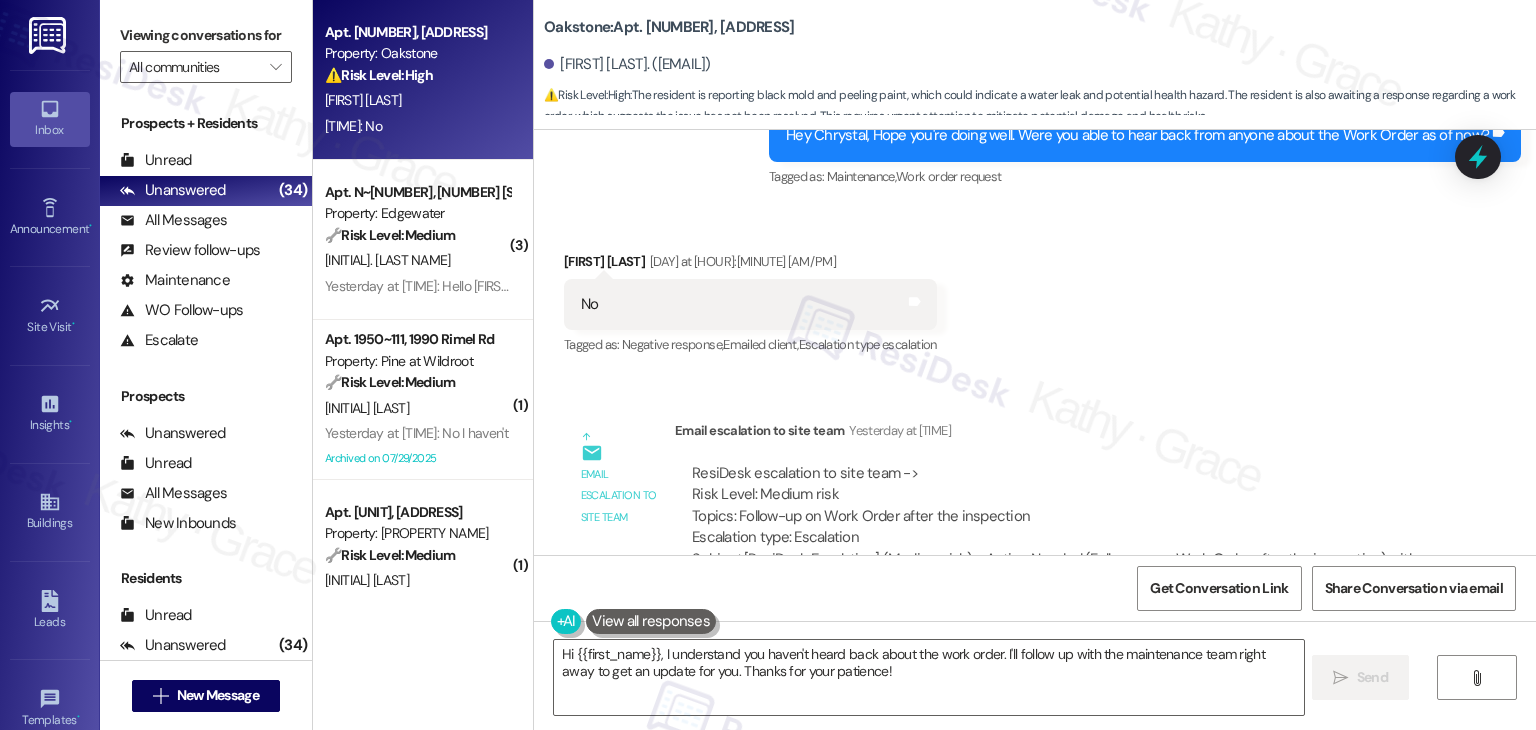 click on "ResiDesk escalation to site team ->
Risk Level: Medium risk
Topics: Follow-up on Work Order after the inspection
Escalation type: Escalation" at bounding box center (1055, 506) 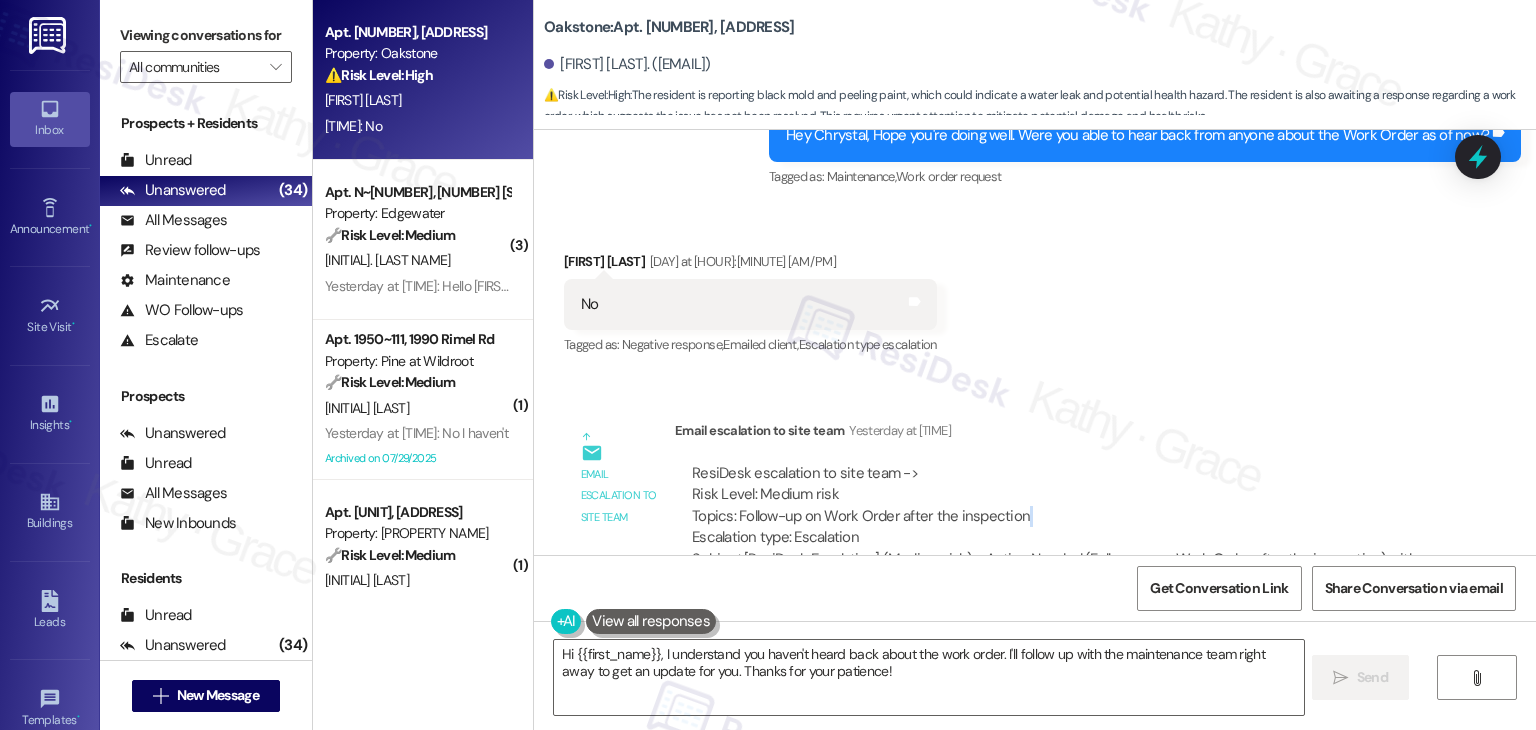 click on "ResiDesk escalation to site team ->
Risk Level: Medium risk
Topics: Follow-up on Work Order after the inspection
Escalation type: Escalation" at bounding box center (1055, 506) 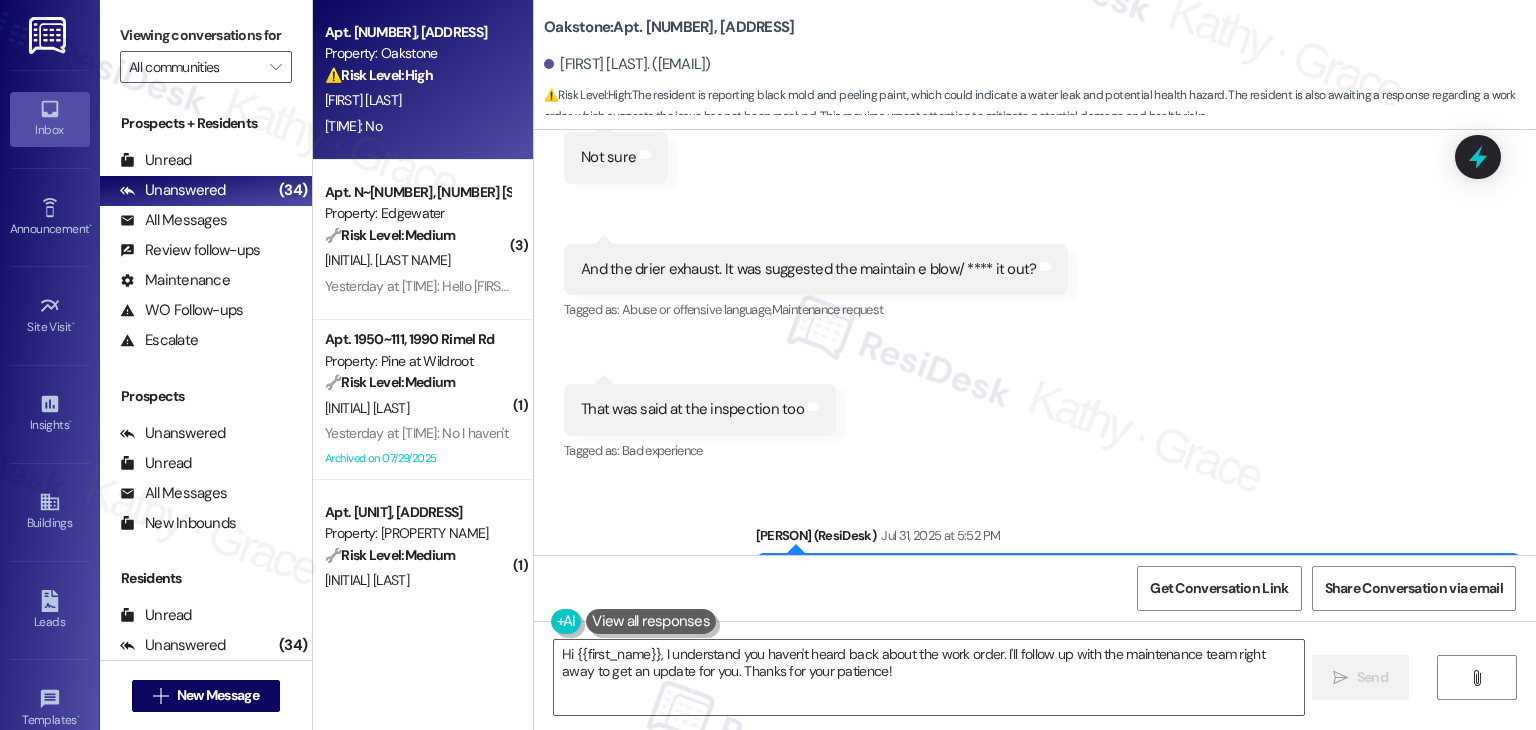 scroll, scrollTop: 34206, scrollLeft: 0, axis: vertical 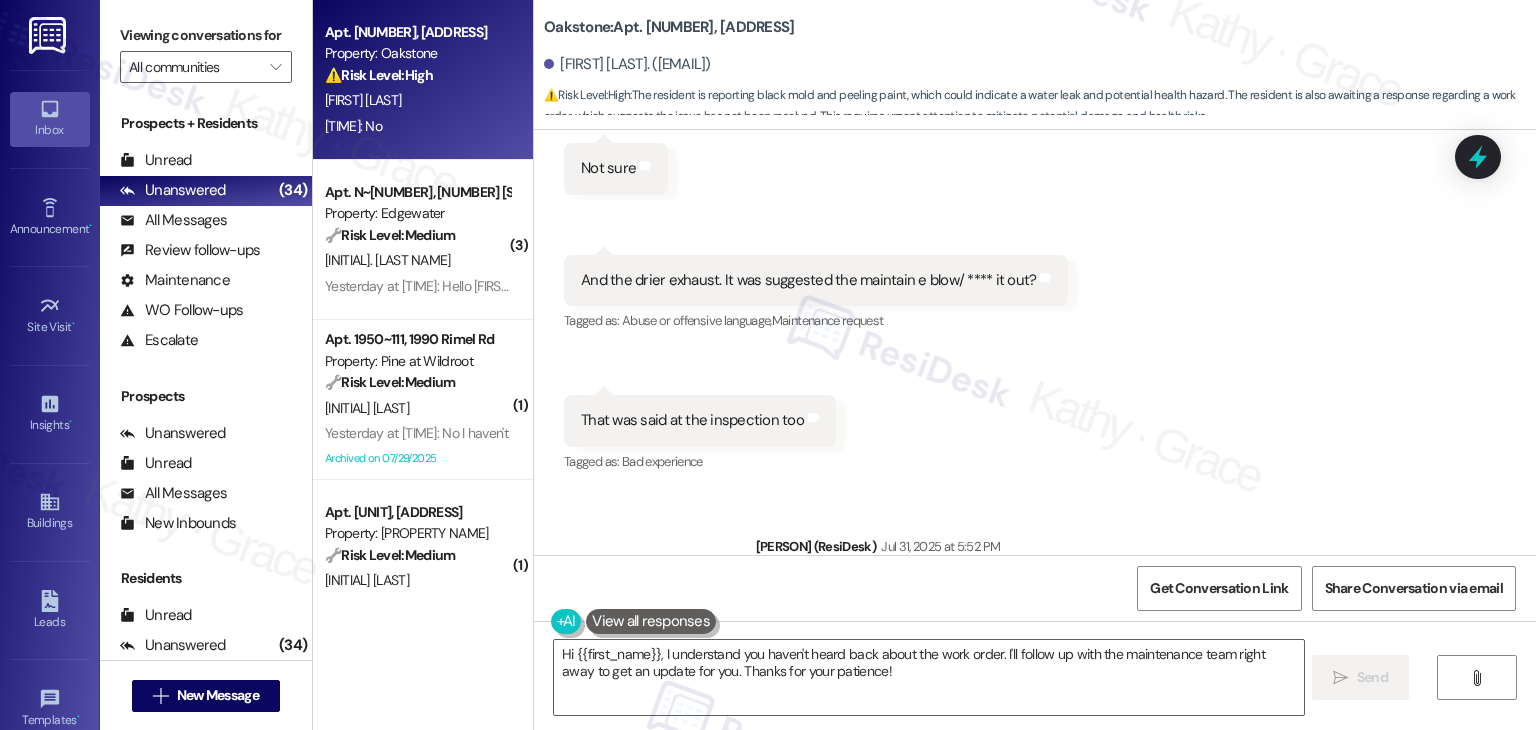 click on "Received via SMS [NAME] Question [MONTH] [DAY], [YEAR] at [HOUR]:[MINUTE] [AM/PM] I'll double check? Tags and notes Tagged as:   Call request Click to highlight conversations about Call request Received via SMS [HOUR]:[MINUTE] [AM/PM] [NAME] [MONTH] [DAY], [YEAR] at [HOUR]:[MINUTE] [AM/PM] Not sure Tags and notes Received via SMS [HOUR]:[MINUTE] [AM/PM] [NAME] Question   Neutral [MONTH] [DAY], [YEAR] at [HOUR]:[MINUTE] [AM/PM] And the drier exhaust. It was suggested the maintain e blow/ **** it out? Tags and notes Tagged as:   Abuse or offensive language ,  Click to highlight conversations about Abuse or offensive language Maintenance request Click to highlight conversations about Maintenance request Received via SMS [HOUR]:[MINUTE] [AM/PM] [NAME] [MONTH] [DAY], [YEAR] at [HOUR]:[MINUTE] [AM/PM] That was said at the inspection too Tags and notes Tagged as:   Bad experience Click to highlight conversations about Bad experience" at bounding box center [1035, 208] 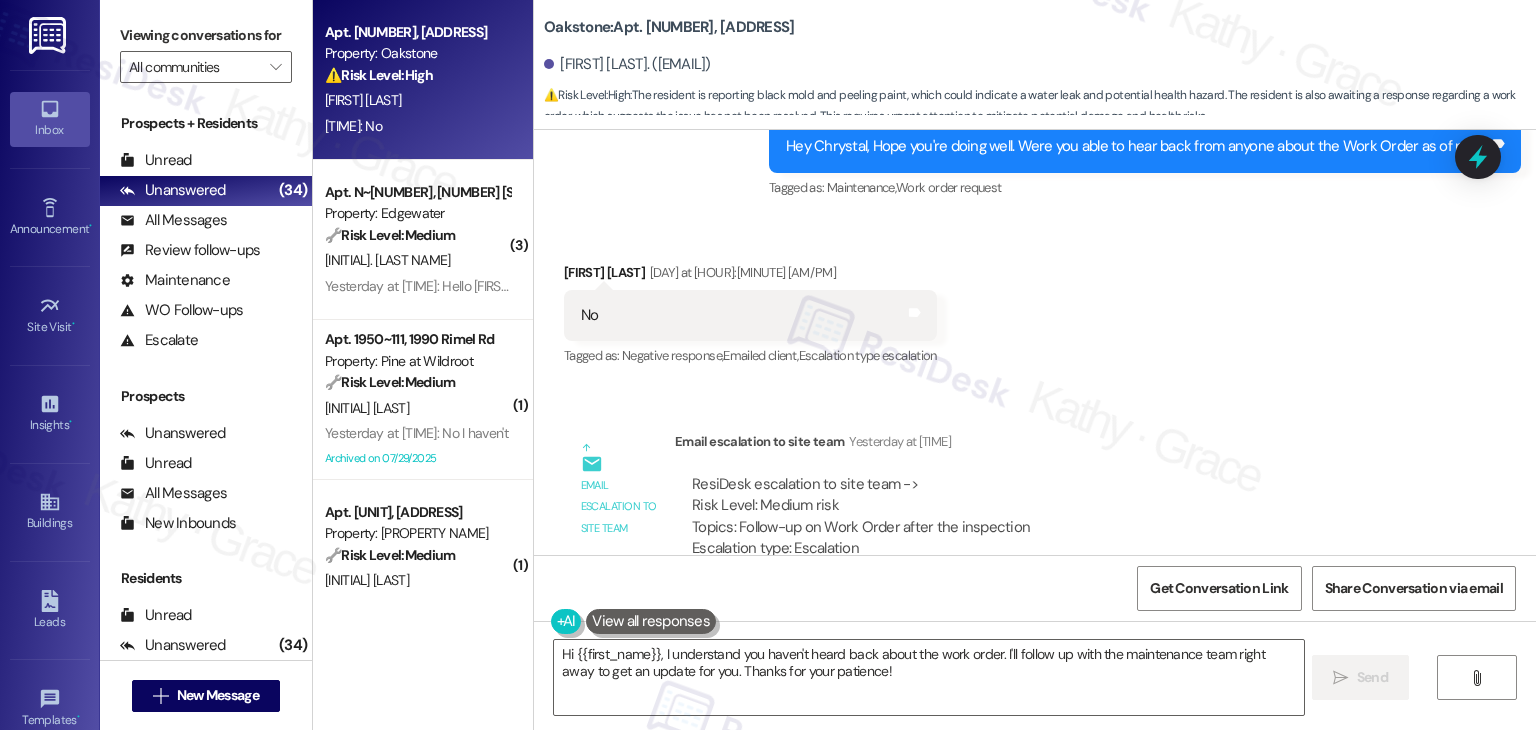 scroll, scrollTop: 35906, scrollLeft: 0, axis: vertical 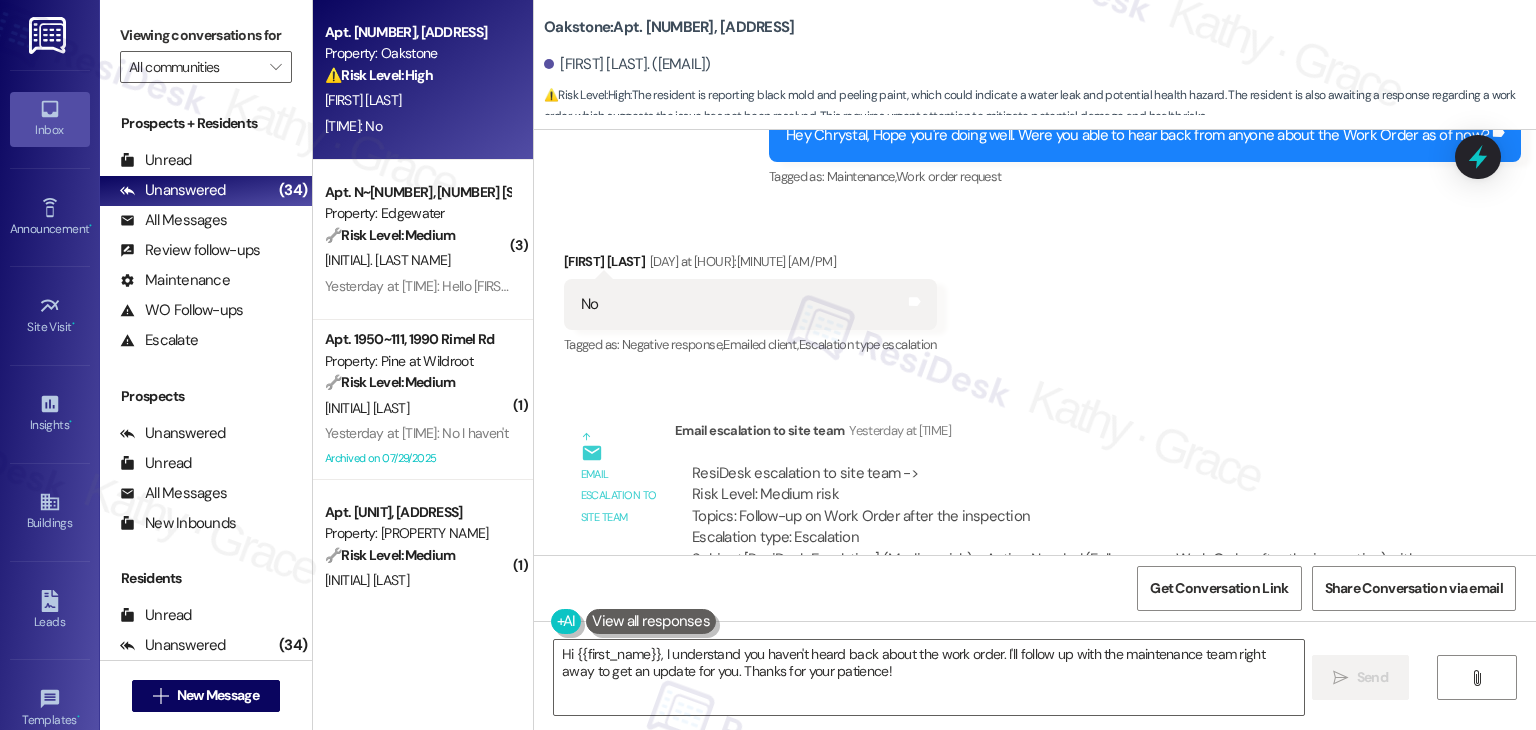 click on "Email escalation to site team [TIME]" at bounding box center (1055, 434) 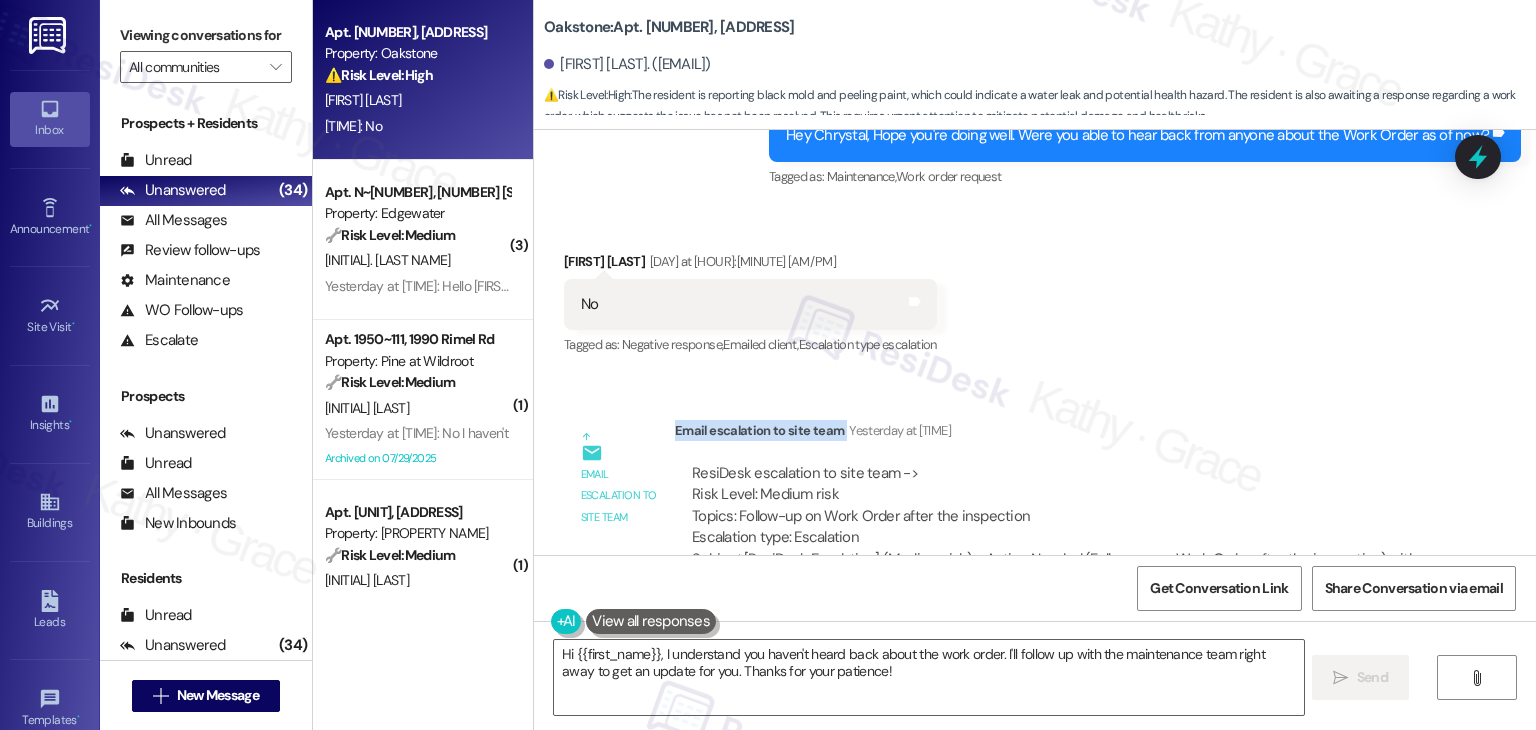 click on "Email escalation to site team [TIME]" at bounding box center [1055, 434] 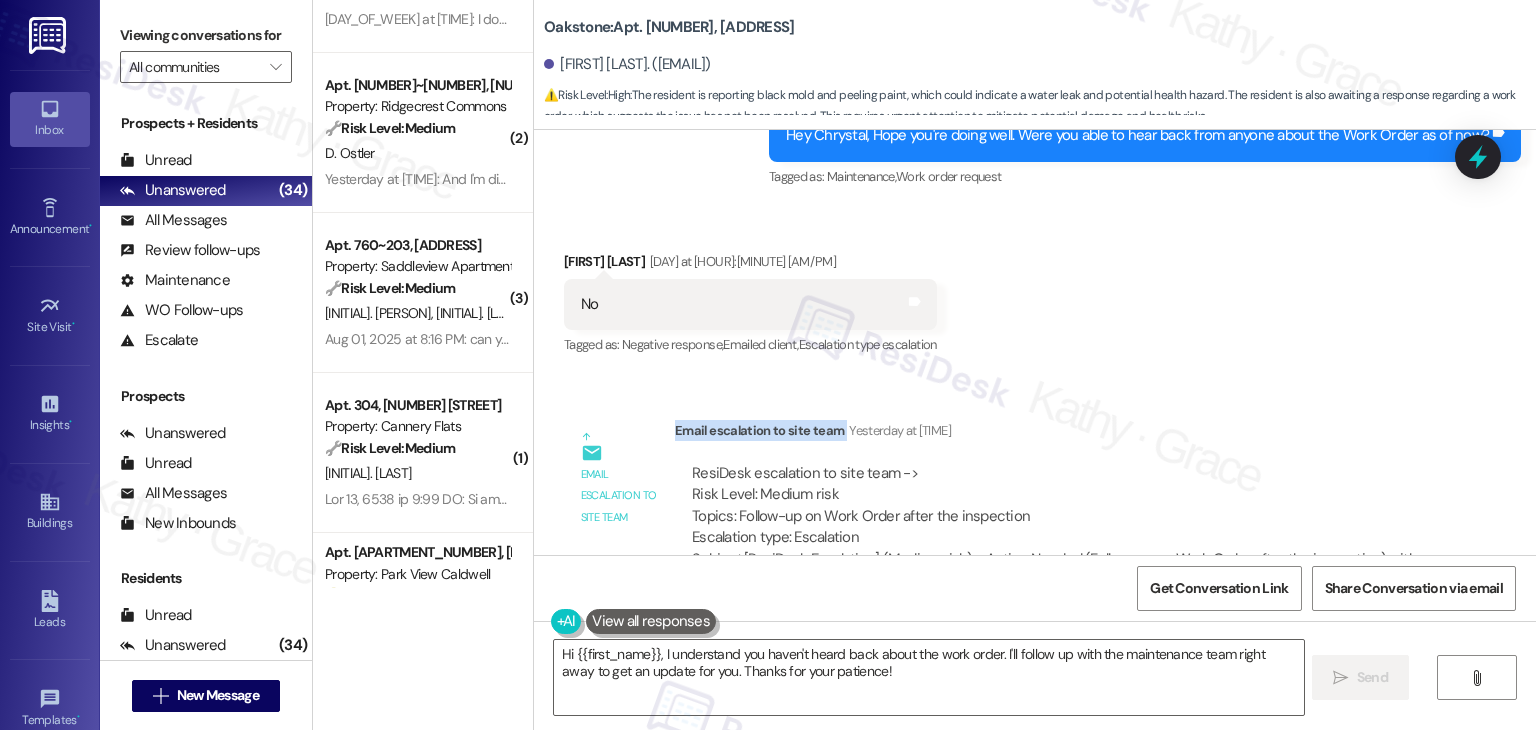 scroll, scrollTop: 1400, scrollLeft: 0, axis: vertical 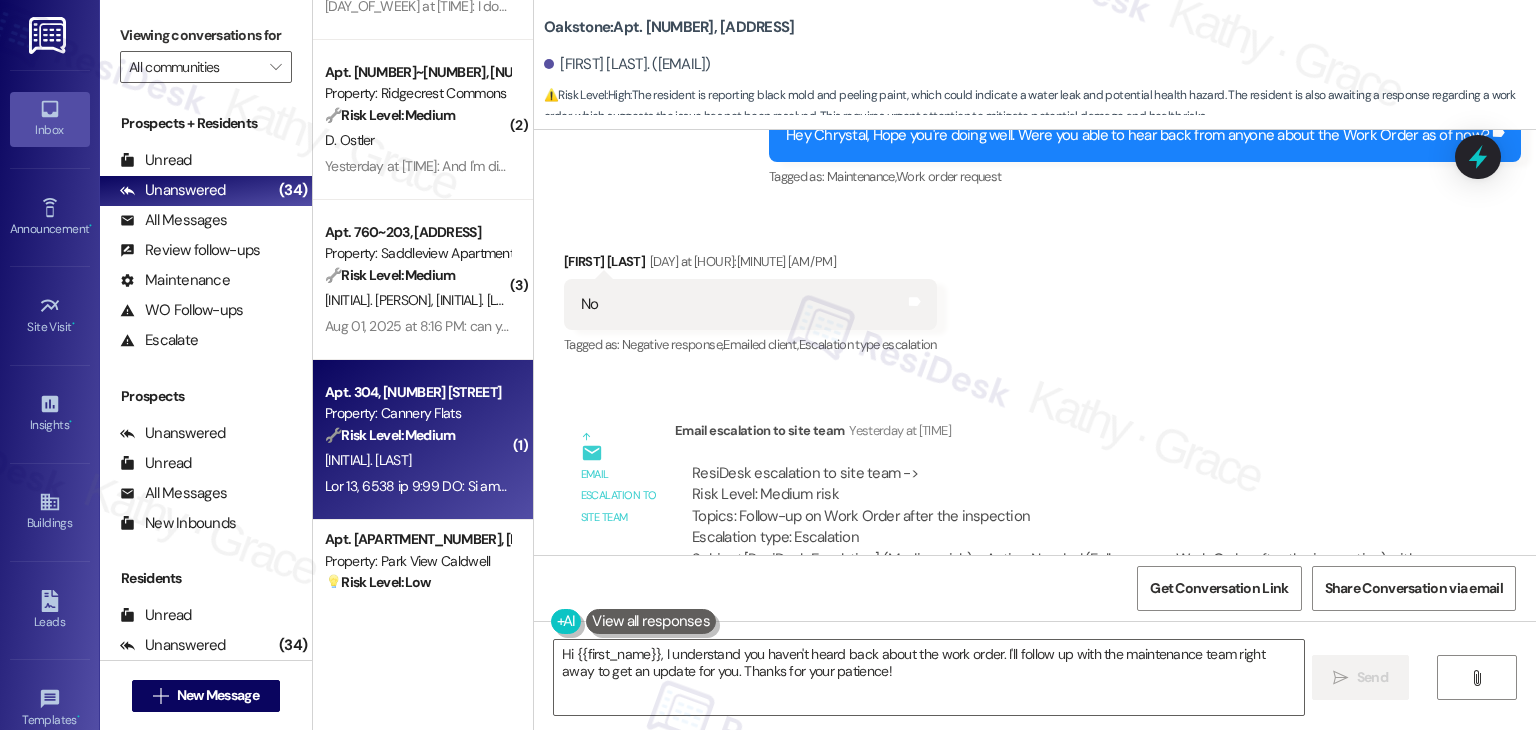 click at bounding box center [3876, 486] 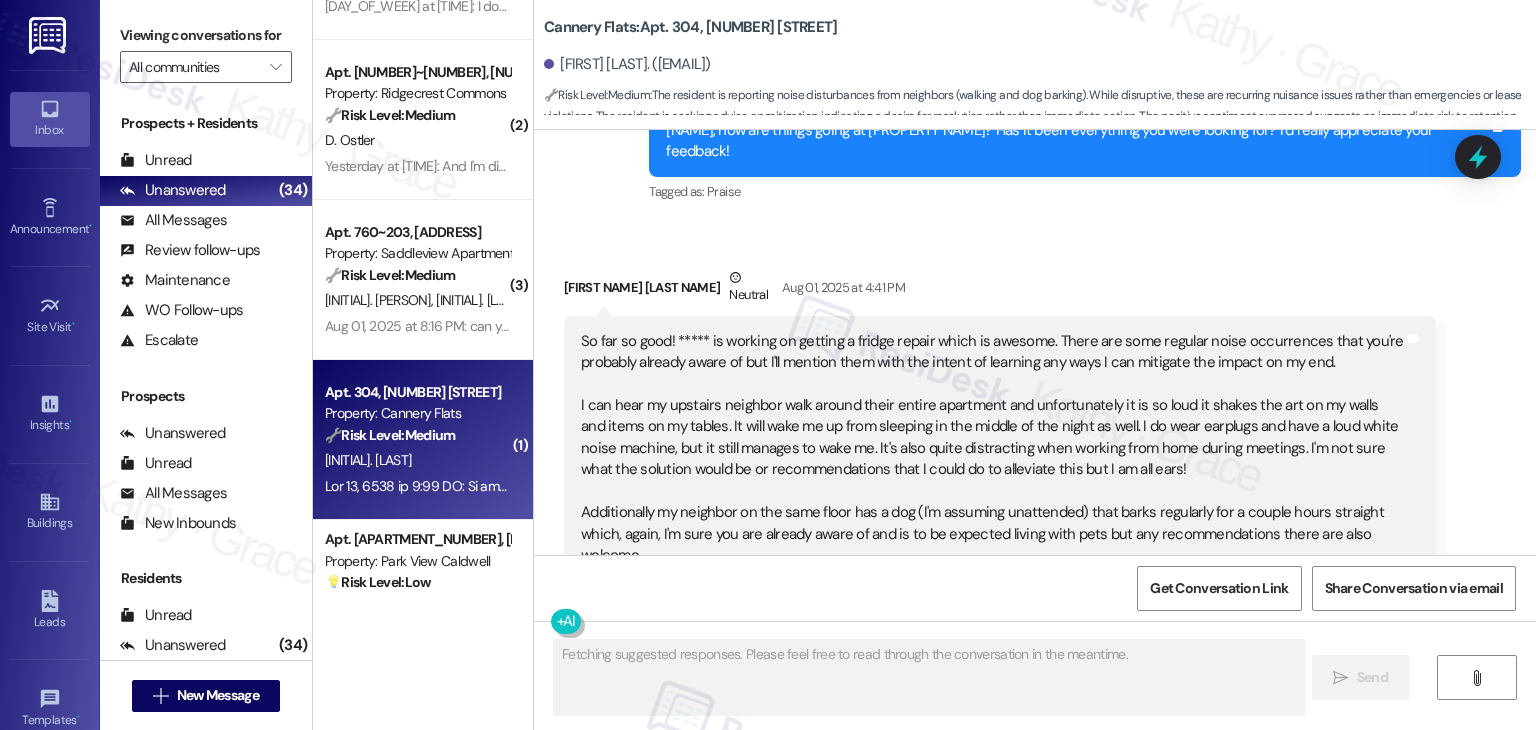 scroll, scrollTop: 2766, scrollLeft: 0, axis: vertical 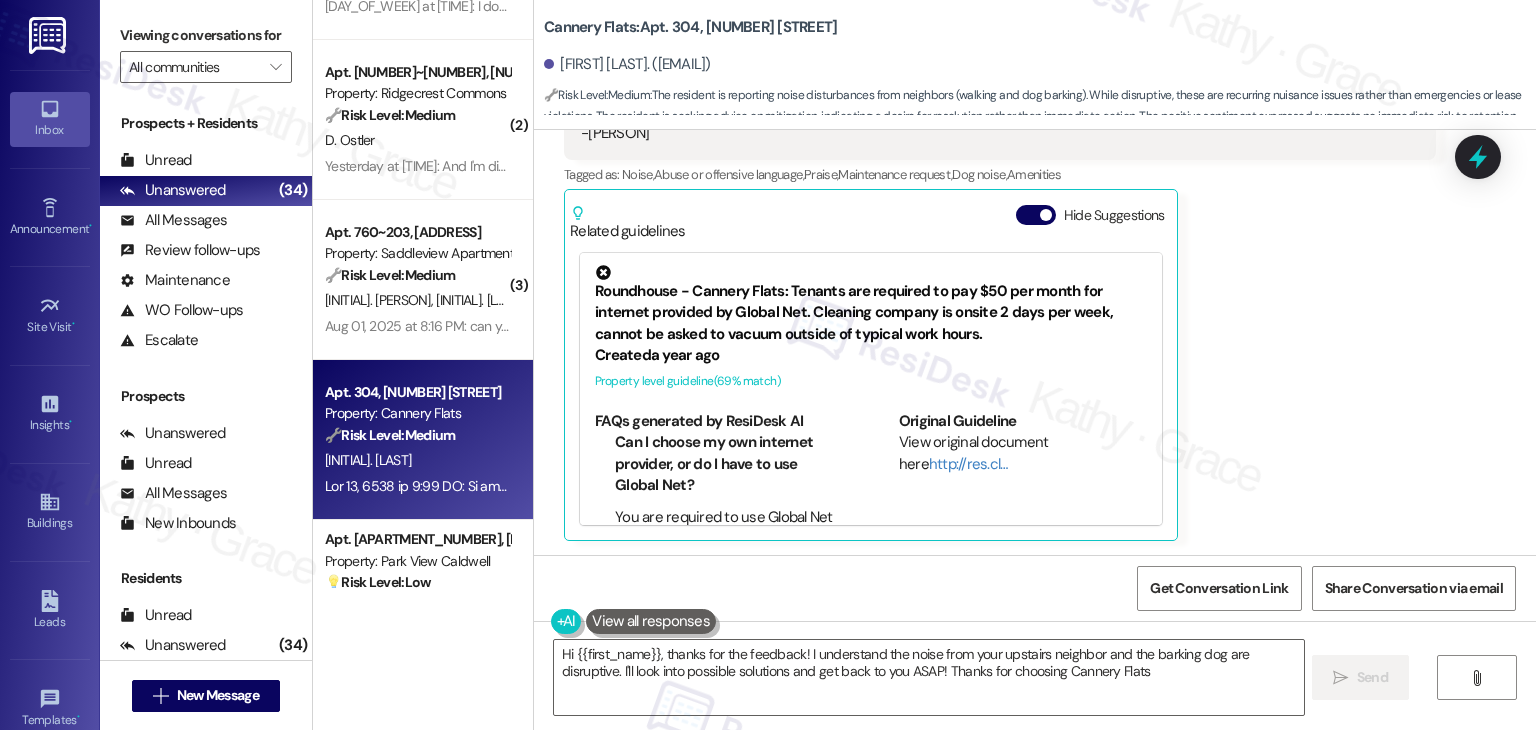 type on "Hi {{first_name}}, thanks for the feedback! I understand the noise from your upstairs neighbor and the barking dog are disruptive. I'll look into possible solutions and get back to you ASAP! Thanks for choosing Cannery Flats!" 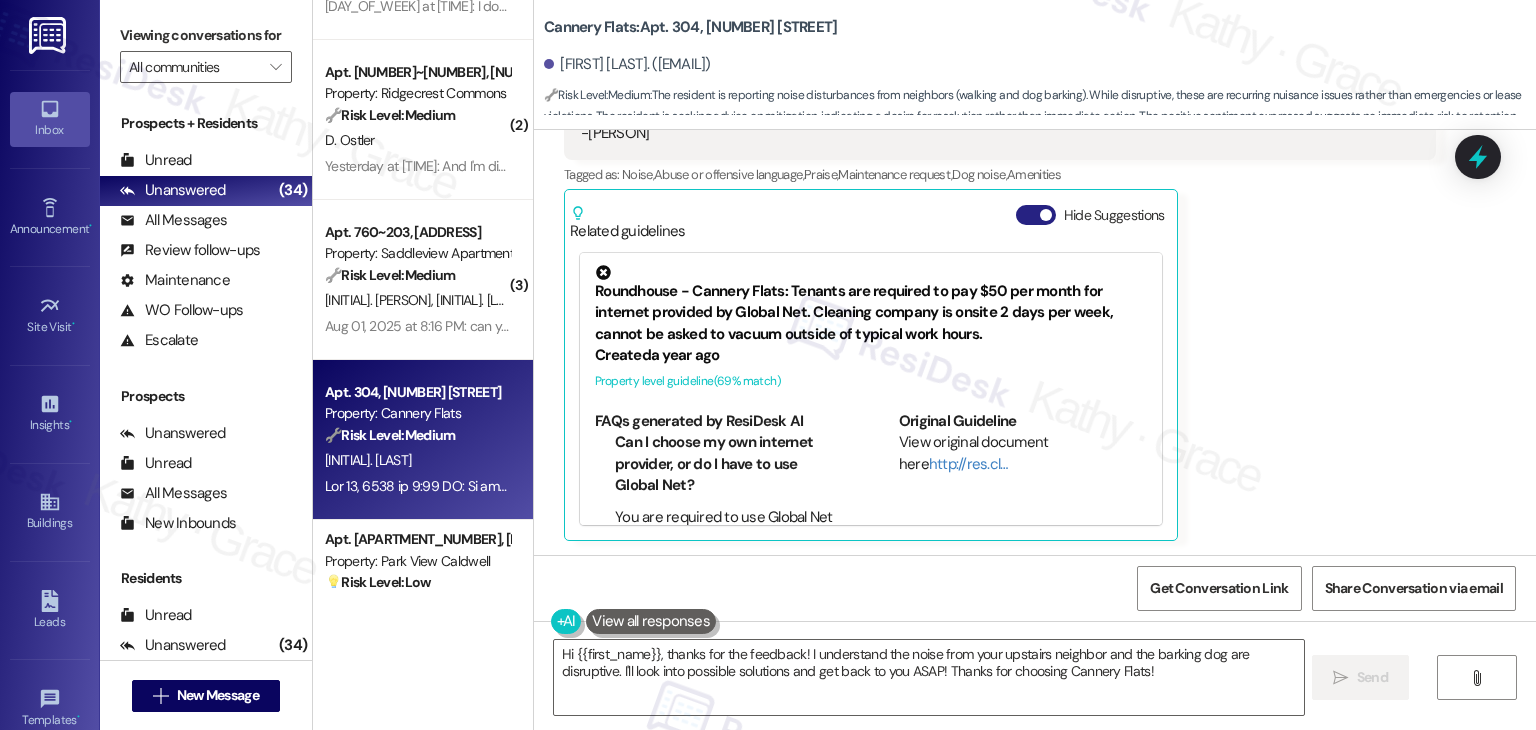click on "Hide Suggestions" at bounding box center [1036, 215] 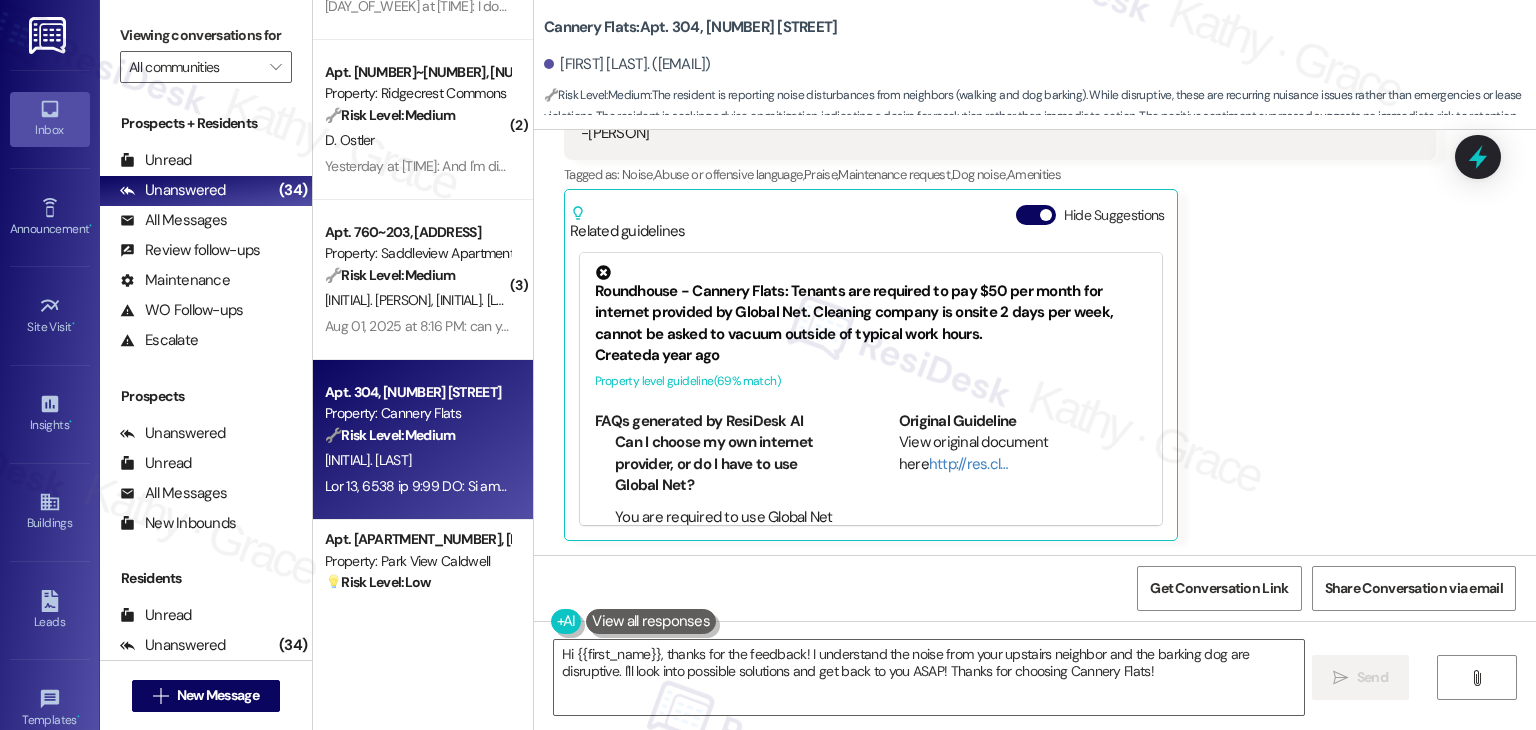 scroll, scrollTop: 2476, scrollLeft: 0, axis: vertical 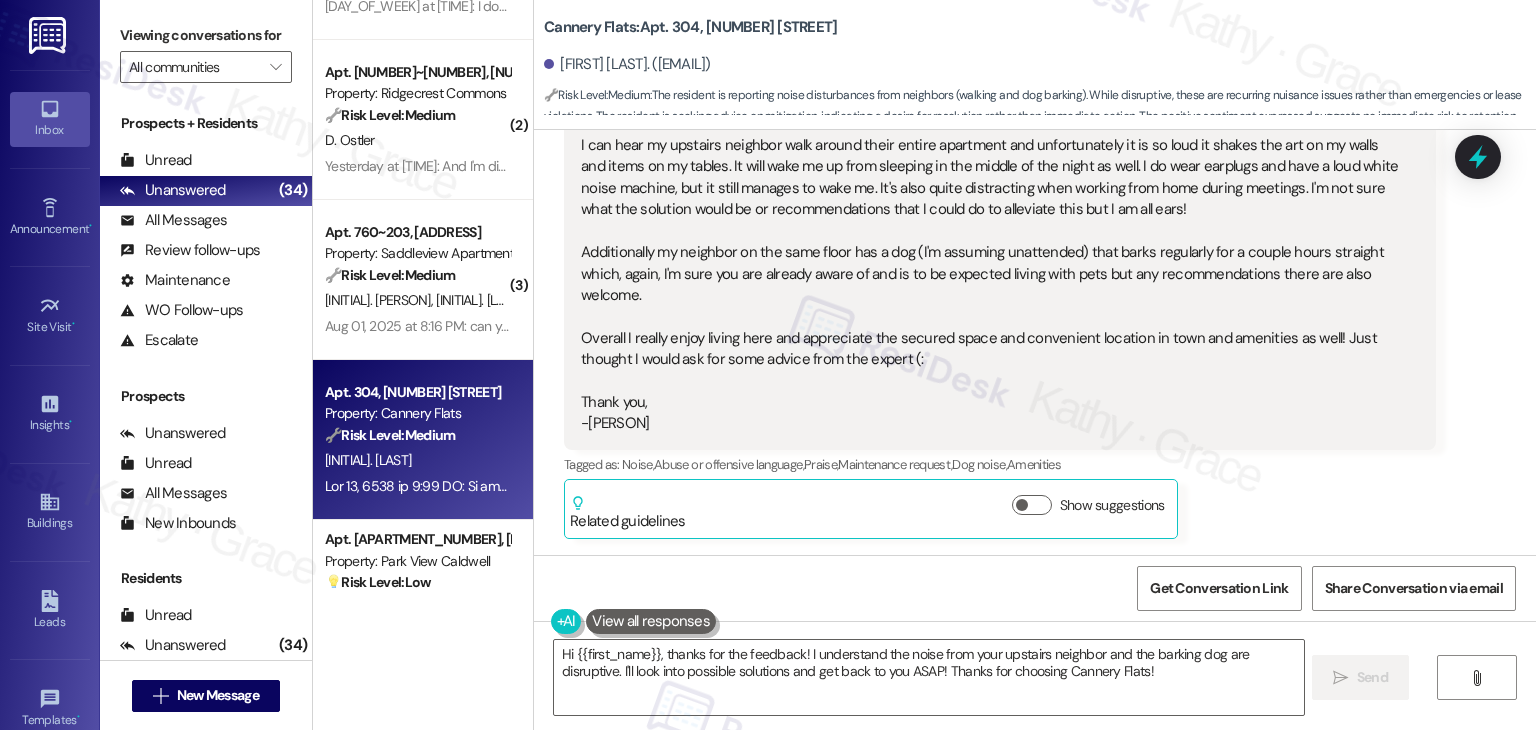 click on "[FIRST] [LAST] Neutral [MONTH] [DAY], [YEAR] at [TIME] So far so good! ***** is working on getting a fridge repair which is awesome. There are some regular noise occurrences that you're probably already aware of but I'll mention them with the intent of learning any ways I can mitigate the impact on my end.
I can hear my upstairs neighbor walk around their entire apartment and unfortunately it is so loud it shakes the art on my walls and items on my tables. It will wake me up from sleeping in the middle of the night as well. I do wear earplugs and have a loud white noise machine, but it still manages to wake me. It's also quite distracting when working from home during meetings. I'm not sure what the solution would be or recommendations that I could do to alleviate this but I am all ears!
Overall I really enjoy living here and appreciate the secured space and convenient location in town and amenities as well! Just thought I would ask for some advice from the expert (:
Thank you,
-[FIRST] Noise" at bounding box center (1000, 273) 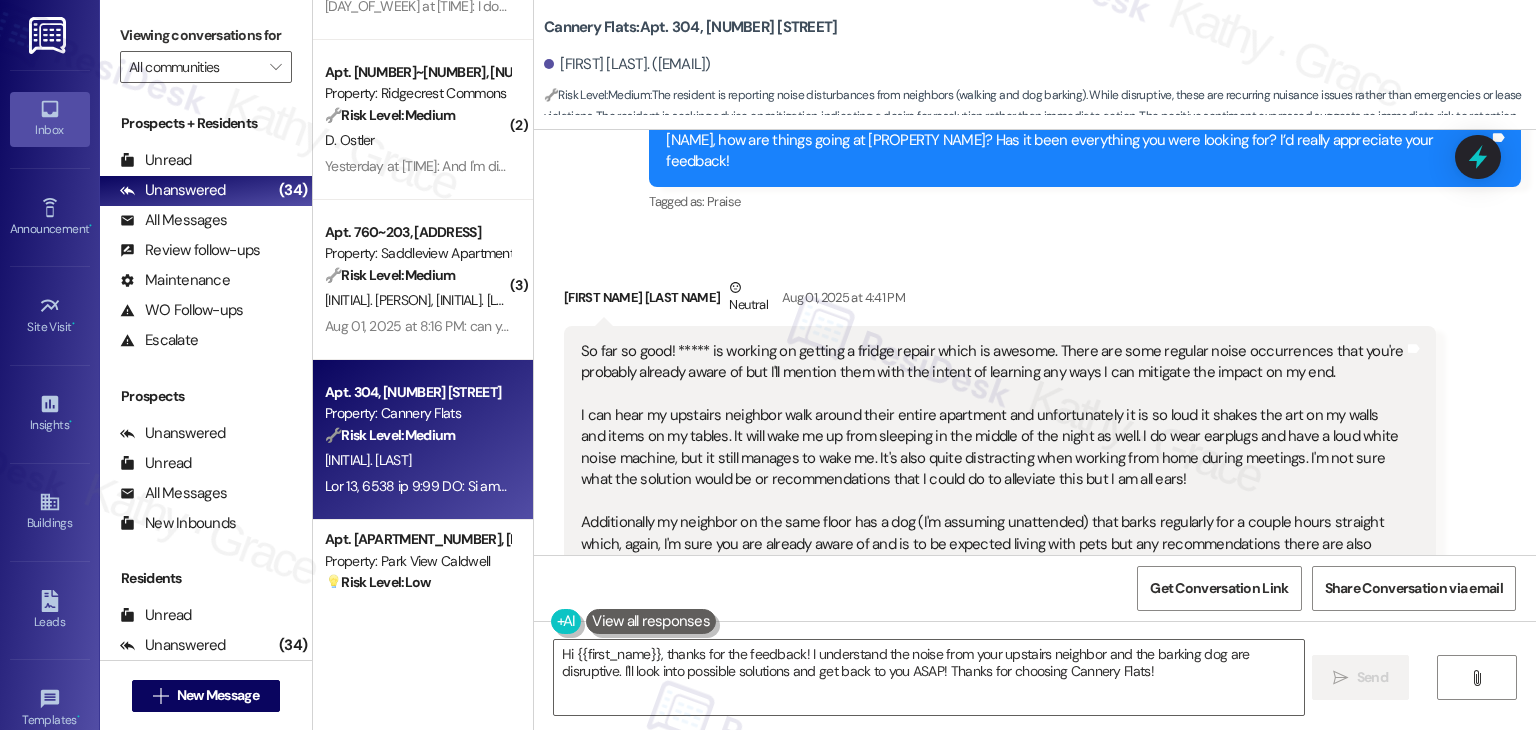 scroll, scrollTop: 2076, scrollLeft: 0, axis: vertical 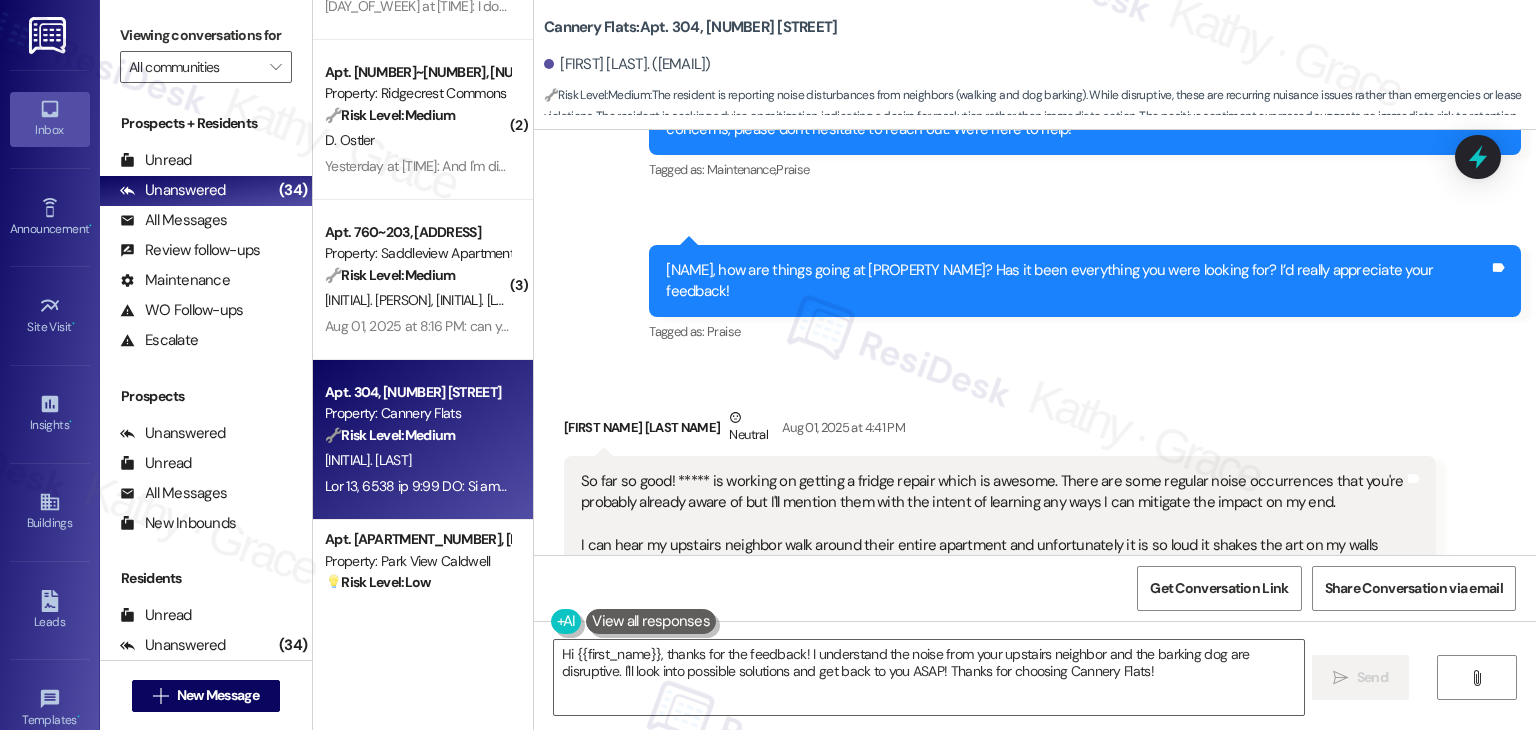 click on "Received via SMS [PERSON] [PERSON] Neutral [MONTH] [DAY], [YEAR] at [TIME] So far so good! ***** is working on getting a fridge repair which is awesome. There are some regular noise occurrences that you're probably already aware of but I'll mention them with the intent of learning any ways I can mitigate the impact on my end.
I can hear my upstairs neighbor walk around their entire apartment and unfortunately it is so loud it shakes the art on my walls and items on my tables. It will wake me up from sleeping in the middle of the night as well. I do wear earplugs and have a loud white noise machine, but it still manages to wake me. It's also quite distracting when working from home during meetings. I'm not sure what the solution would be or recommendations that I could do to alleviate this but I am all ears!
Overall I really enjoy living here and appreciate the secured space and convenient location in town and amenities as well! Just thought I would ask for some advice from the expert (:
Thank you," at bounding box center (1035, 658) 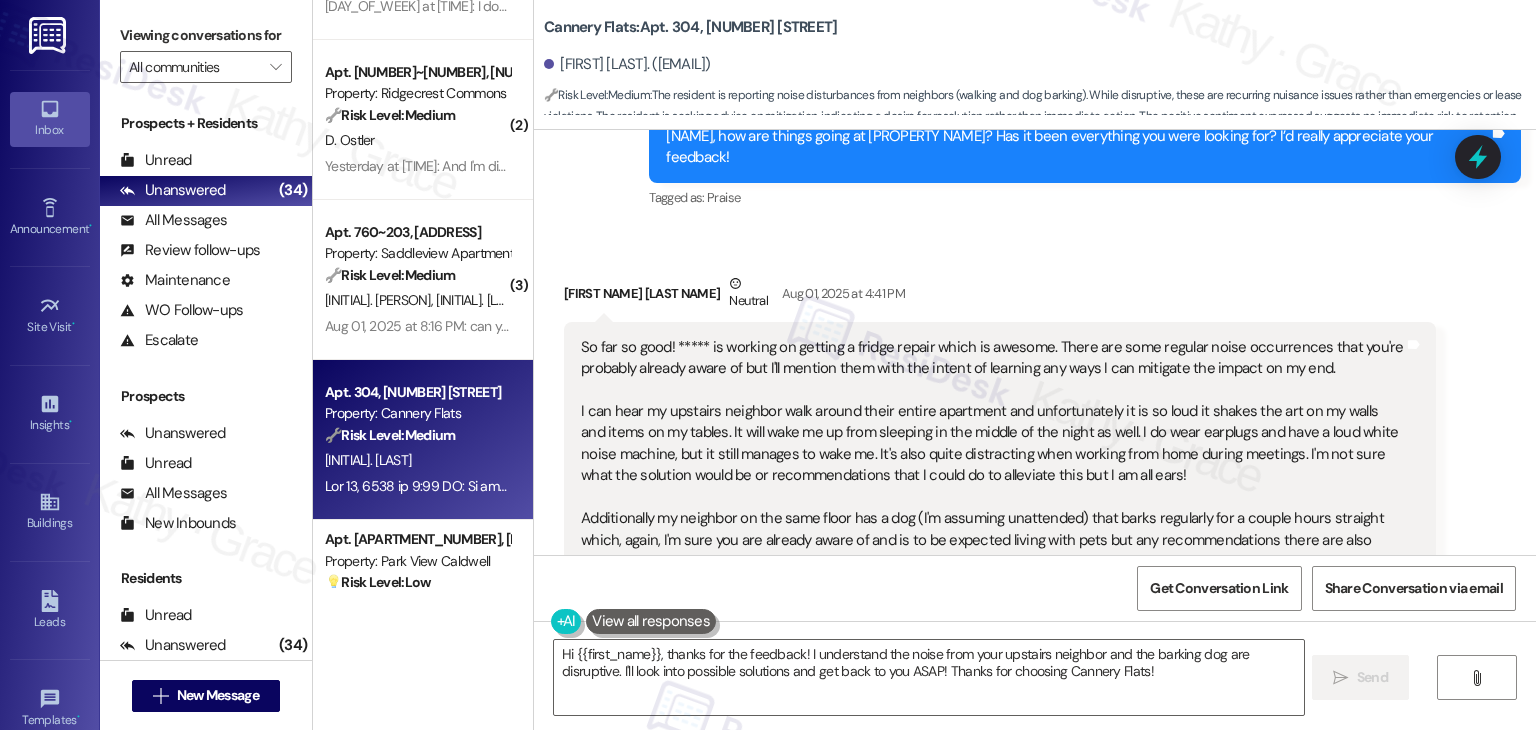 scroll, scrollTop: 2176, scrollLeft: 0, axis: vertical 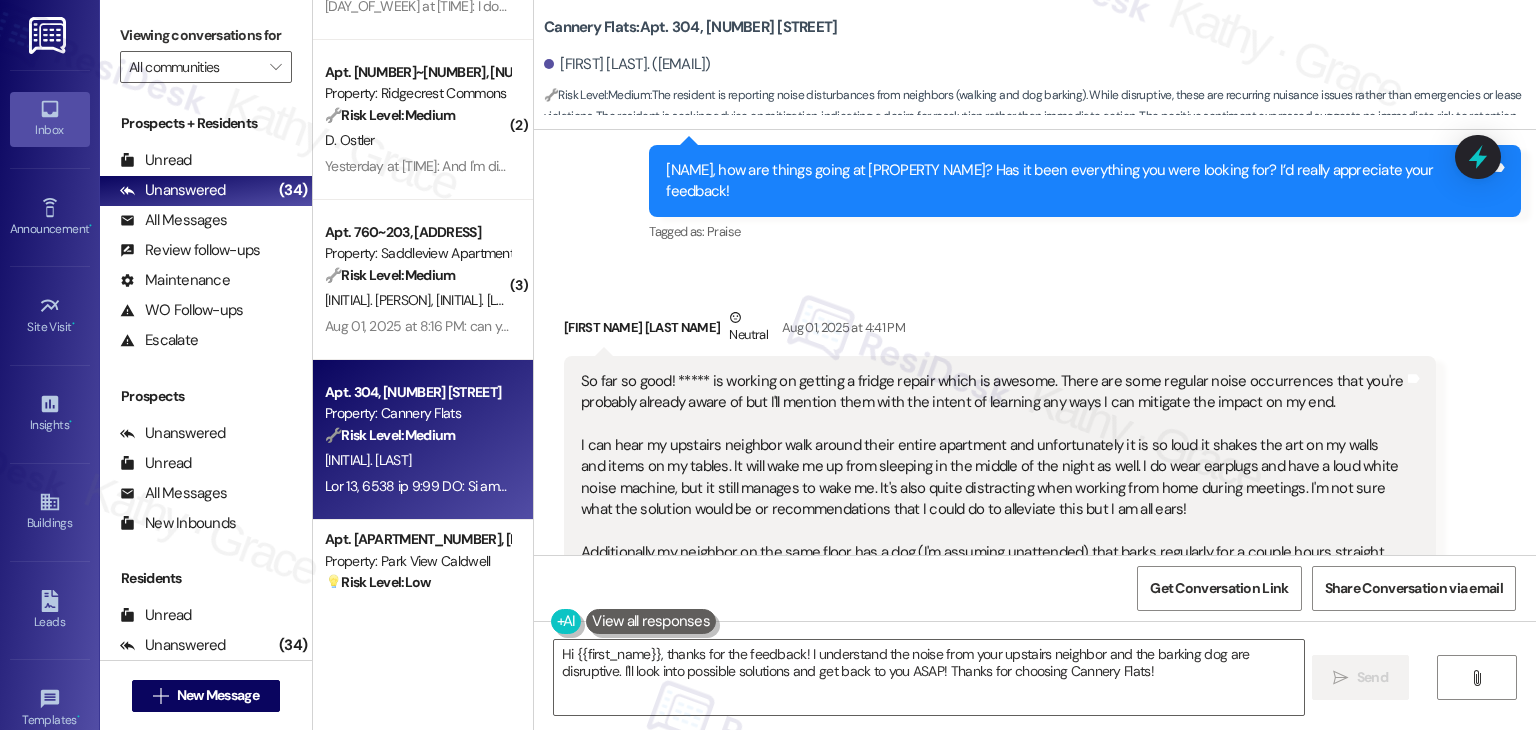 click on "[NAME], how are things going at [PROPERTY NAME]? Has it been everything you were looking for? I’d really appreciate your feedback!" at bounding box center (1077, 181) 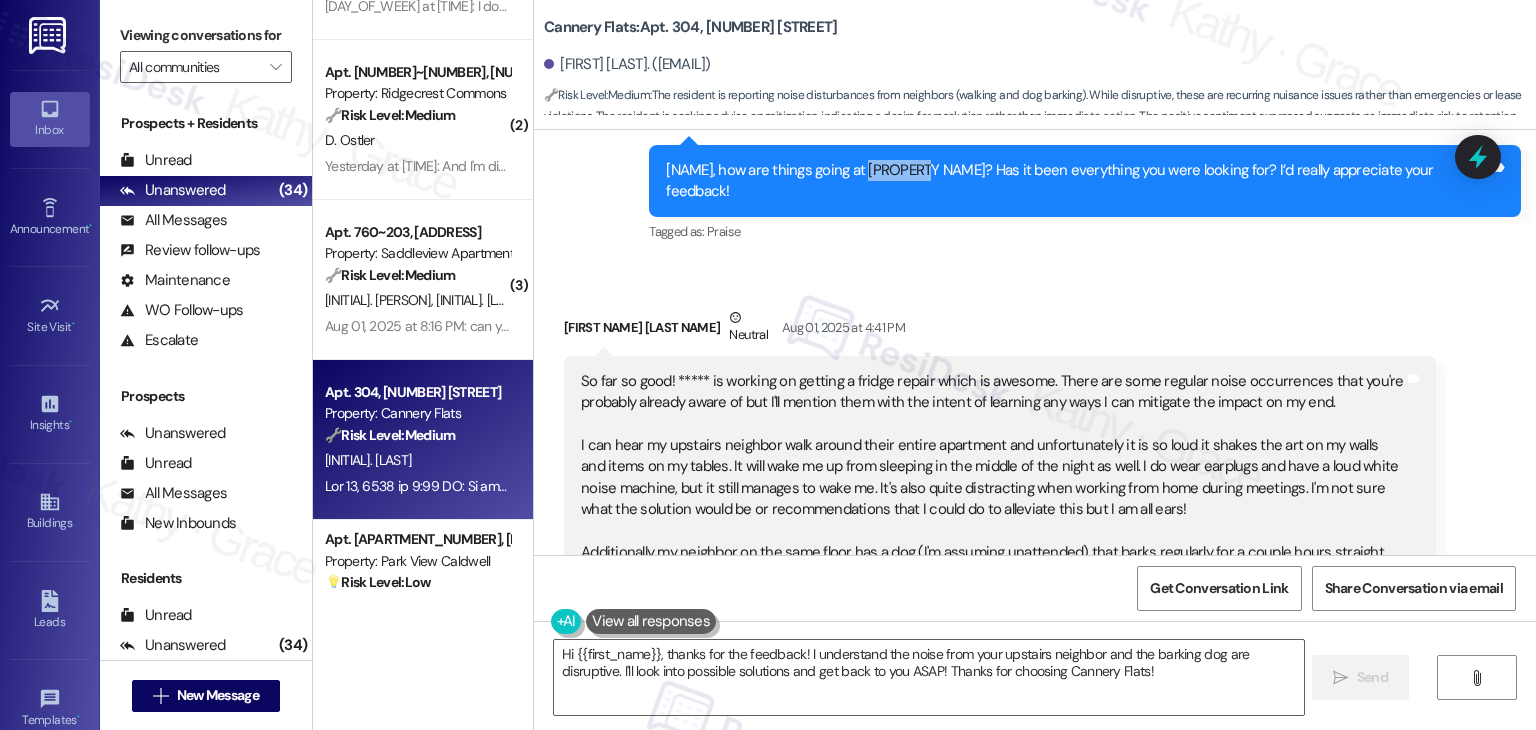 click on "[NAME], how are things going at [PROPERTY NAME]? Has it been everything you were looking for? I’d really appreciate your feedback!" at bounding box center (1077, 181) 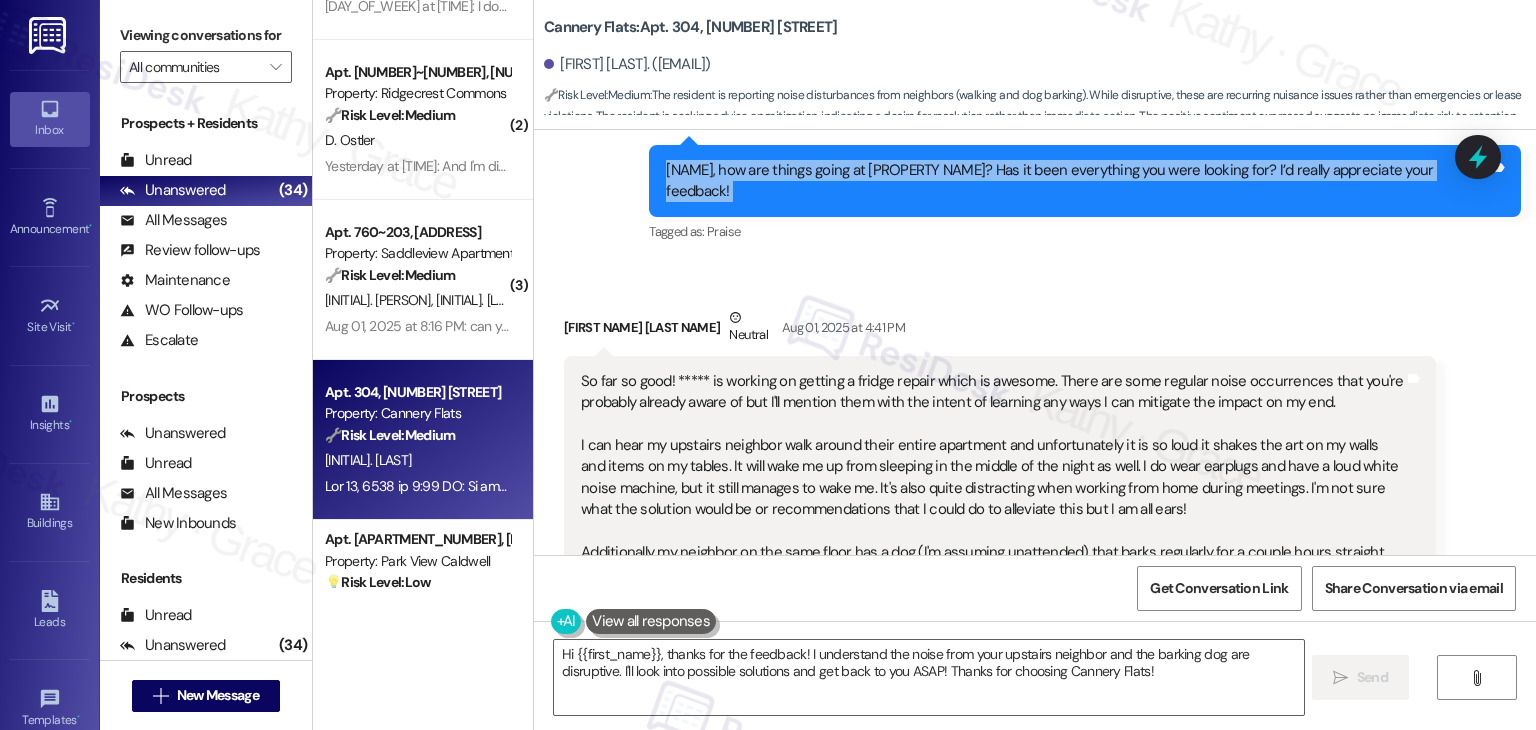 click on "[NAME], how are things going at [PROPERTY NAME]? Has it been everything you were looking for? I’d really appreciate your feedback!" at bounding box center (1077, 181) 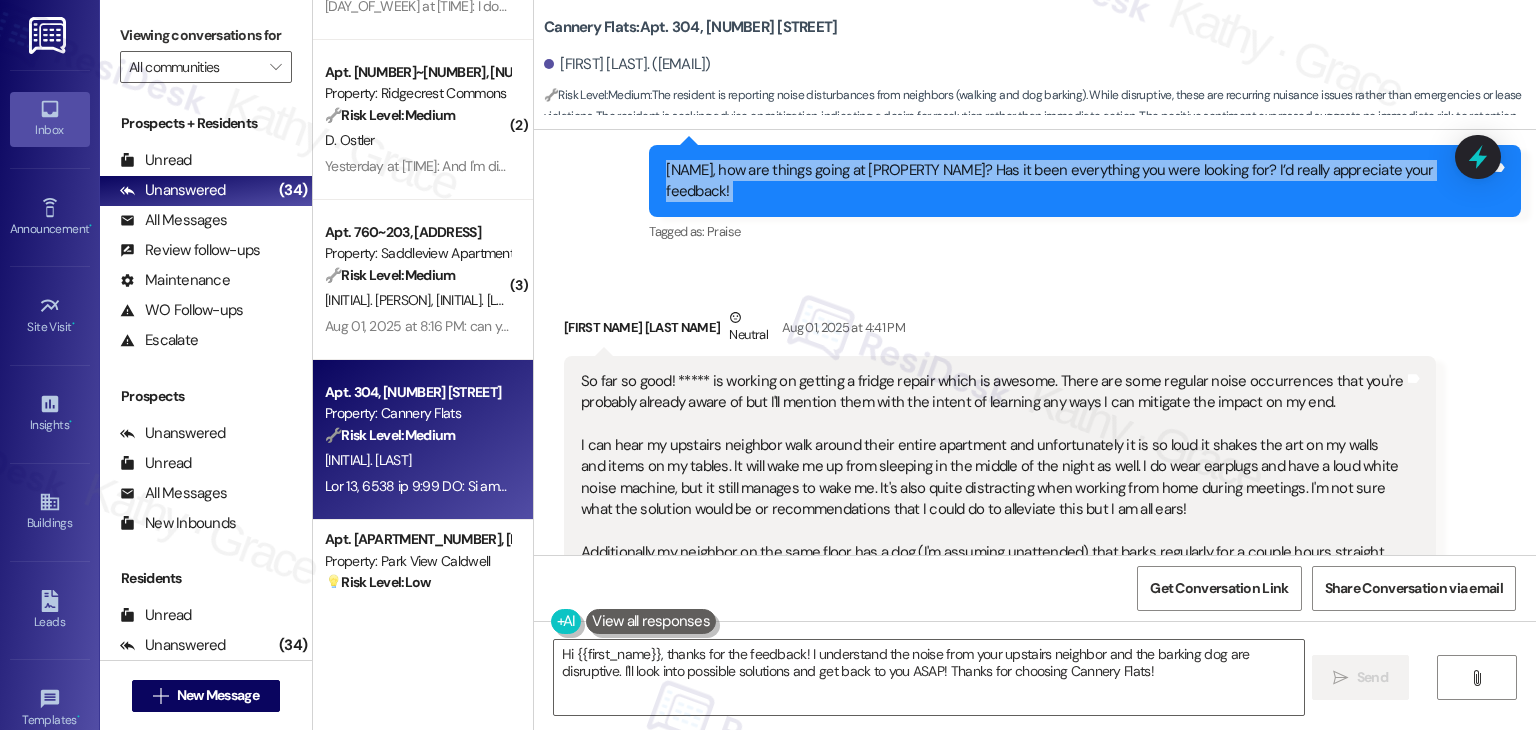 copy on "Britta, how are things going at Cannery Flats? Has it been everything you were looking for? I’d really appreciate your feedback! Tags and notes" 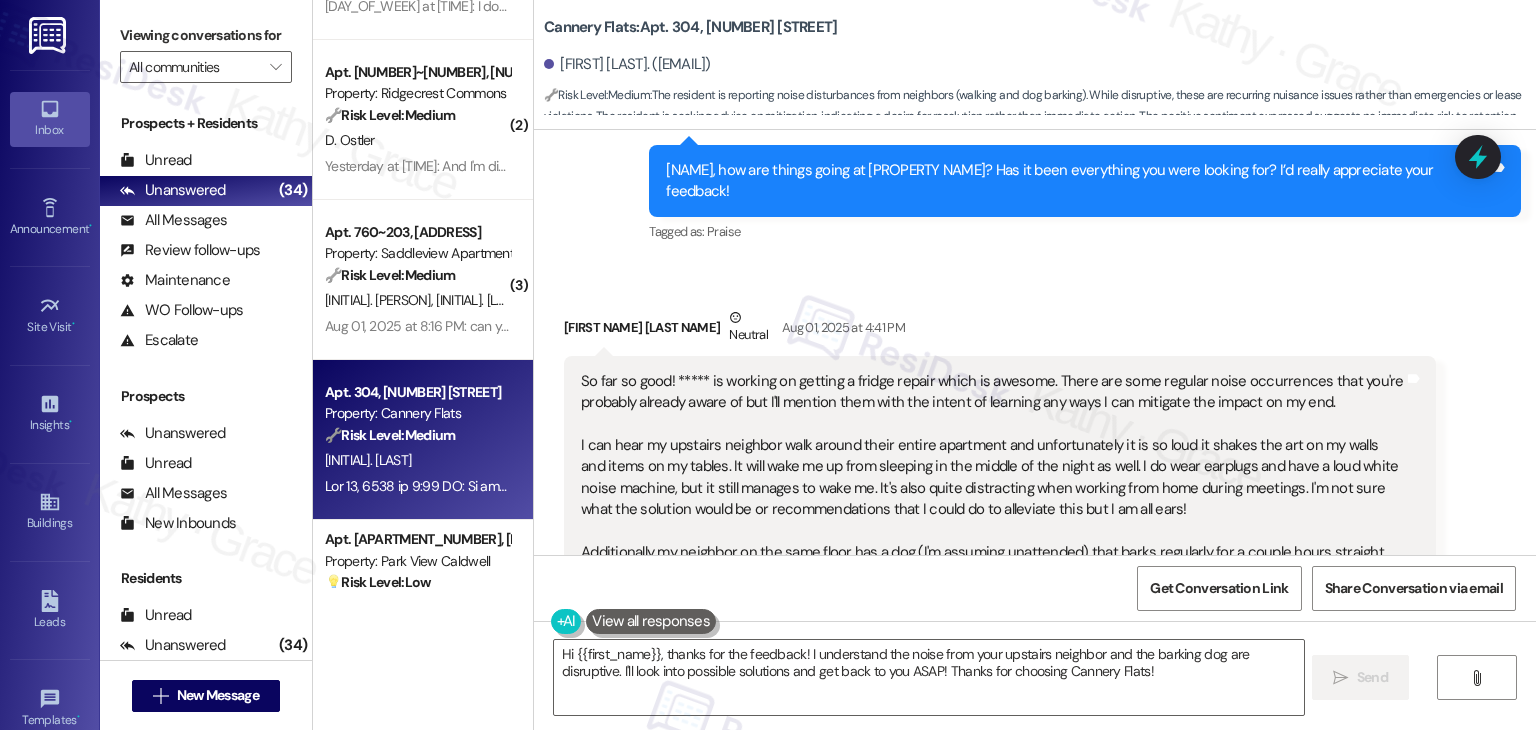 click on "Received via SMS [PERSON] [PERSON] Neutral [MONTH] [DAY], [YEAR] at [TIME] So far so good! ***** is working on getting a fridge repair which is awesome. There are some regular noise occurrences that you're probably already aware of but I'll mention them with the intent of learning any ways I can mitigate the impact on my end.
I can hear my upstairs neighbor walk around their entire apartment and unfortunately it is so loud it shakes the art on my walls and items on my tables. It will wake me up from sleeping in the middle of the night as well. I do wear earplugs and have a loud white noise machine, but it still manages to wake me. It's also quite distracting when working from home during meetings. I'm not sure what the solution would be or recommendations that I could do to alleviate this but I am all ears!
Overall I really enjoy living here and appreciate the secured space and convenient location in town and amenities as well! Just thought I would ask for some advice from the expert (:
Thank you," at bounding box center (1035, 558) 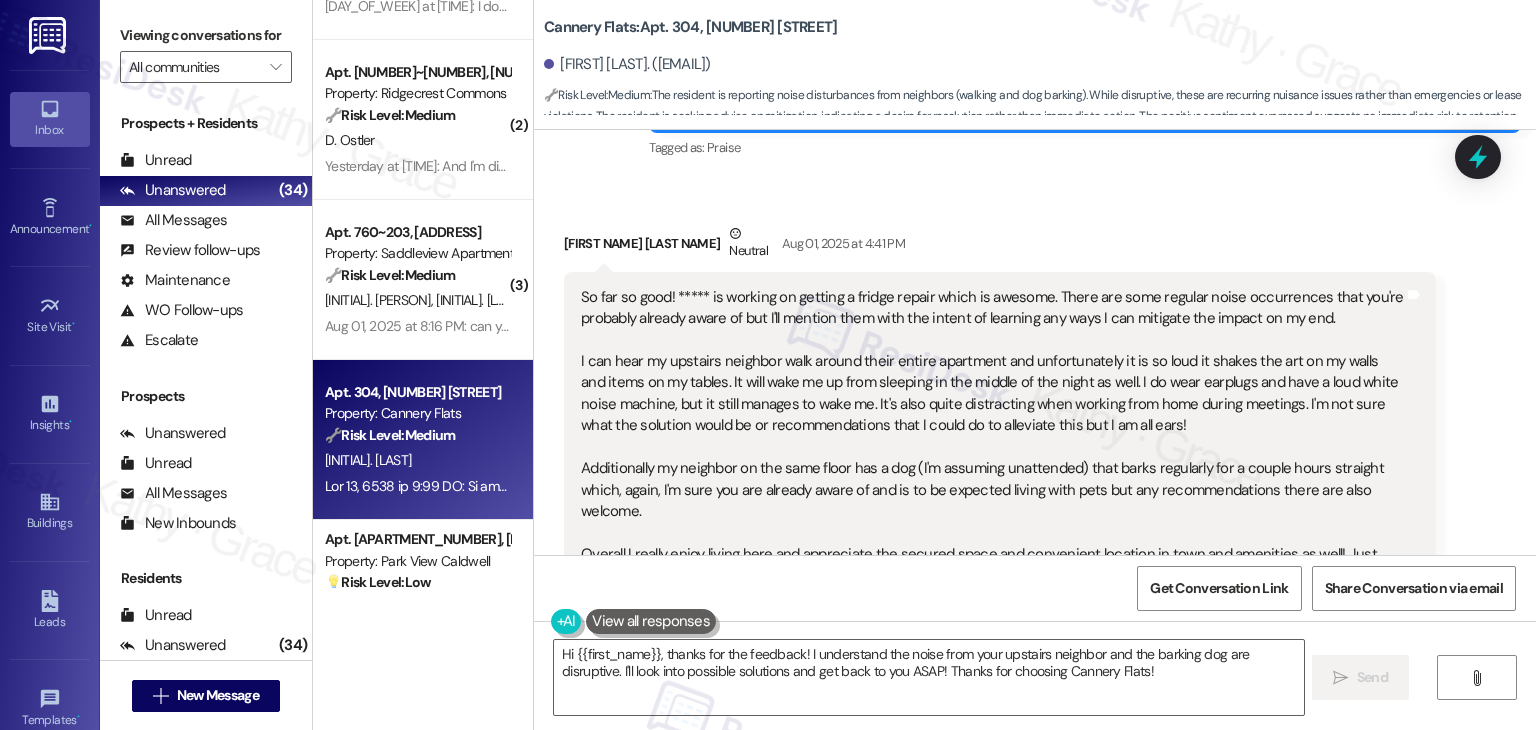 scroll, scrollTop: 2376, scrollLeft: 0, axis: vertical 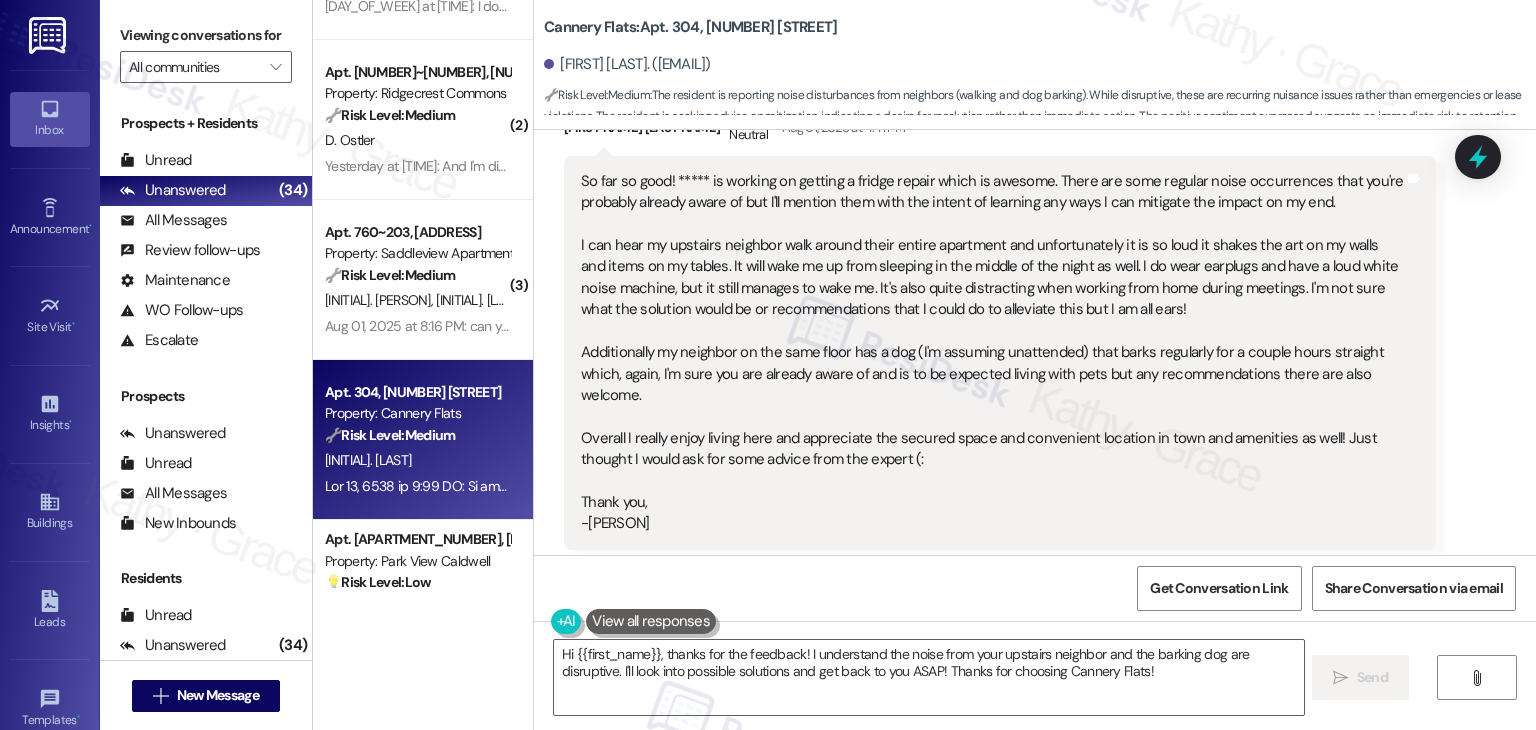 click on "So far so good! ***** is working on getting a fridge repair which is awesome. There are some regular noise occurrences that you're probably already aware of but I'll mention them with the intent of learning any ways I can mitigate the impact on my end.
I can hear my upstairs neighbor walk around their entire apartment and unfortunately it is so loud it shakes the art on my walls and items on my tables. It will wake me up from sleeping in the middle of the night as well. I do wear earplugs and have a loud white noise machine, but it still manages to wake me. It's also quite distracting when working from home during meetings. I'm not sure what the solution would be or recommendations that I could do to alleviate this but I am all ears!
Additionally my neighbor on the same floor has a dog (I'm assuming unattended) that barks regularly for a couple hours straight which, again, I'm sure you are already aware of and is to be expected living with pets but any recommendations there are also welcome." at bounding box center (992, 353) 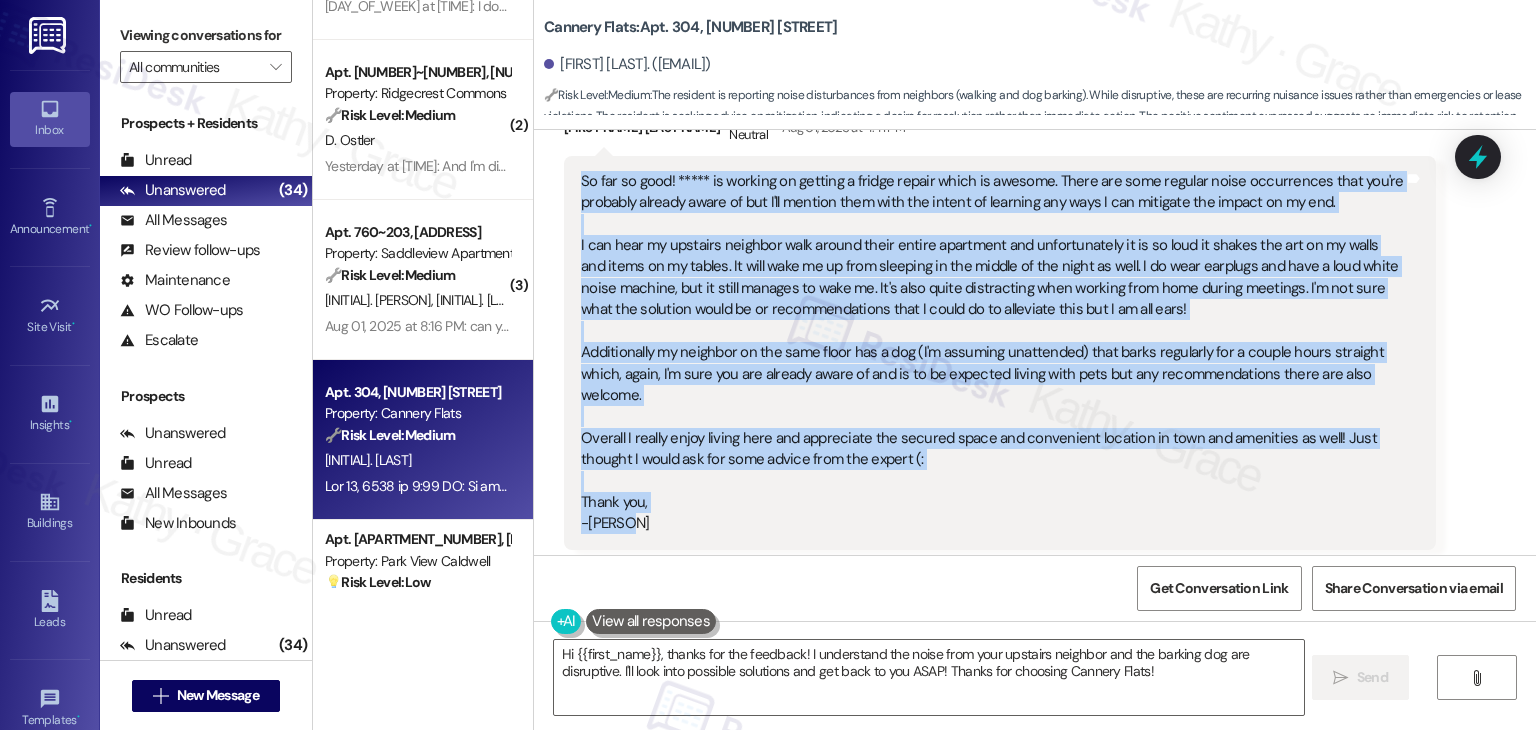 drag, startPoint x: 628, startPoint y: 532, endPoint x: 565, endPoint y: 189, distance: 348.73773 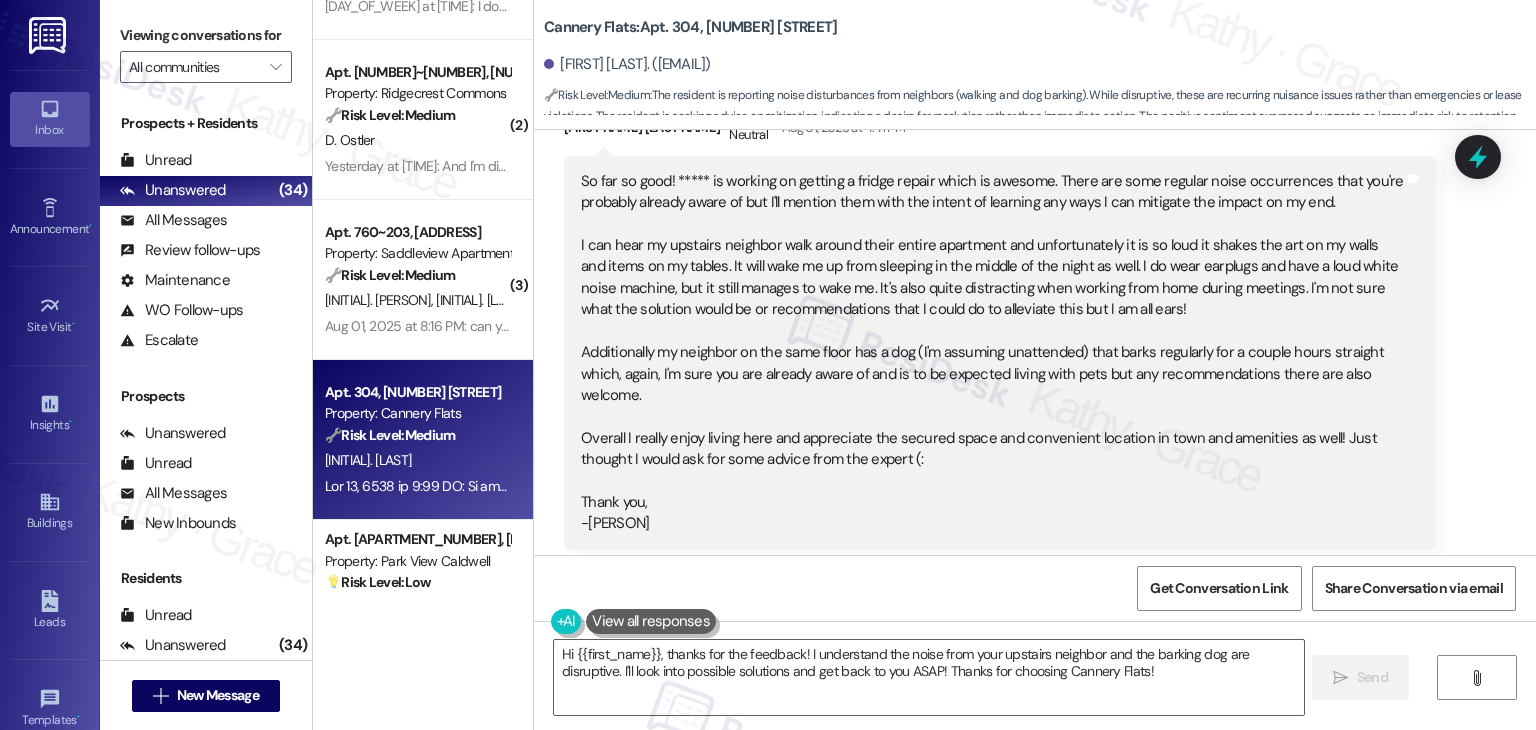 click on "Get Conversation Link Share Conversation via email" at bounding box center (1035, 588) 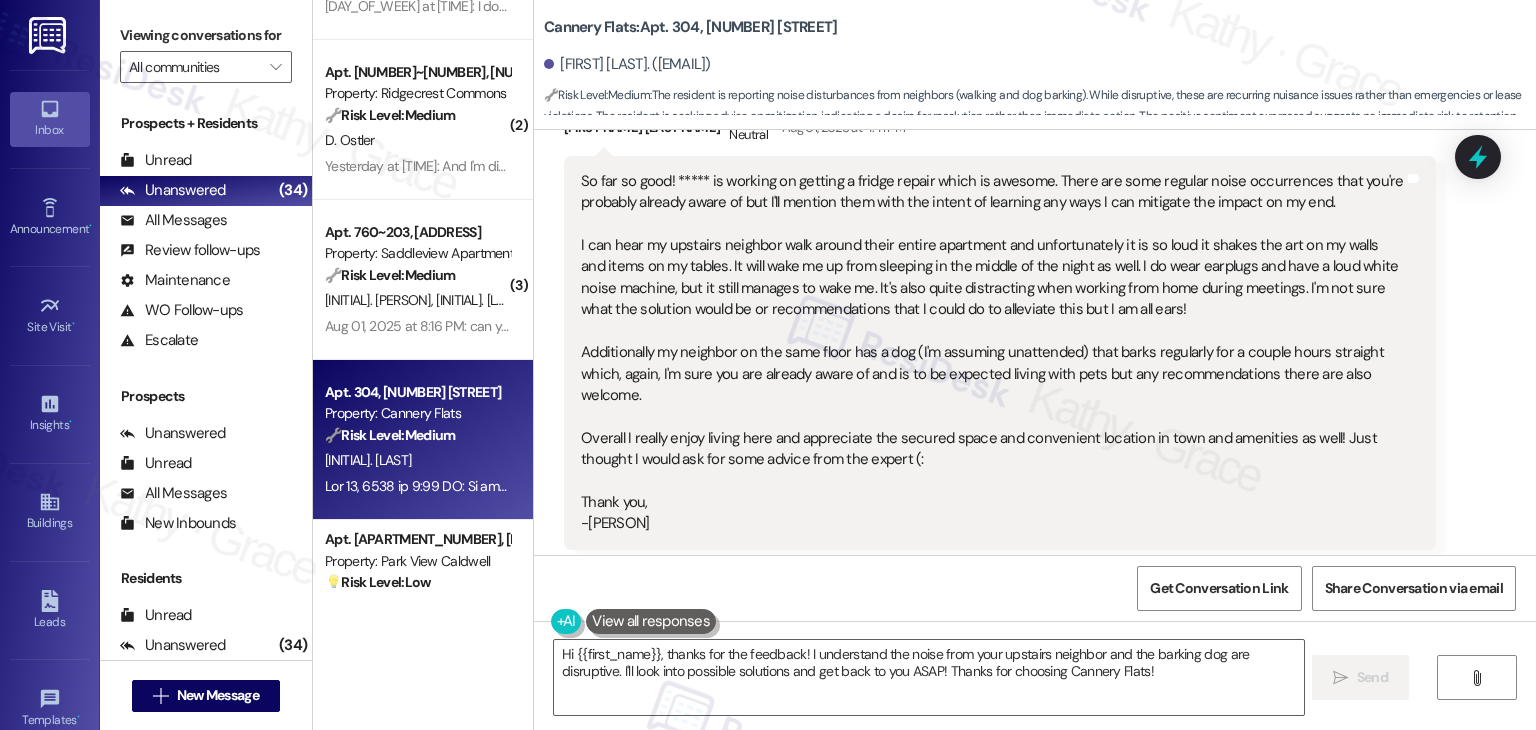 click on "Get Conversation Link Share Conversation via email" at bounding box center [1035, 588] 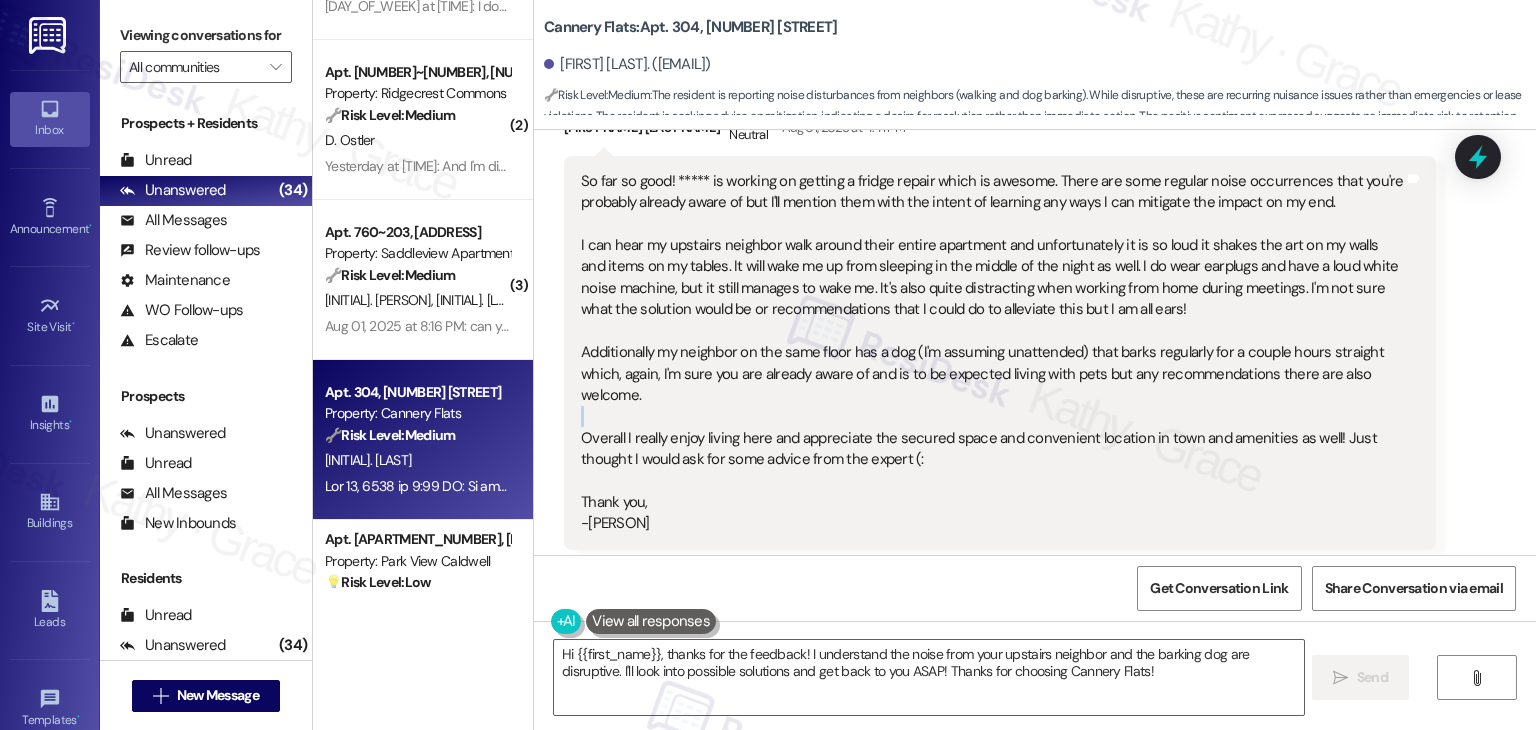 click on "So far so good! ***** is working on getting a fridge repair which is awesome. There are some regular noise occurrences that you're probably already aware of but I'll mention them with the intent of learning any ways I can mitigate the impact on my end.
I can hear my upstairs neighbor walk around their entire apartment and unfortunately it is so loud it shakes the art on my walls and items on my tables. It will wake me up from sleeping in the middle of the night as well. I do wear earplugs and have a loud white noise machine, but it still manages to wake me. It's also quite distracting when working from home during meetings. I'm not sure what the solution would be or recommendations that I could do to alleviate this but I am all ears!
Additionally my neighbor on the same floor has a dog (I'm assuming unattended) that barks regularly for a couple hours straight which, again, I'm sure you are already aware of and is to be expected living with pets but any recommendations there are also welcome." at bounding box center (992, 353) 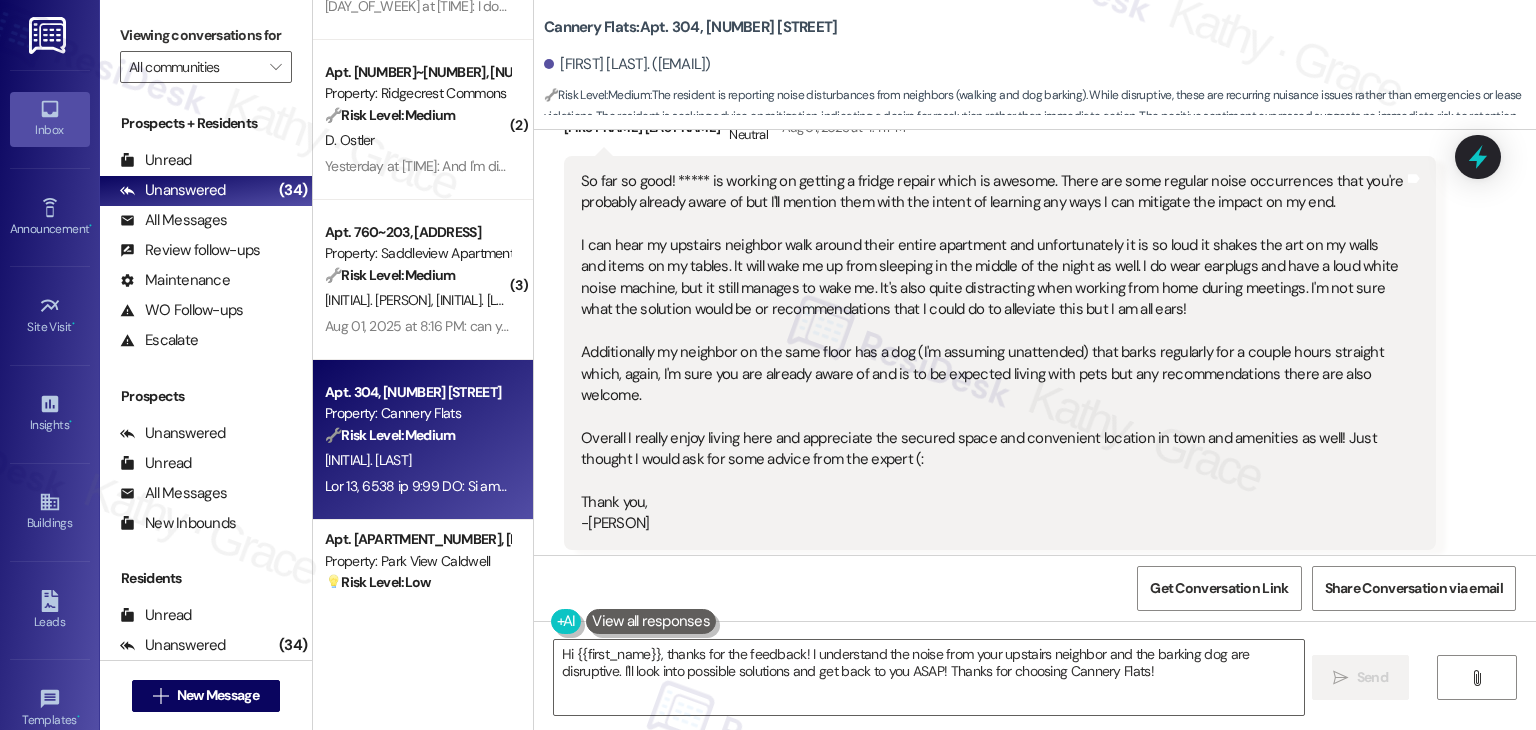 click on "Get Conversation Link Share Conversation via email" at bounding box center [1035, 588] 